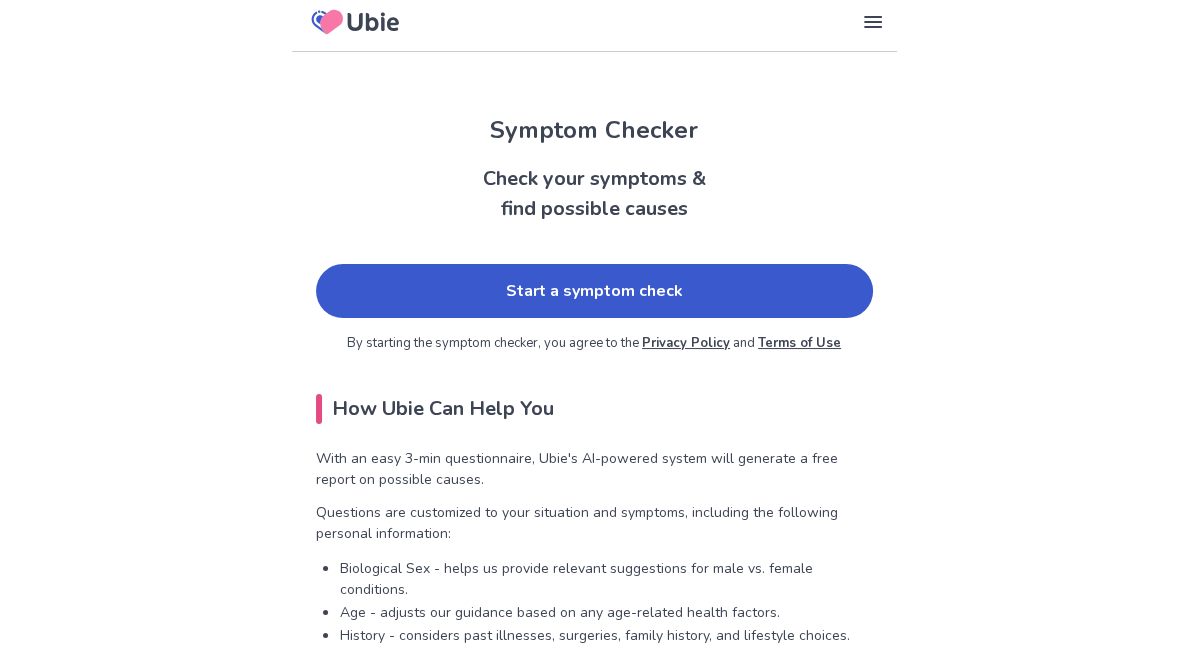 scroll, scrollTop: 0, scrollLeft: 0, axis: both 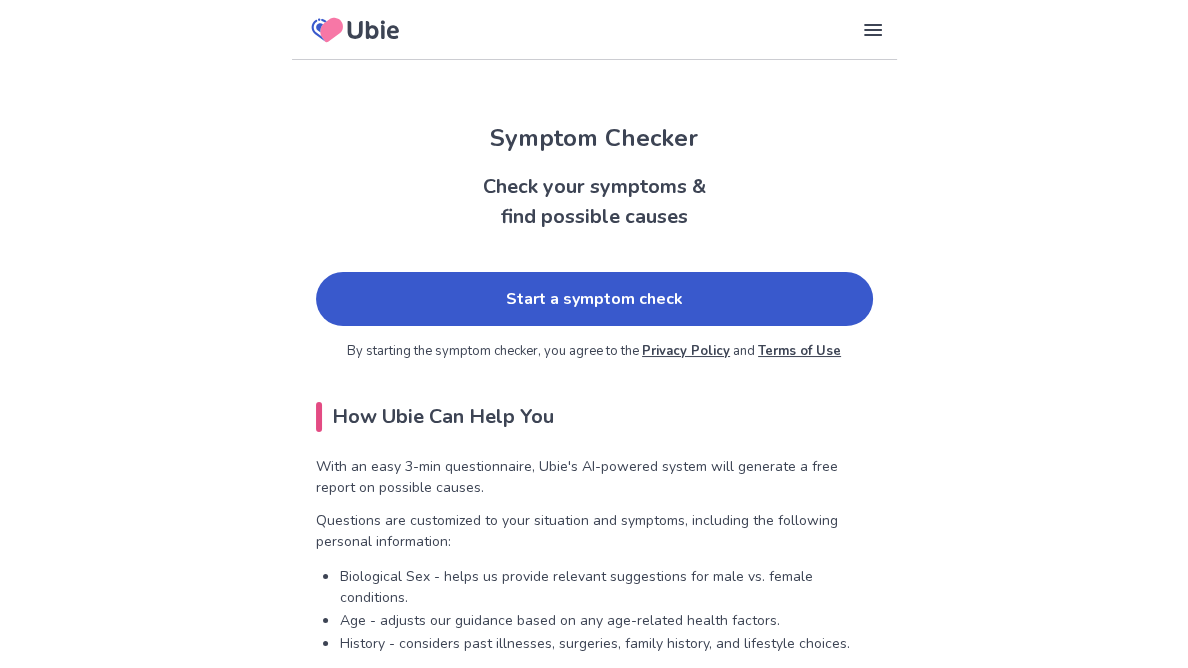 click on "Start a symptom check" at bounding box center (594, 299) 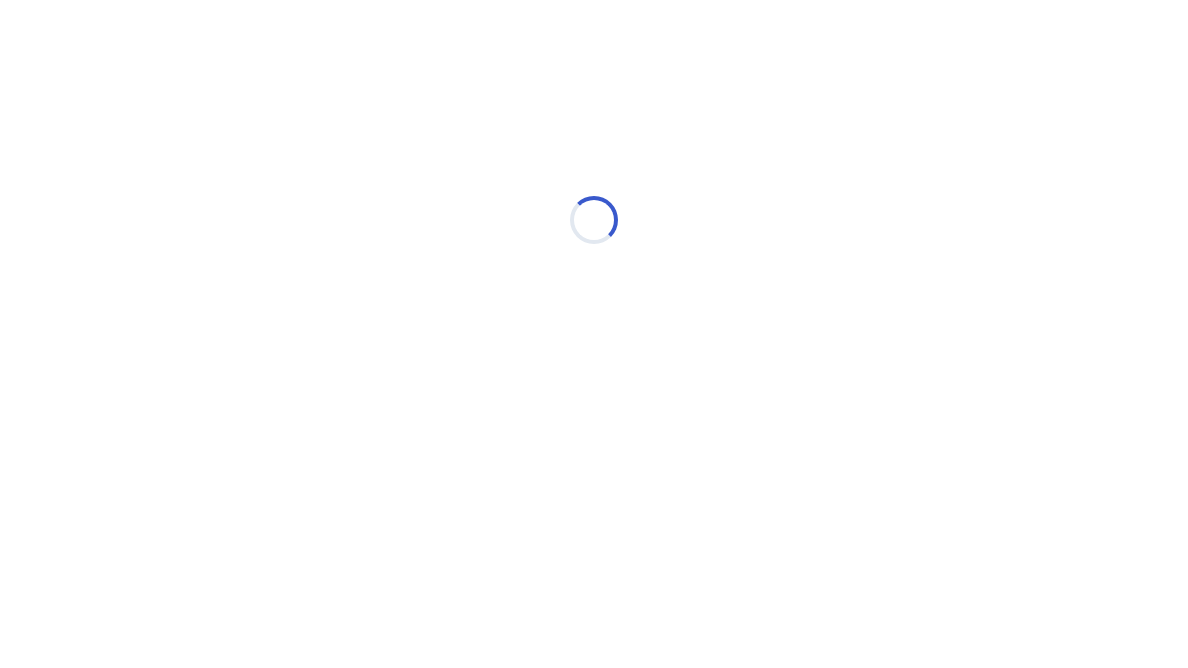 scroll, scrollTop: 0, scrollLeft: 0, axis: both 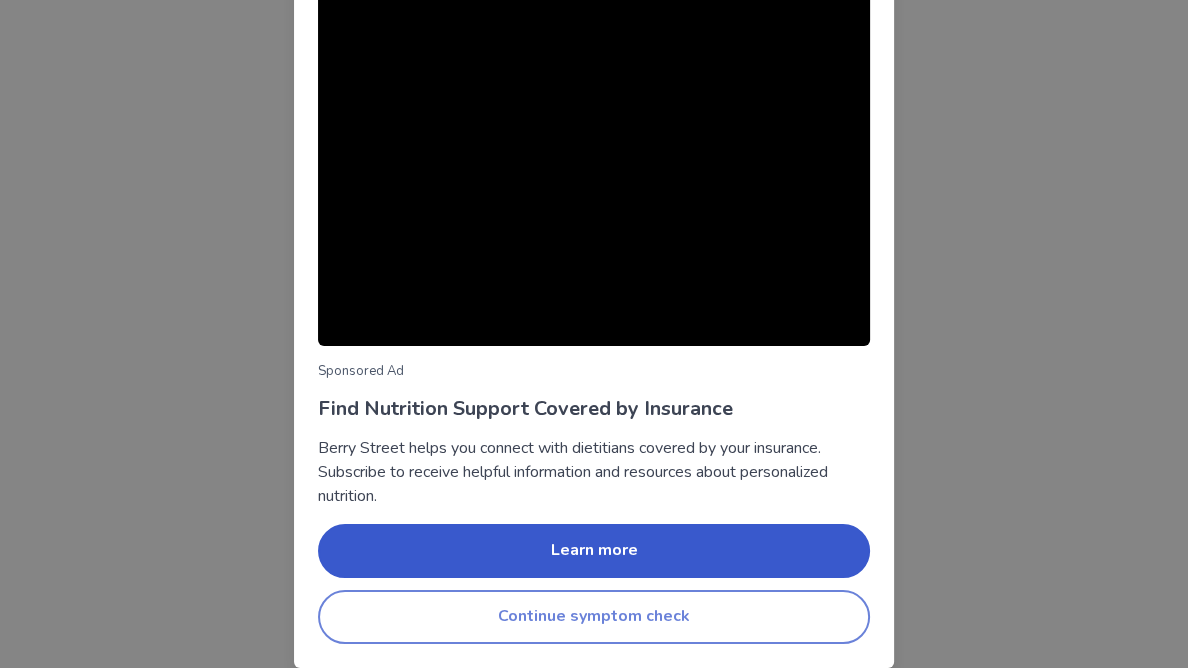 click on "Continue symptom check" at bounding box center [594, 617] 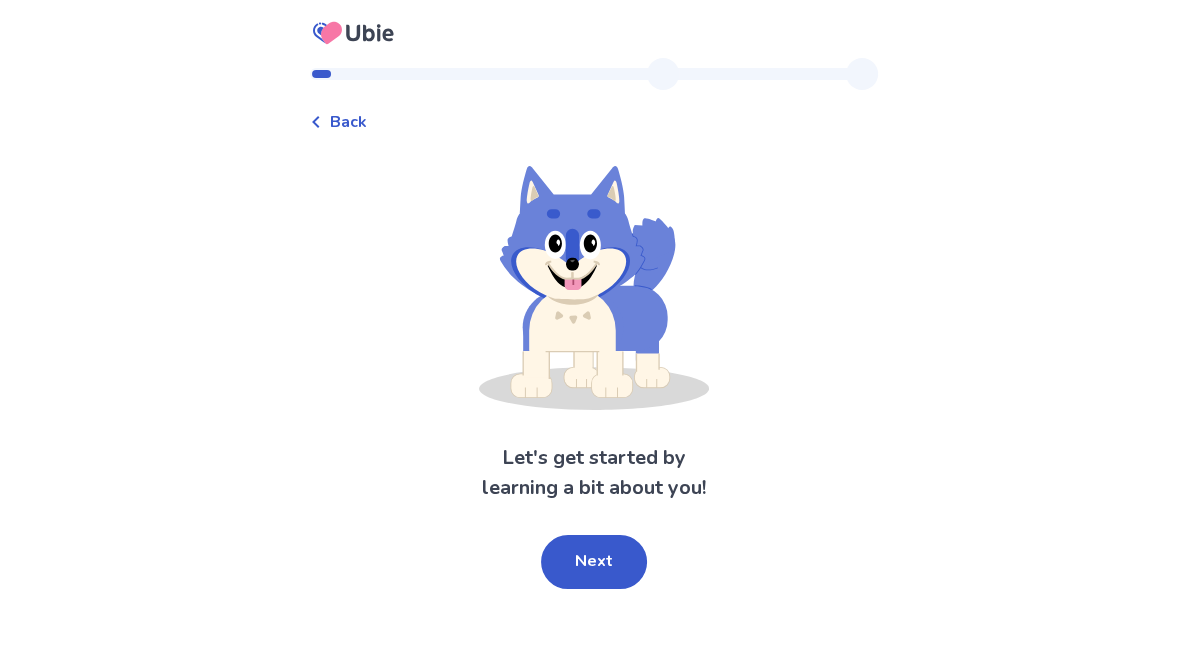 click on "Next" at bounding box center [594, 562] 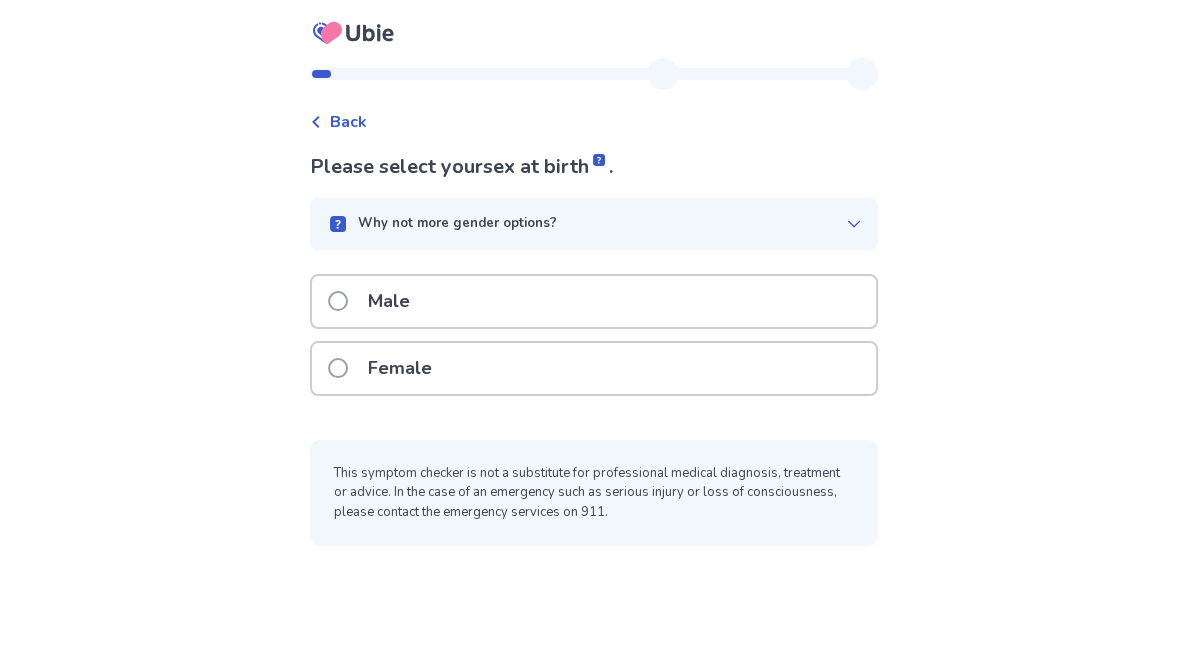 click on "Female" at bounding box center [594, 368] 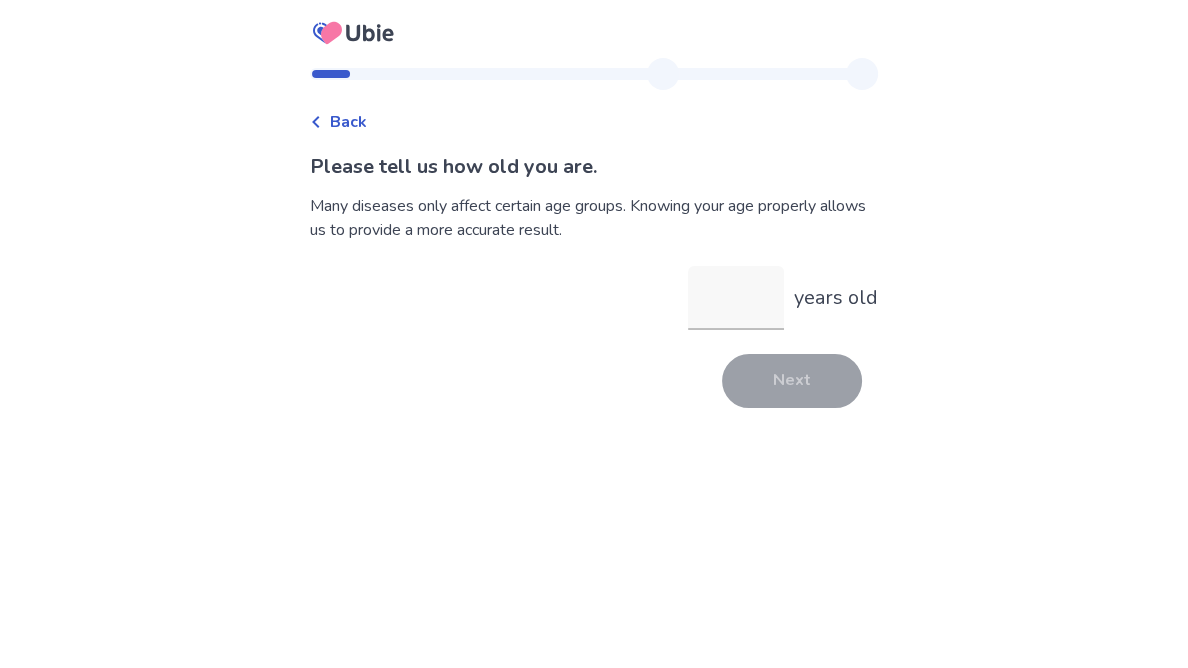 type on "*" 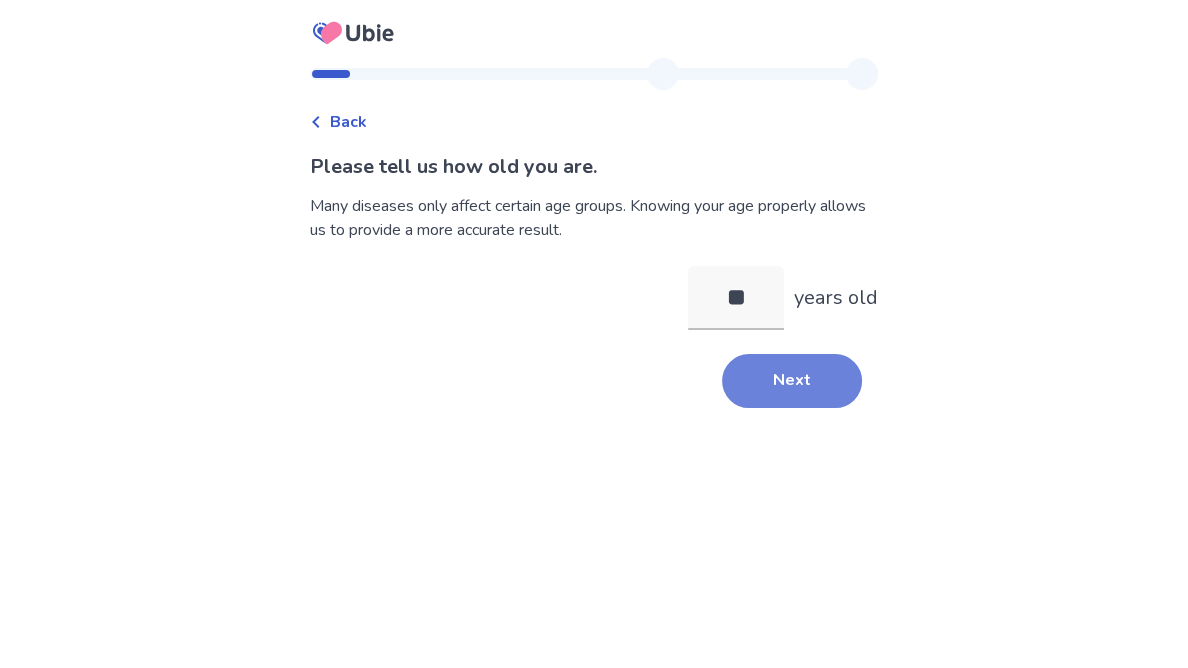 type on "**" 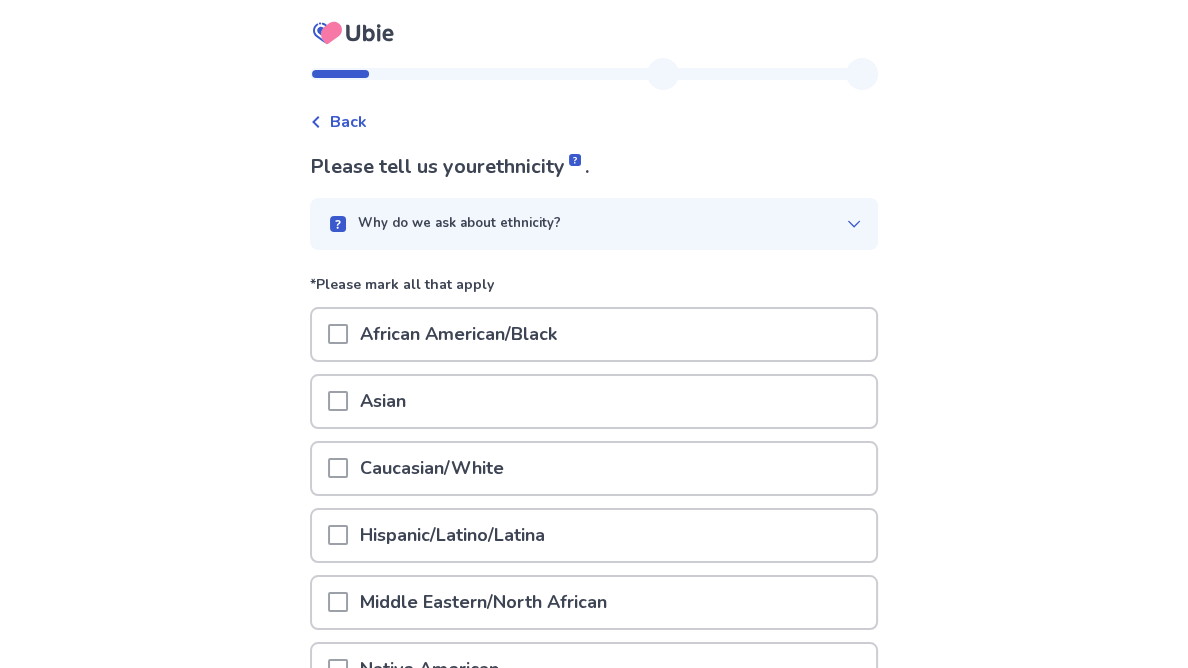 click at bounding box center [338, 334] 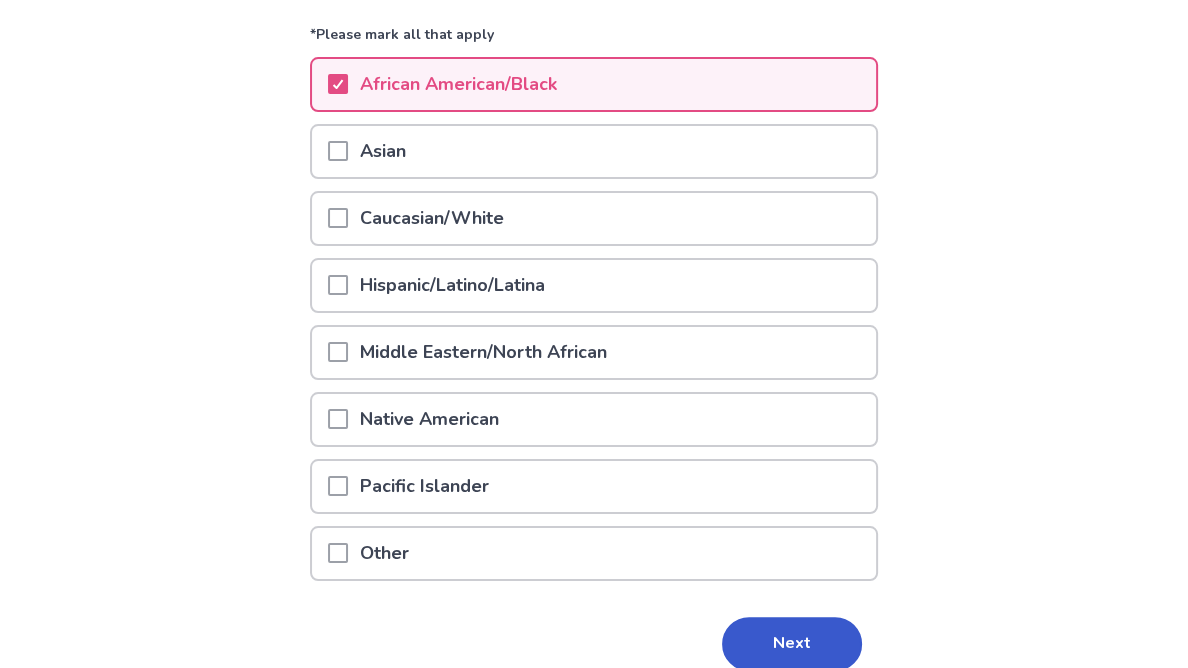 scroll, scrollTop: 340, scrollLeft: 0, axis: vertical 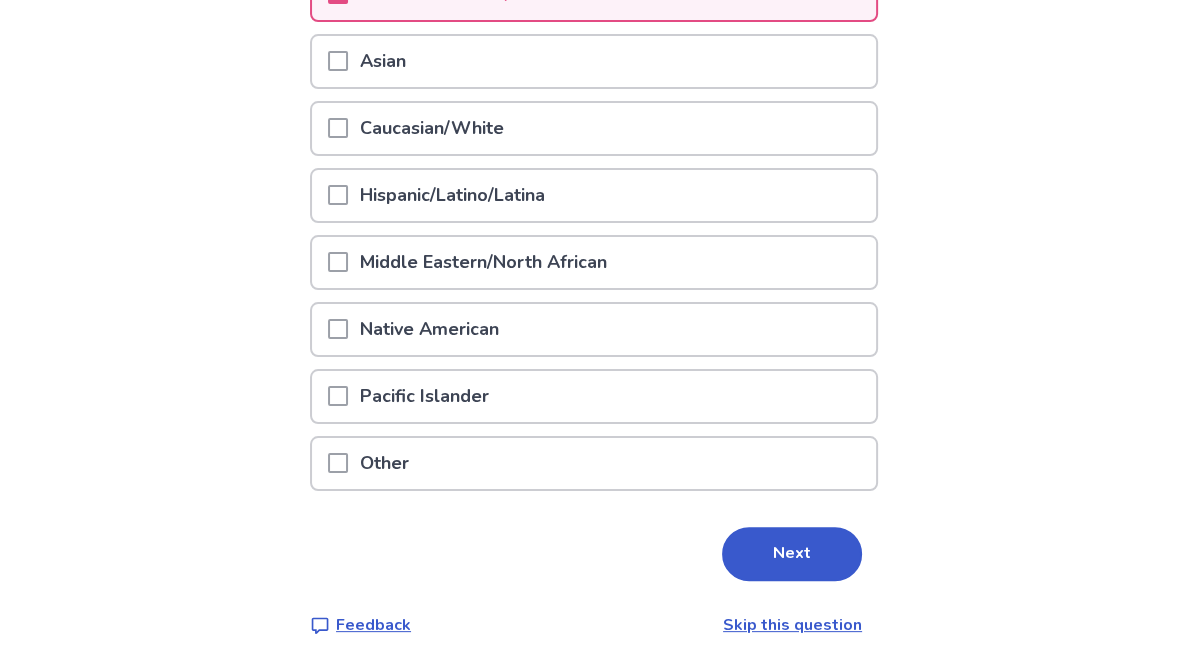 drag, startPoint x: 799, startPoint y: 565, endPoint x: 789, endPoint y: 557, distance: 12.806249 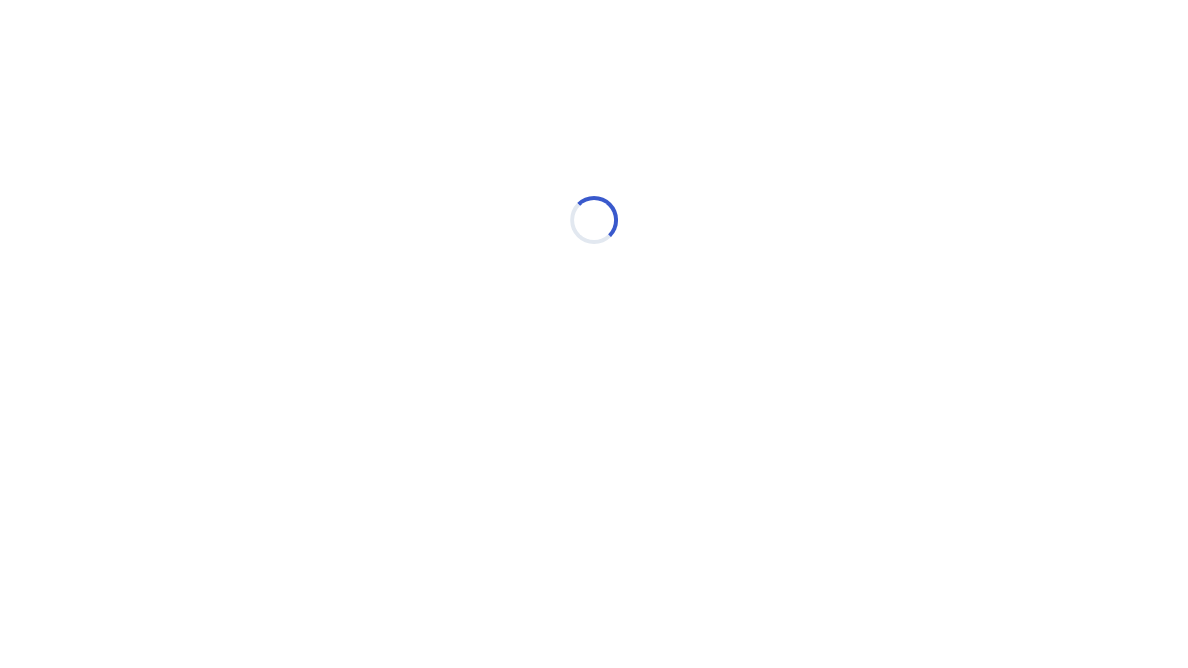 scroll, scrollTop: 0, scrollLeft: 0, axis: both 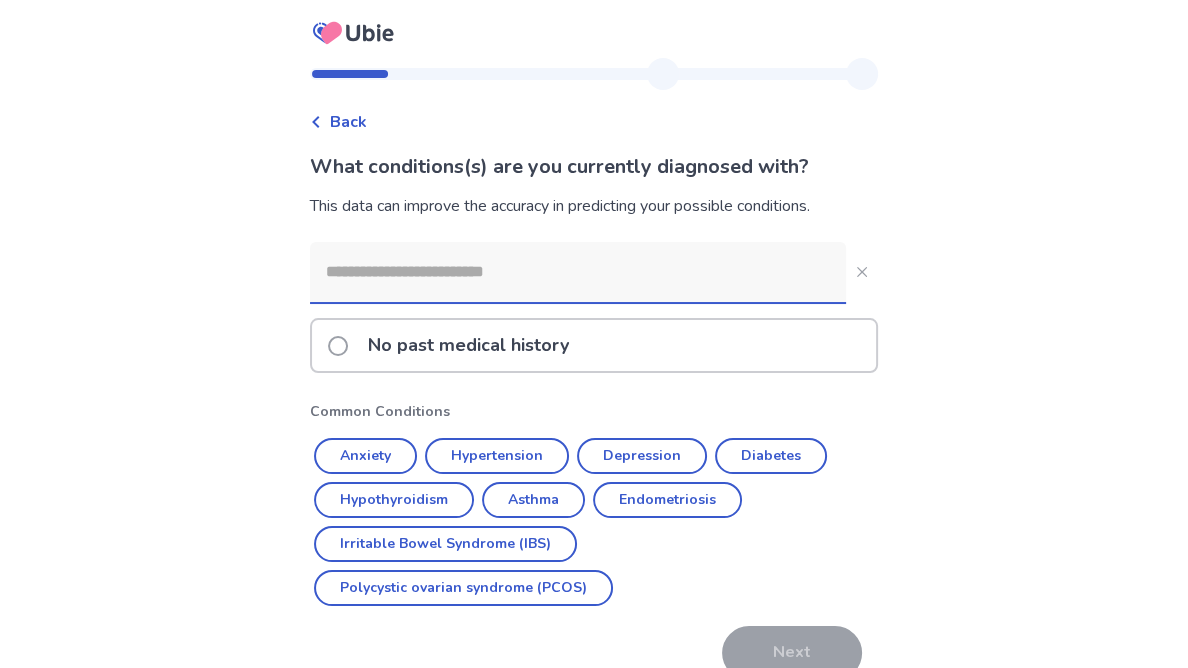 click at bounding box center [338, 346] 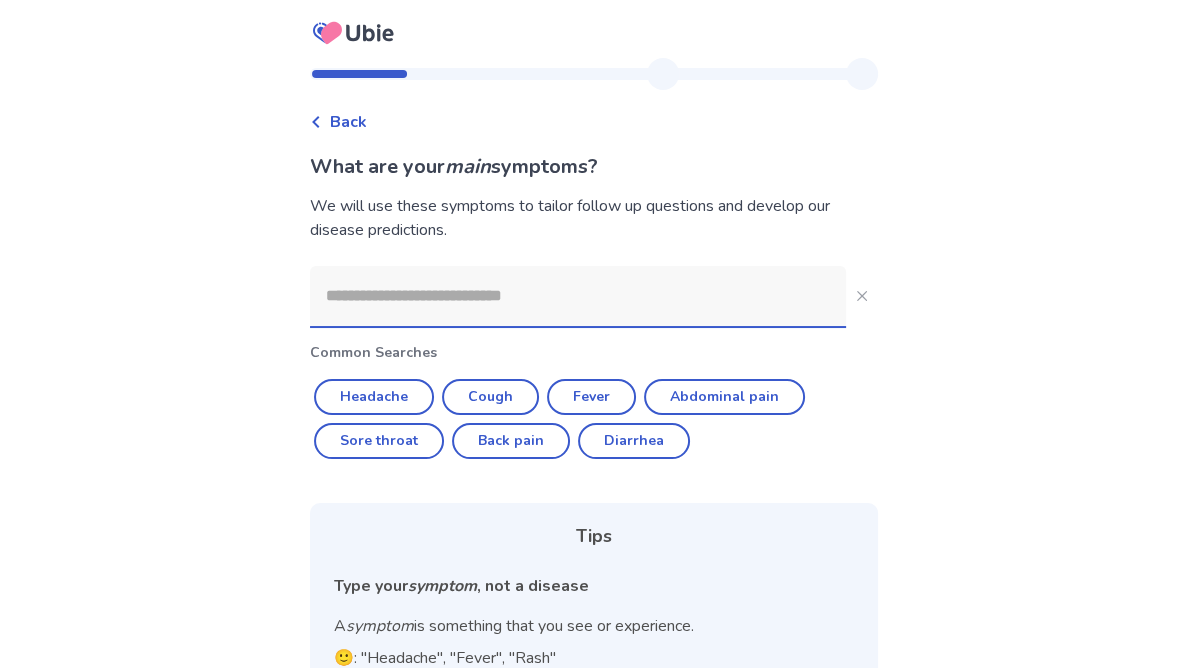 click 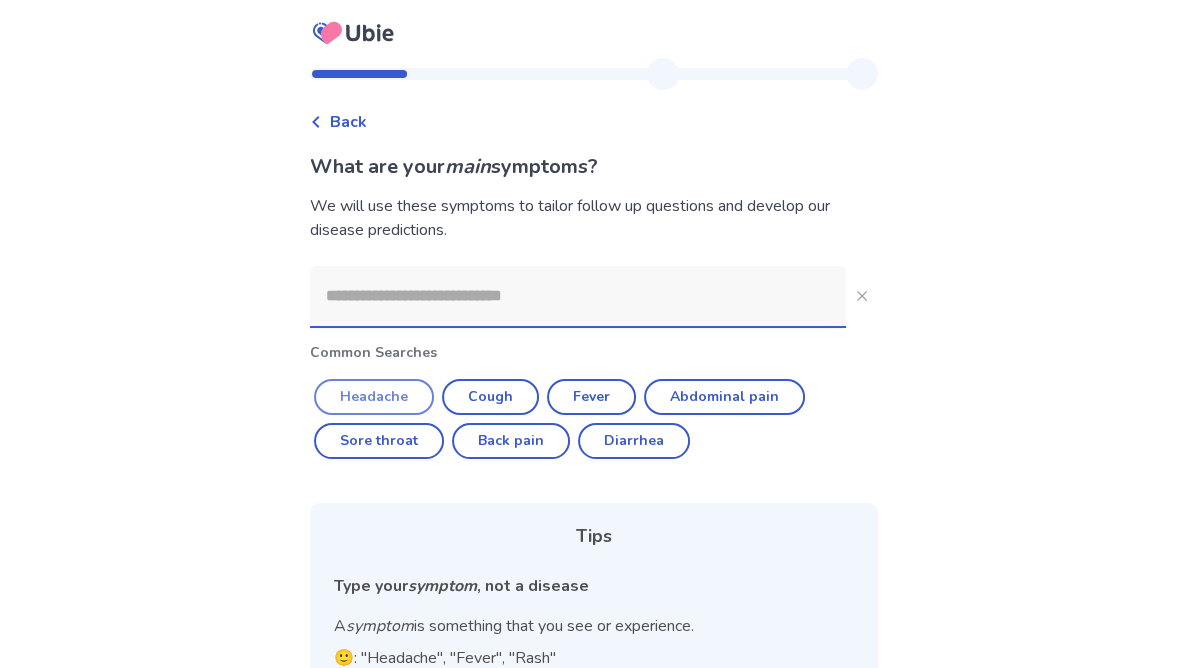 click on "Headache" 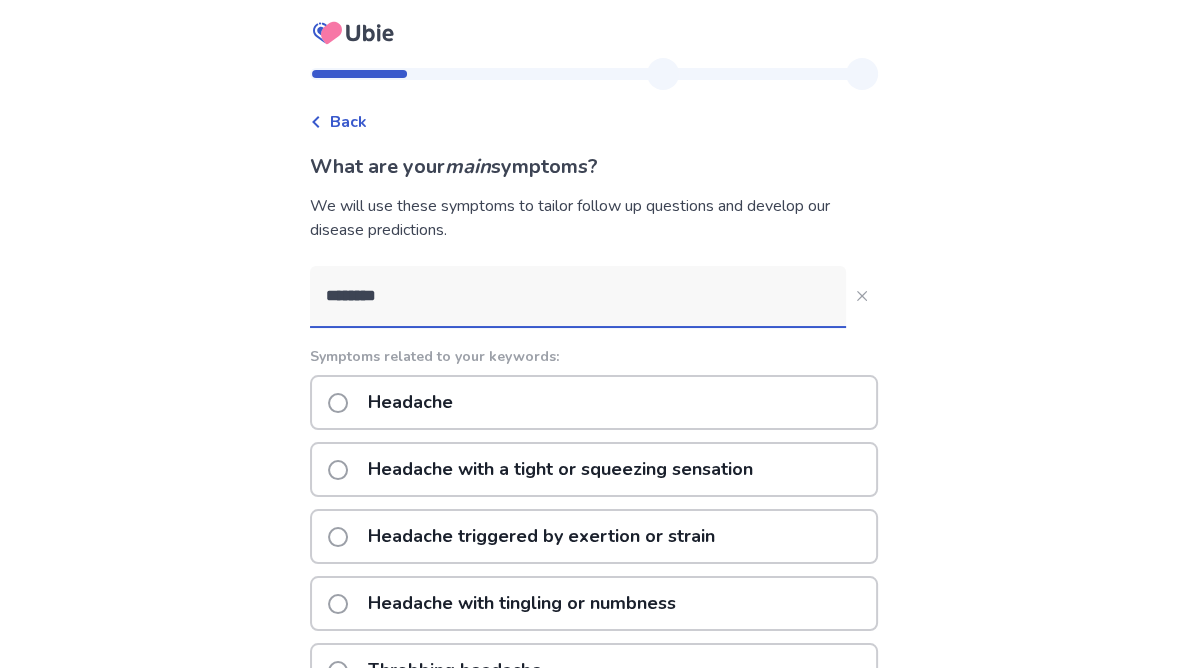 click on "********" 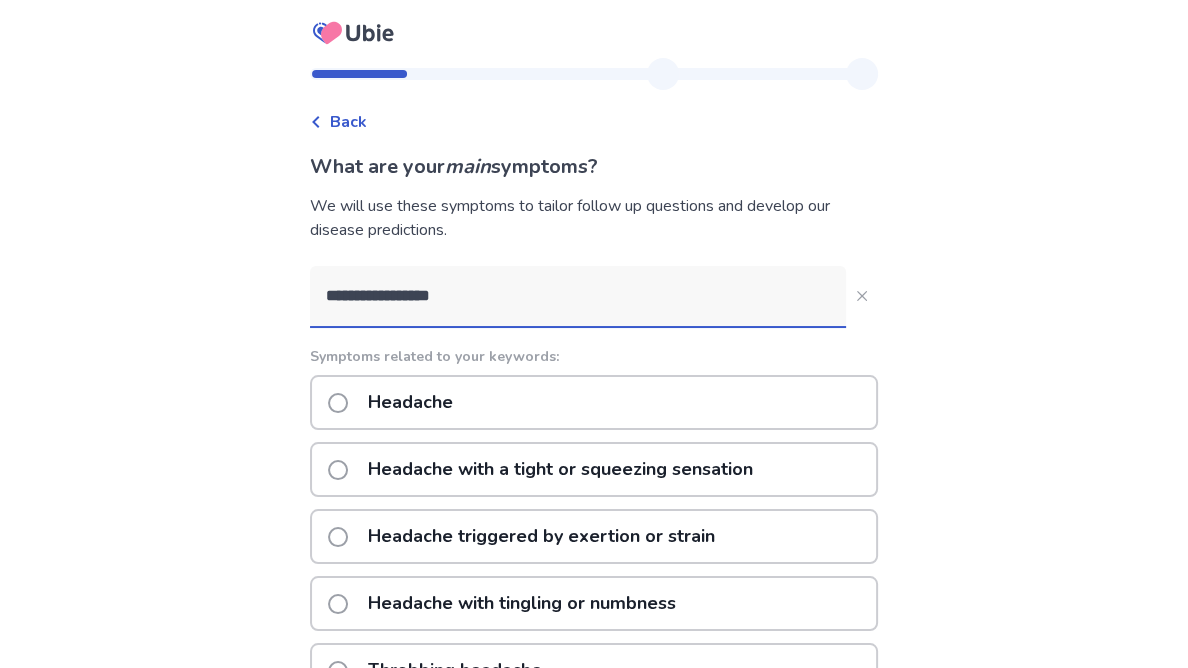 type on "**********" 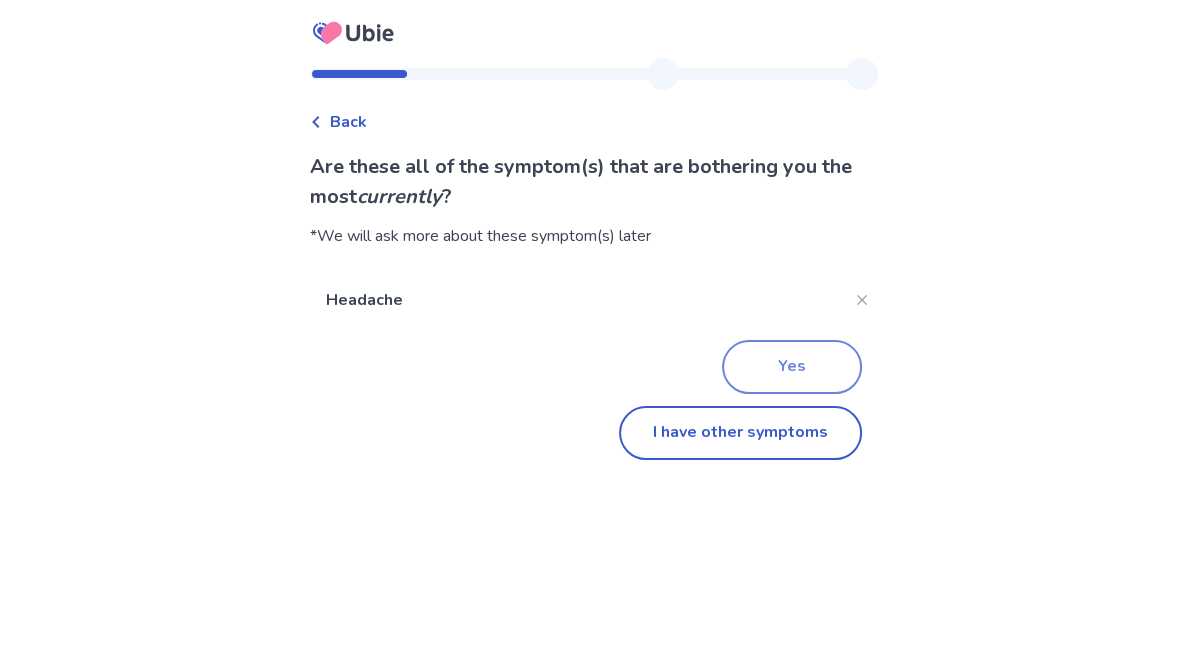 click on "Yes" 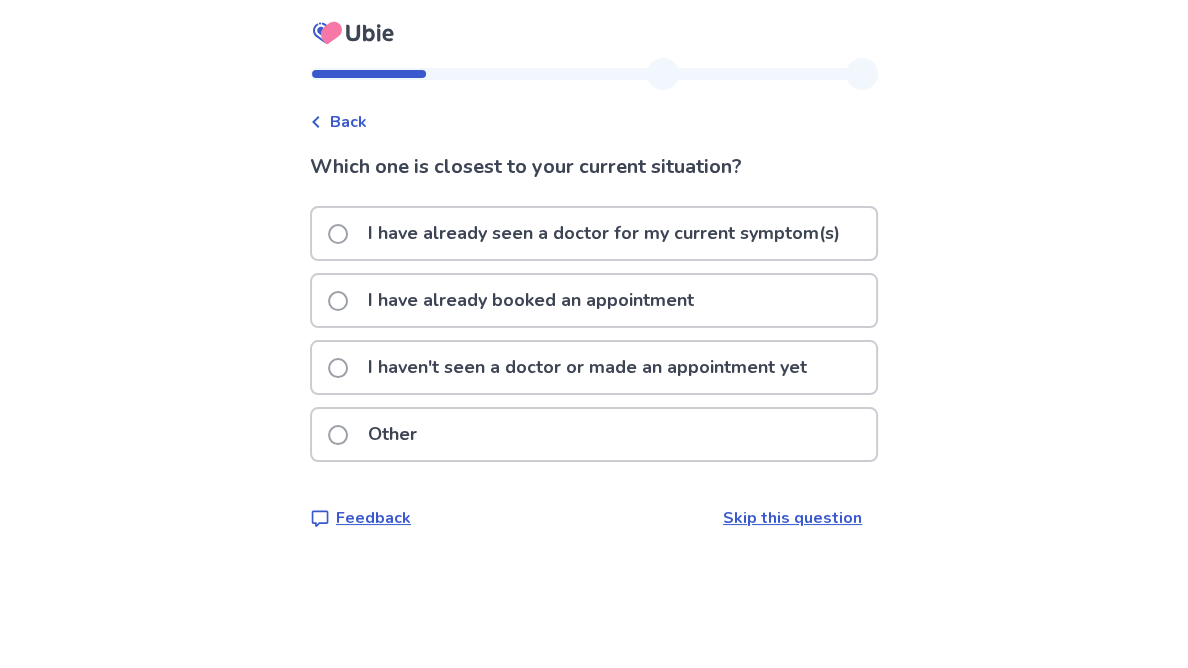 click 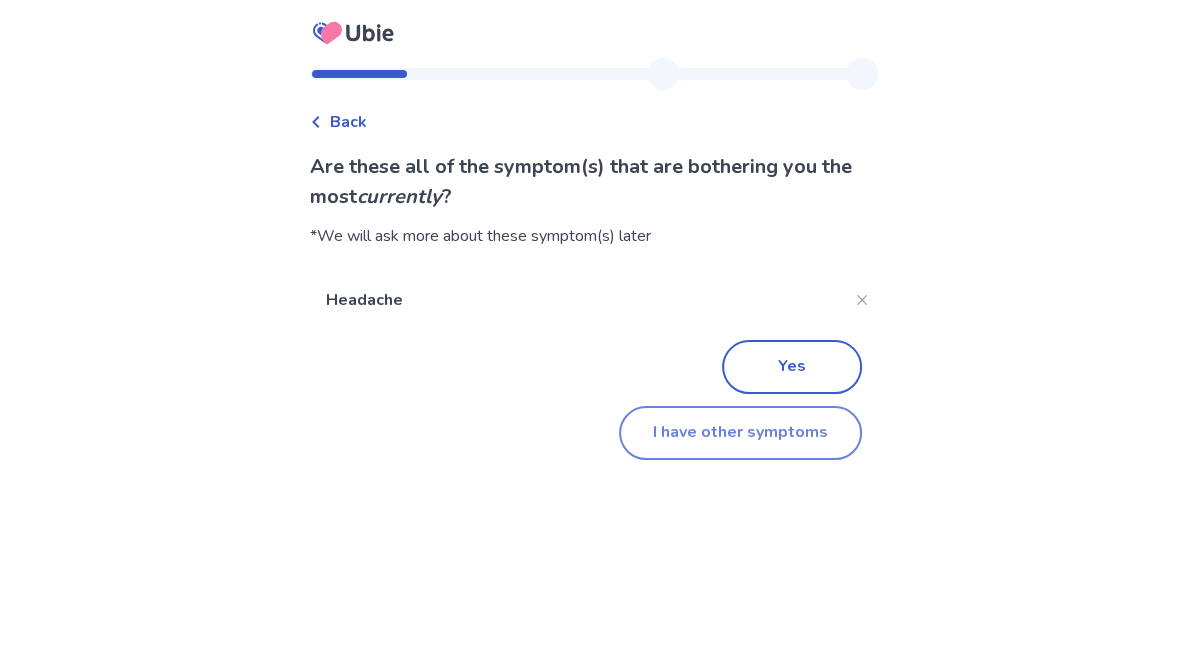 click on "I have other symptoms" 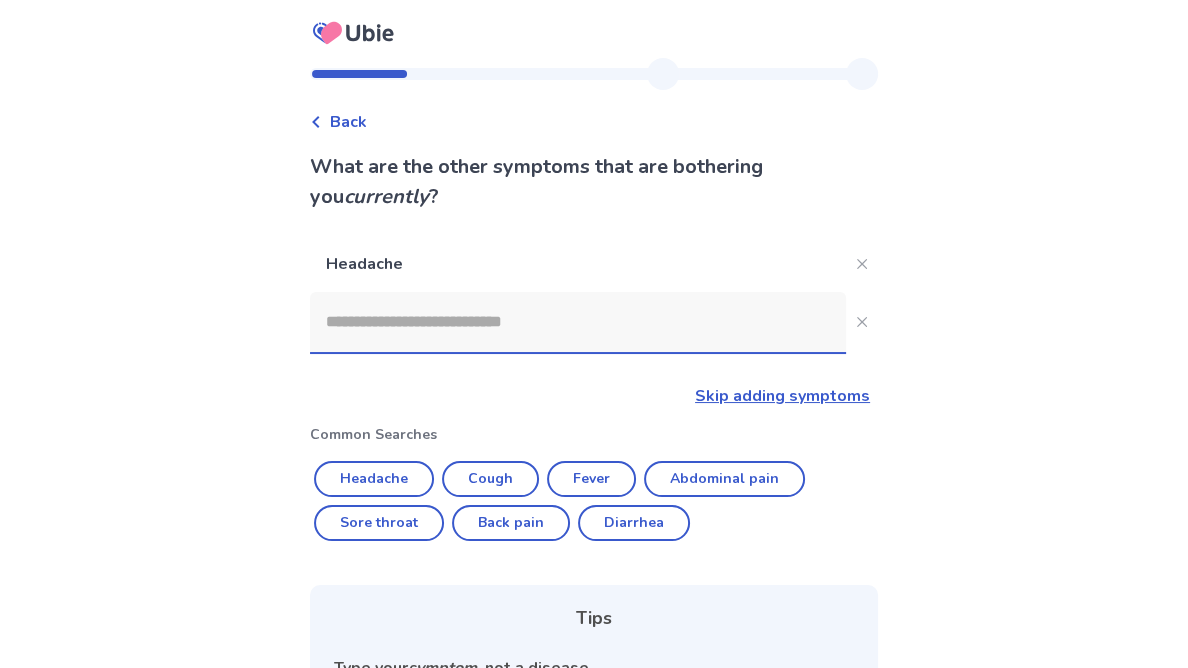 click 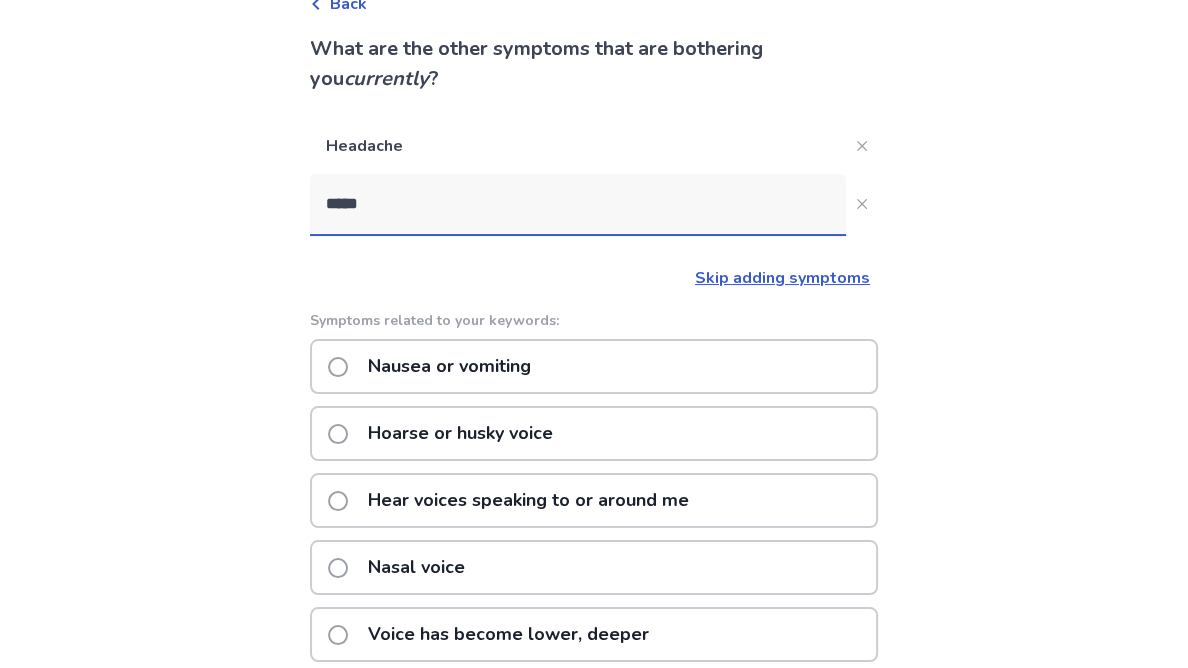 scroll, scrollTop: 100, scrollLeft: 0, axis: vertical 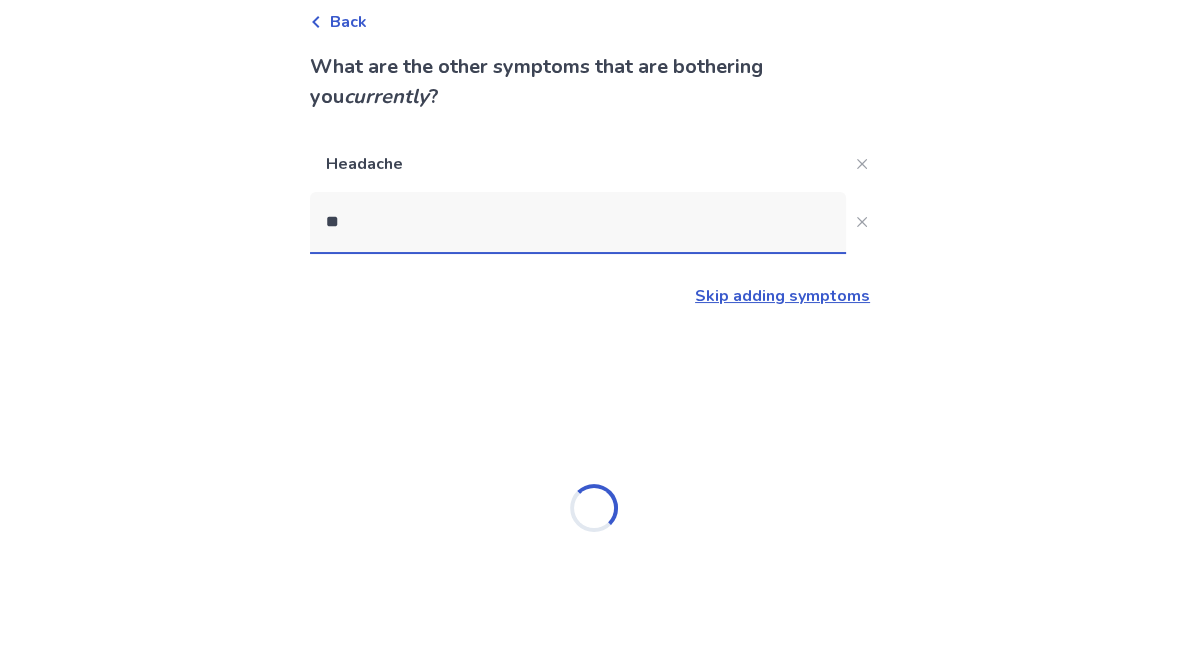 type on "*" 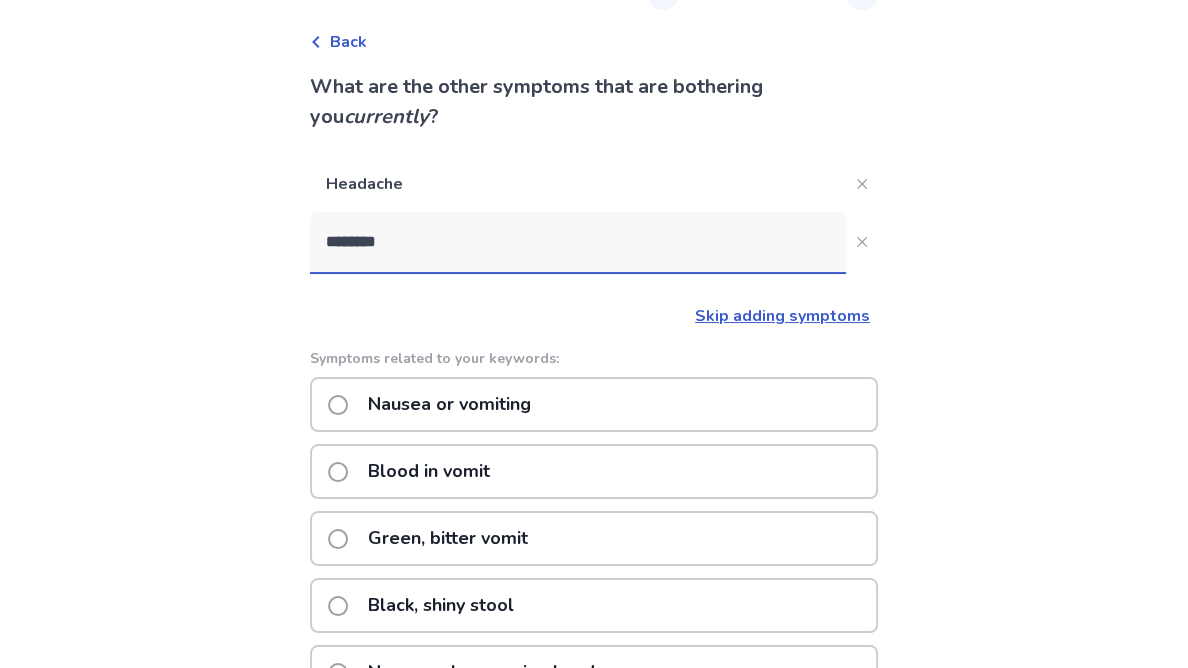 scroll, scrollTop: 147, scrollLeft: 0, axis: vertical 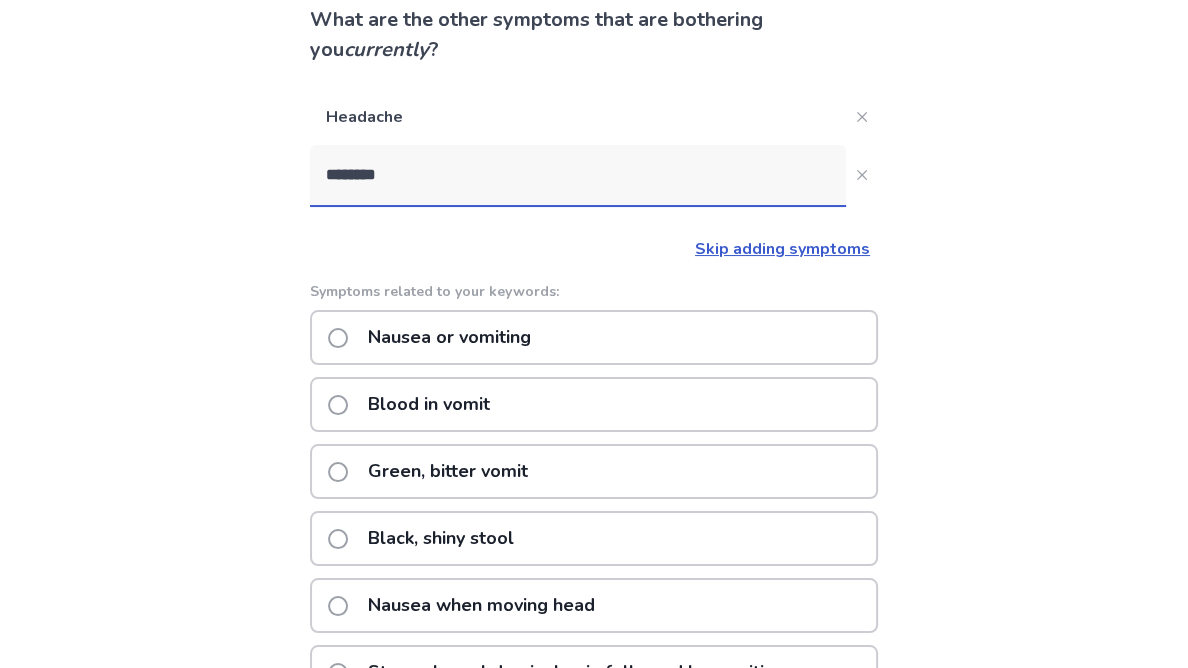 type on "********" 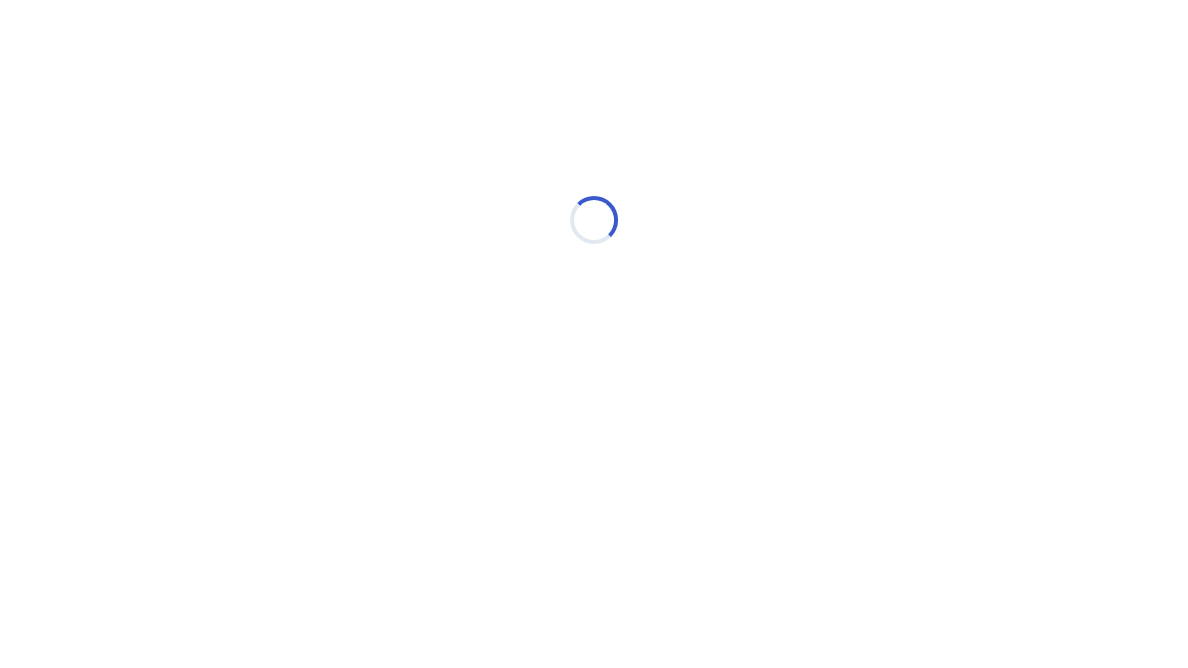 scroll, scrollTop: 0, scrollLeft: 0, axis: both 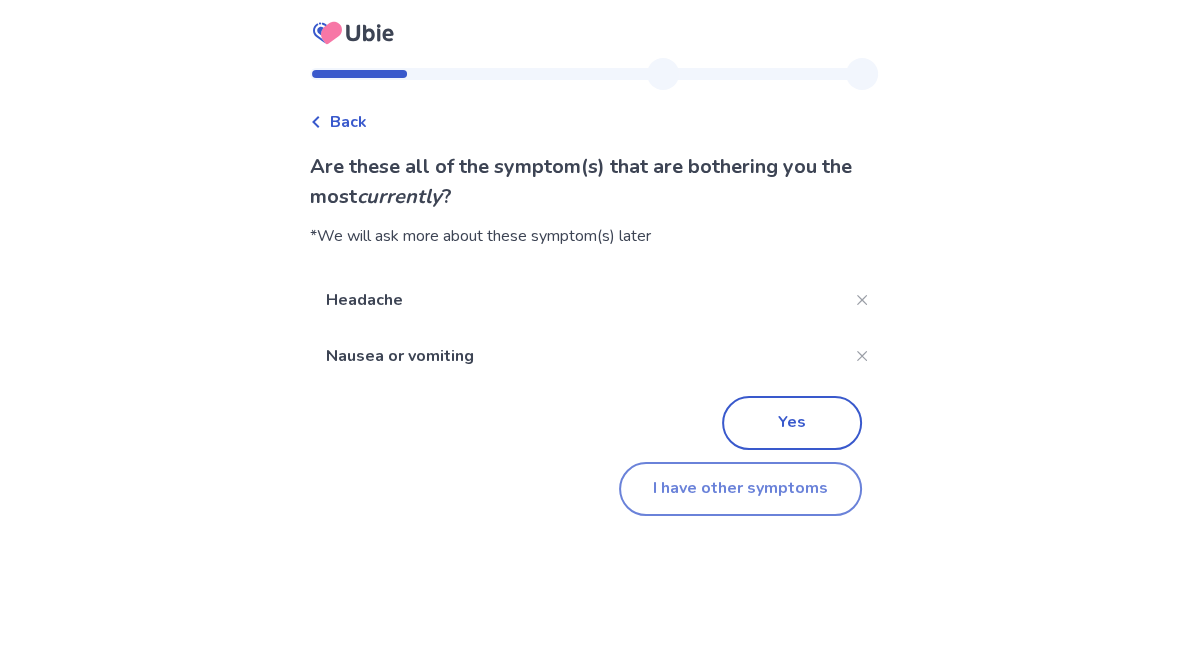 click on "I have other symptoms" 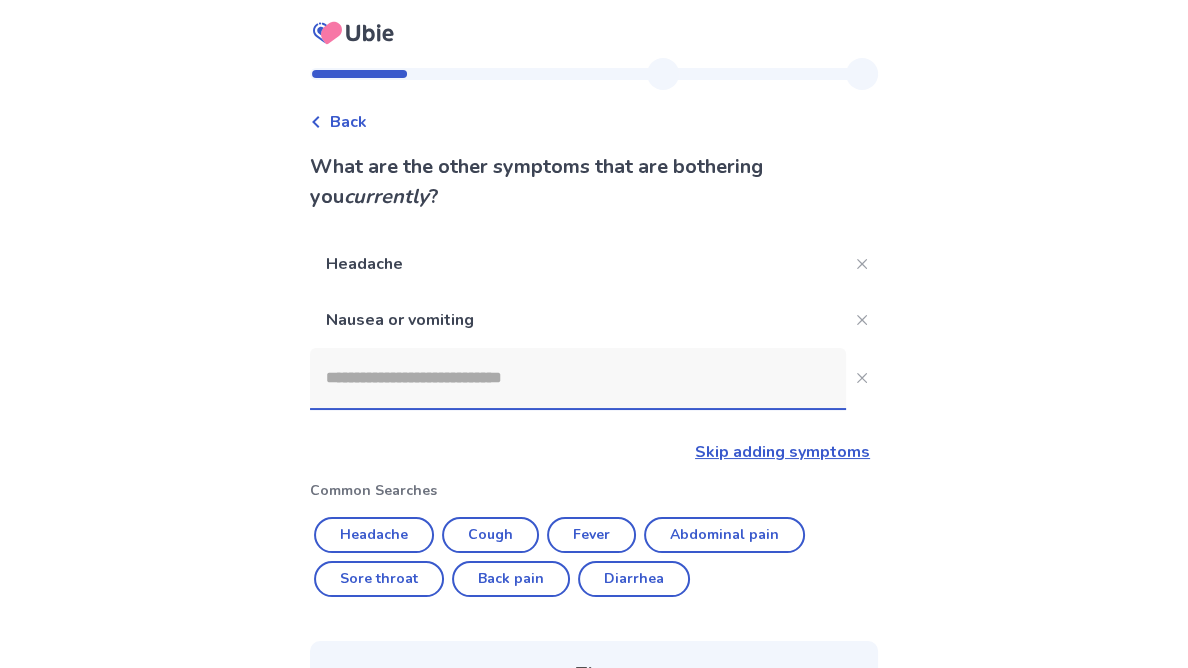 scroll, scrollTop: 147, scrollLeft: 0, axis: vertical 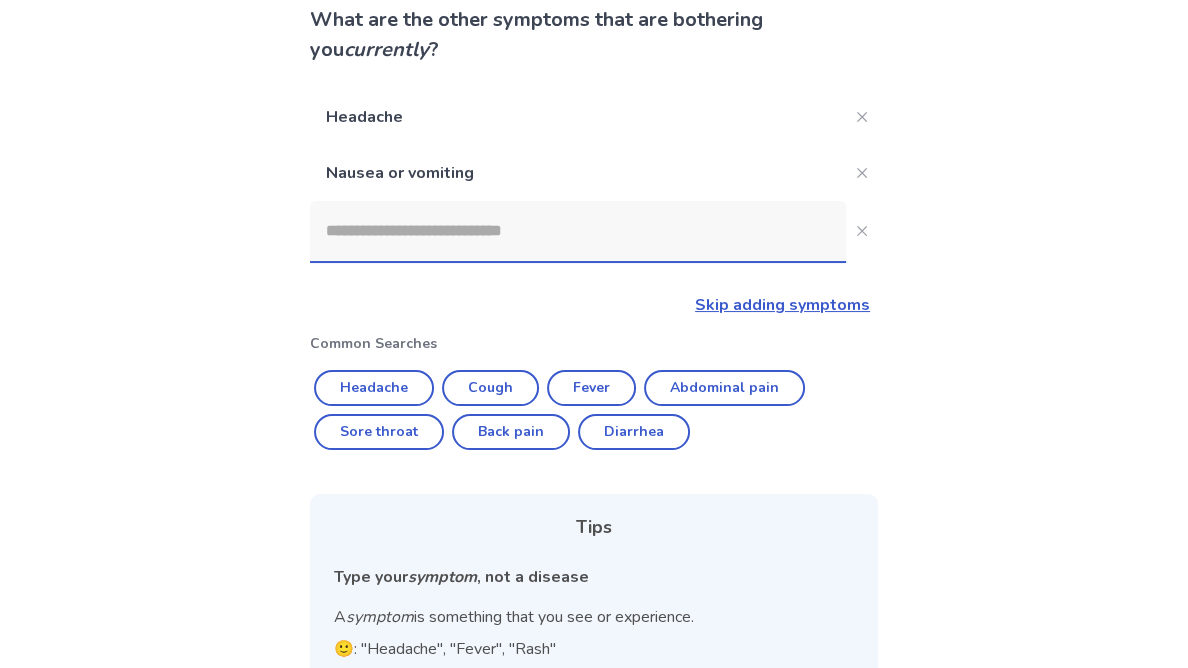 click 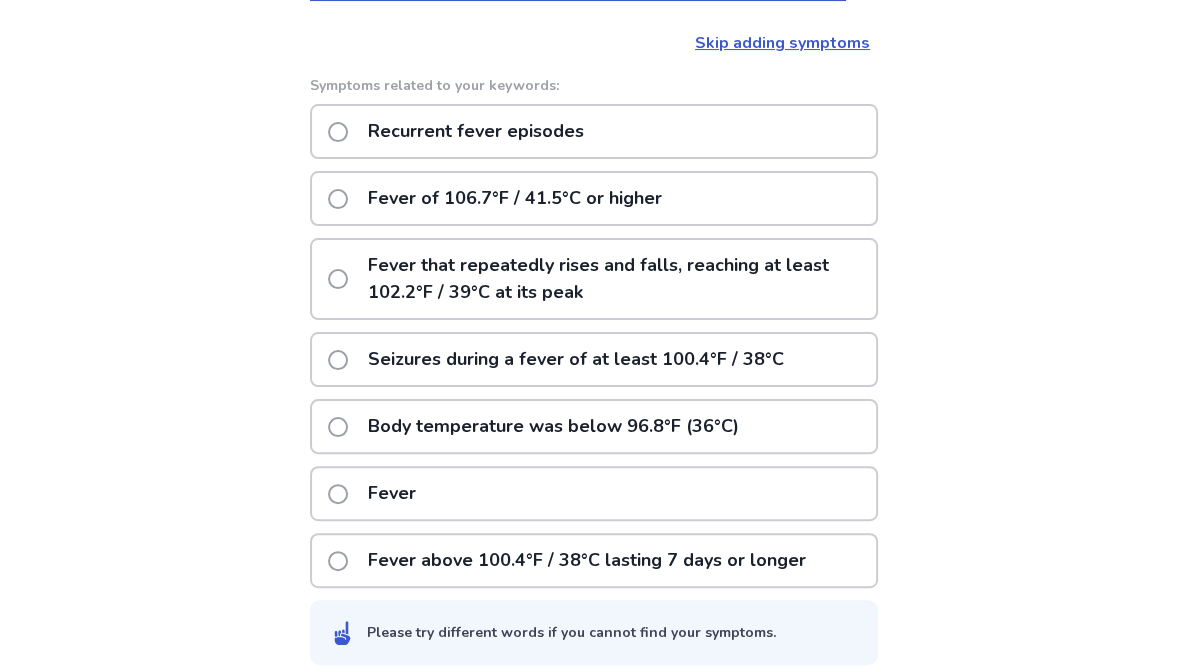 scroll, scrollTop: 429, scrollLeft: 0, axis: vertical 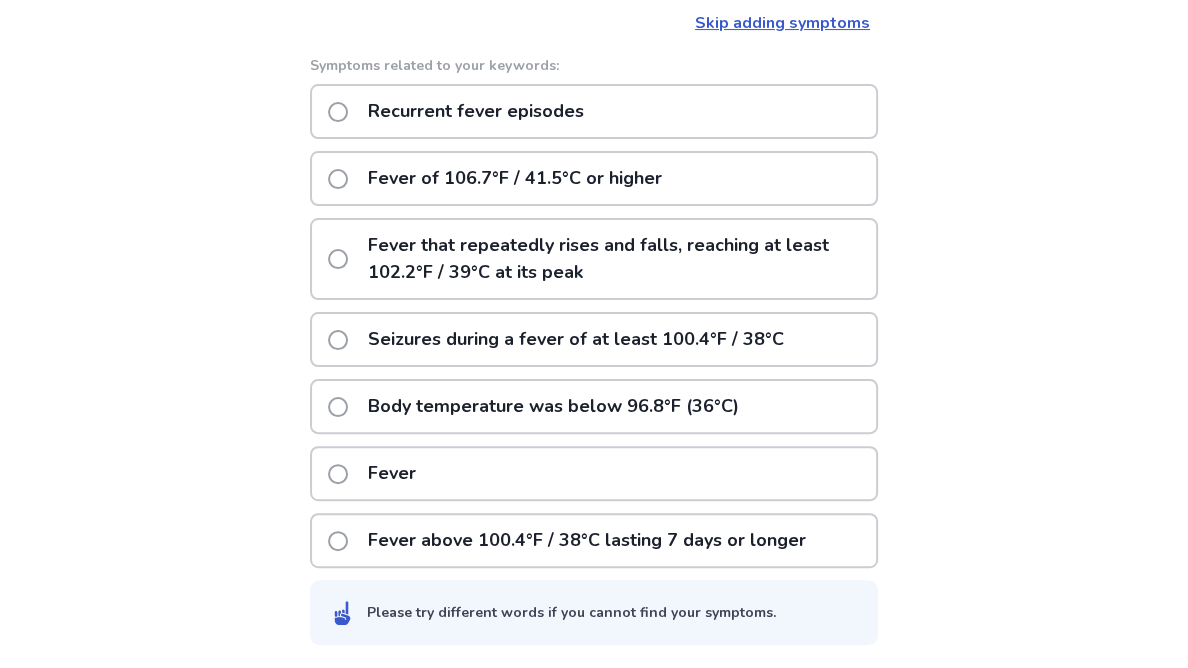 type on "*" 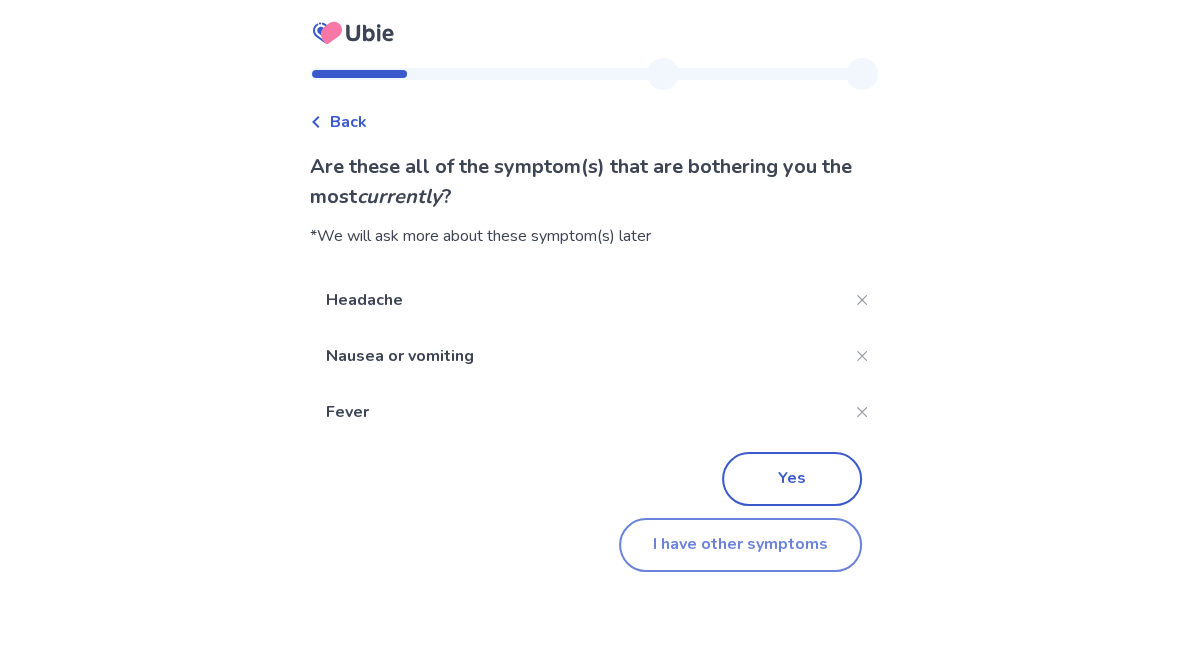 click on "I have other symptoms" 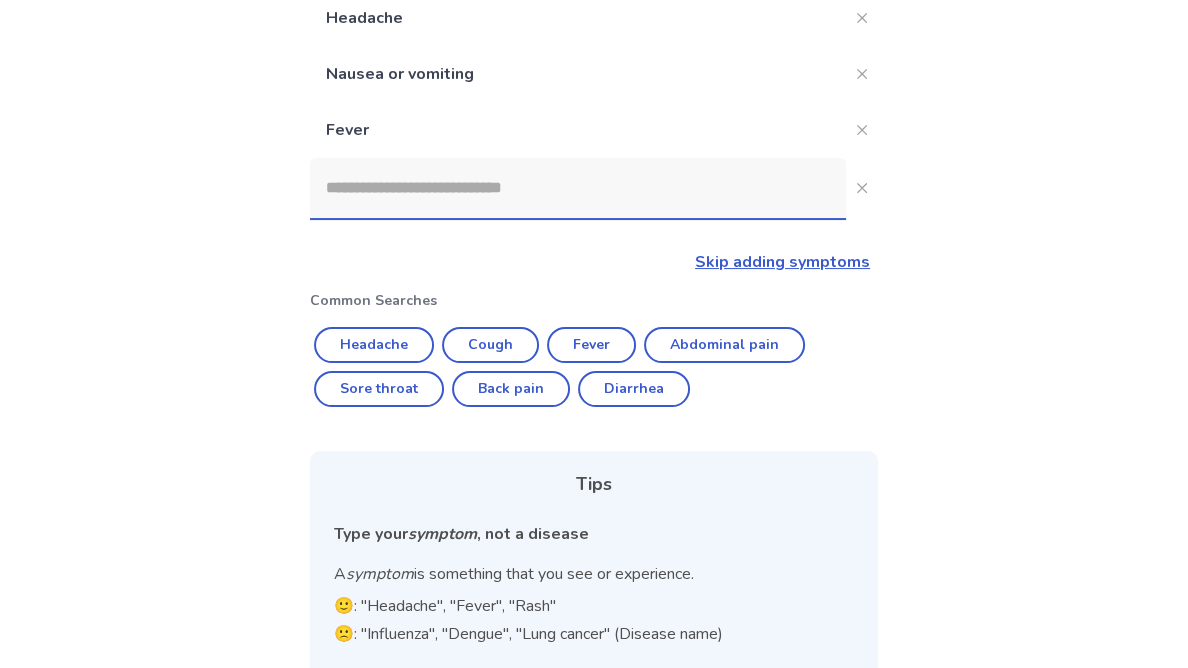 scroll, scrollTop: 245, scrollLeft: 0, axis: vertical 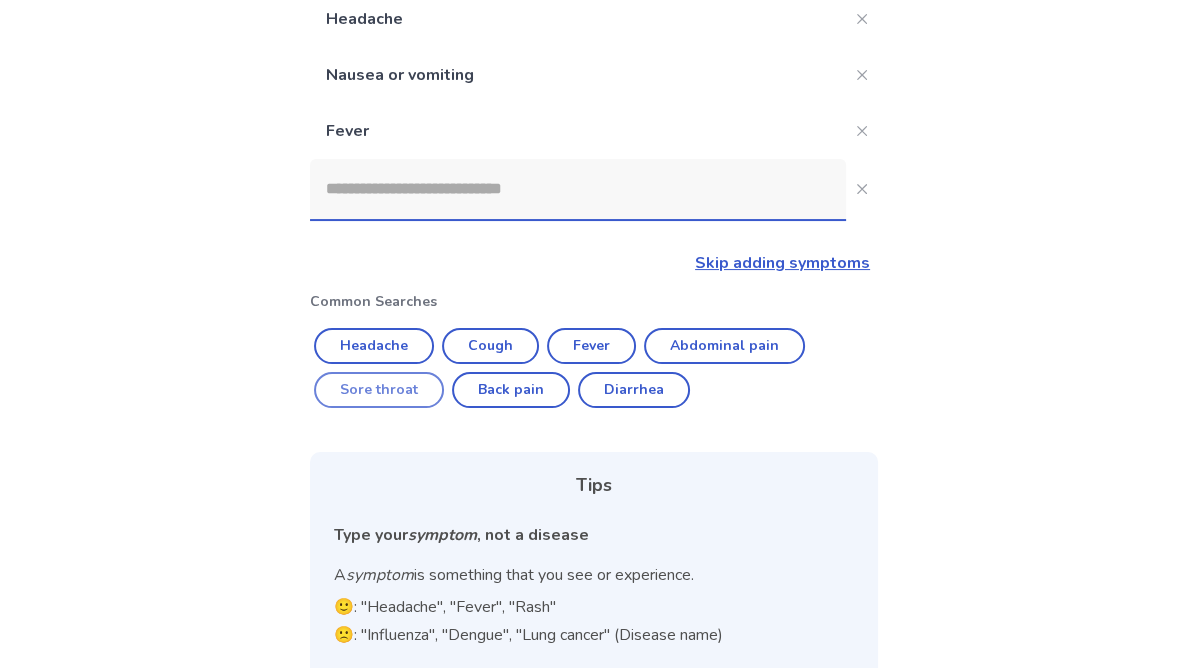 click on "Sore throat" 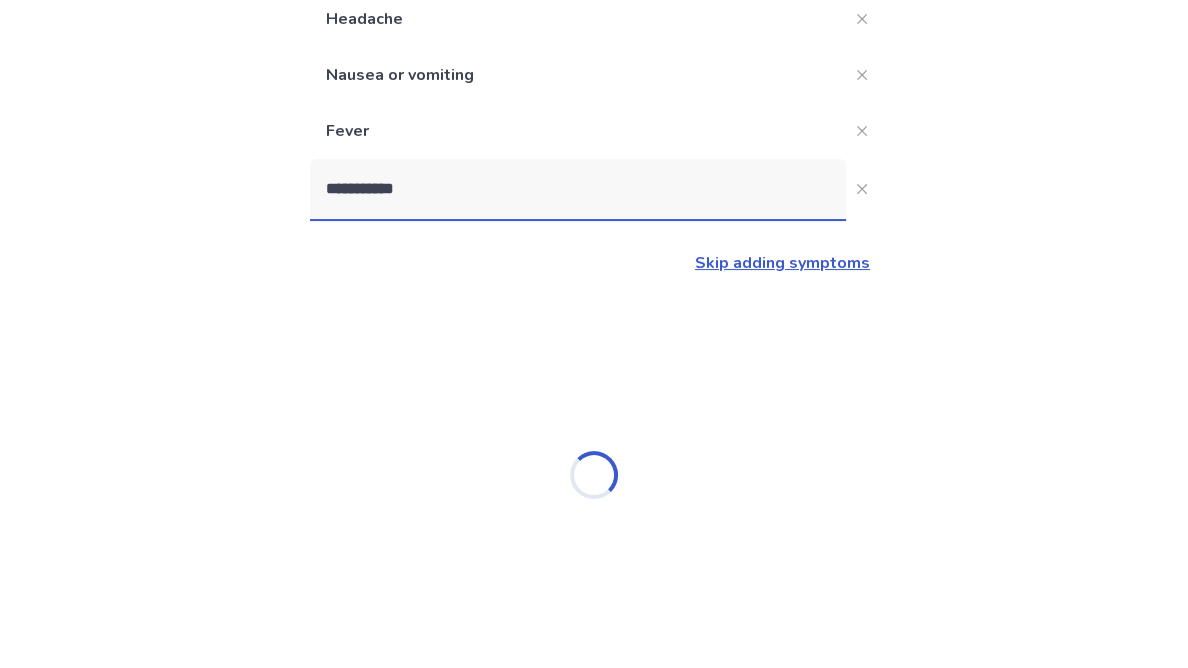 type on "**********" 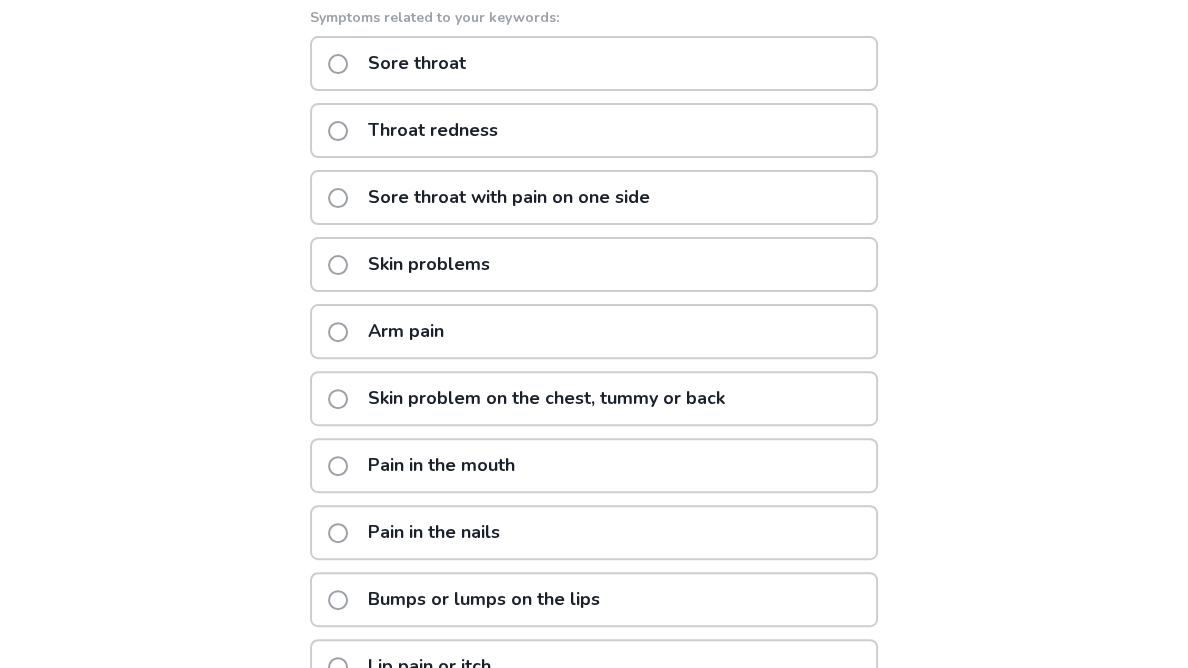 scroll, scrollTop: 533, scrollLeft: 0, axis: vertical 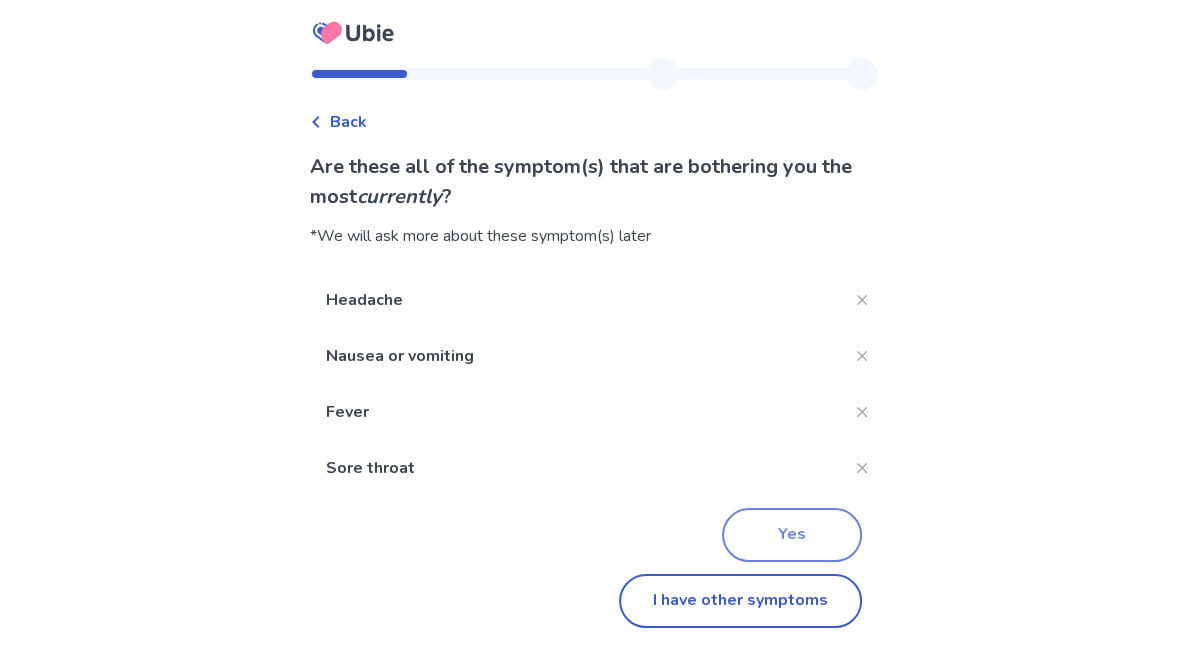 click on "Yes" 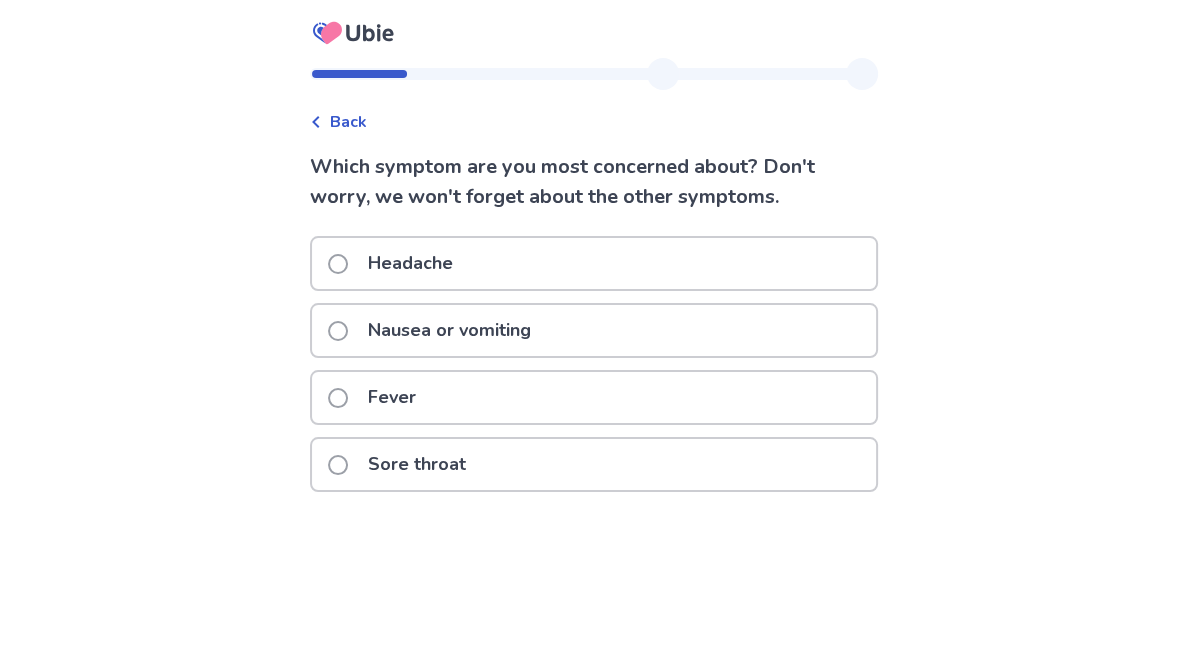 click on "Fever" 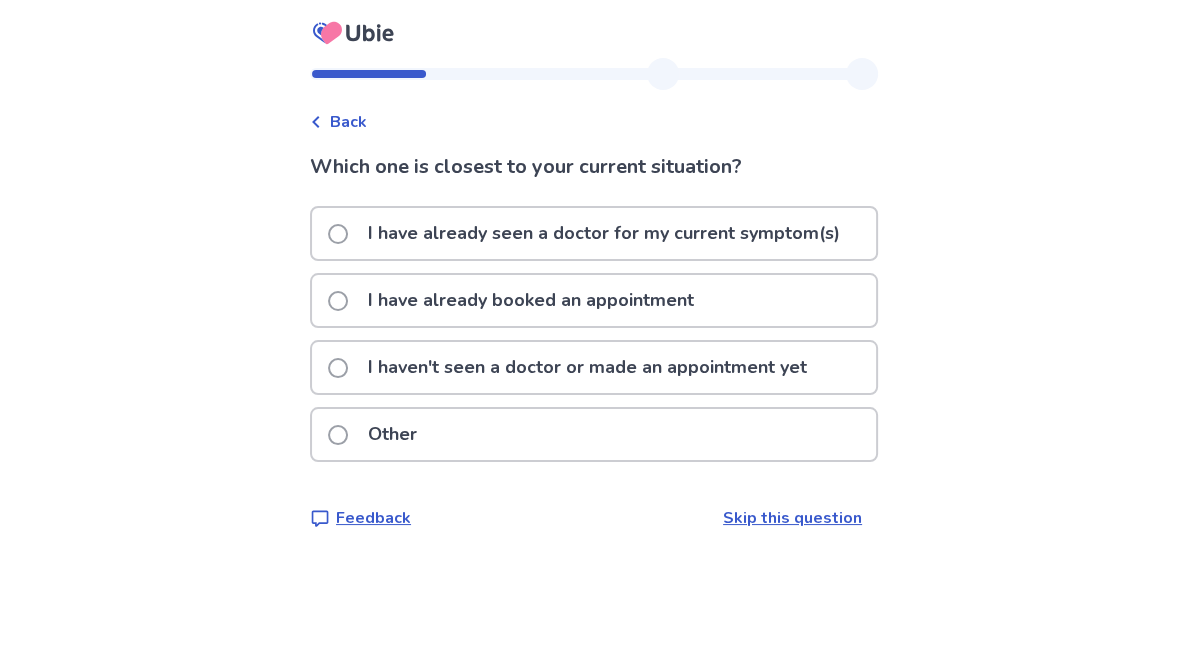 click on "Other" at bounding box center [392, 434] 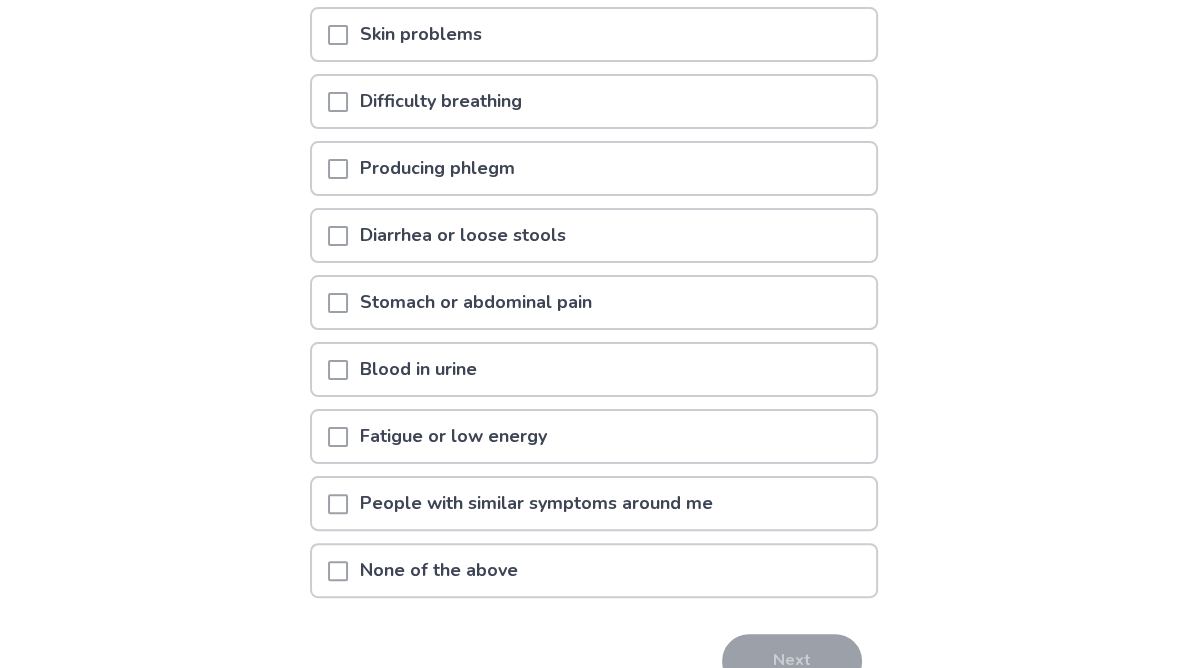scroll, scrollTop: 0, scrollLeft: 0, axis: both 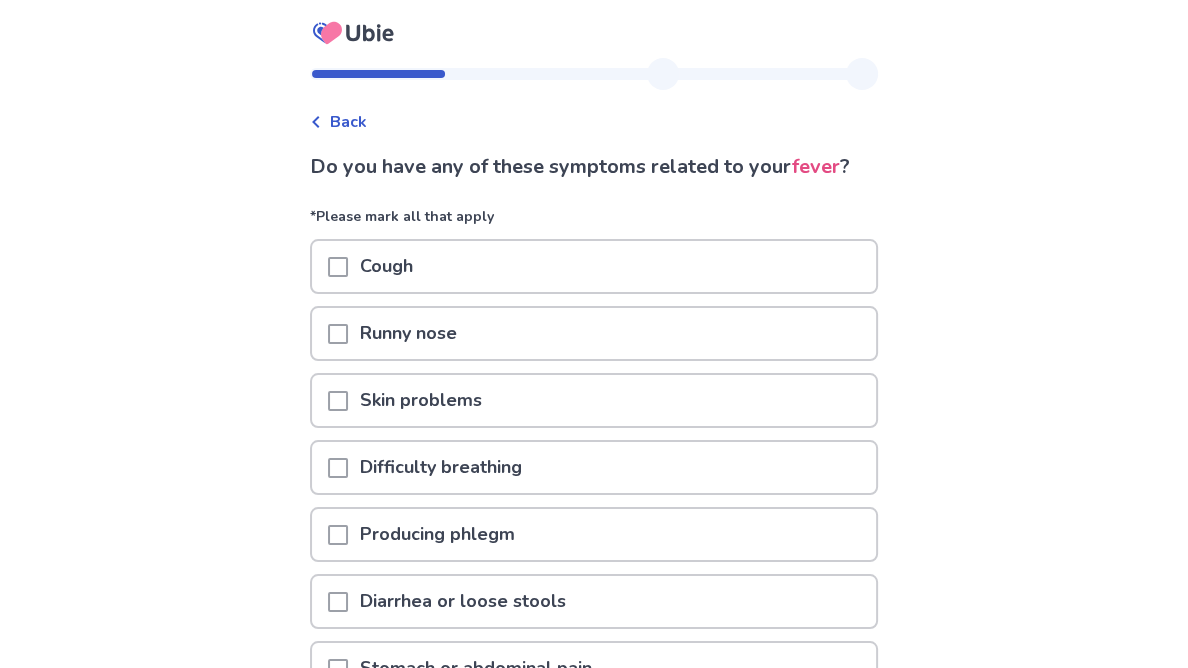 click on "Cough" at bounding box center (594, 266) 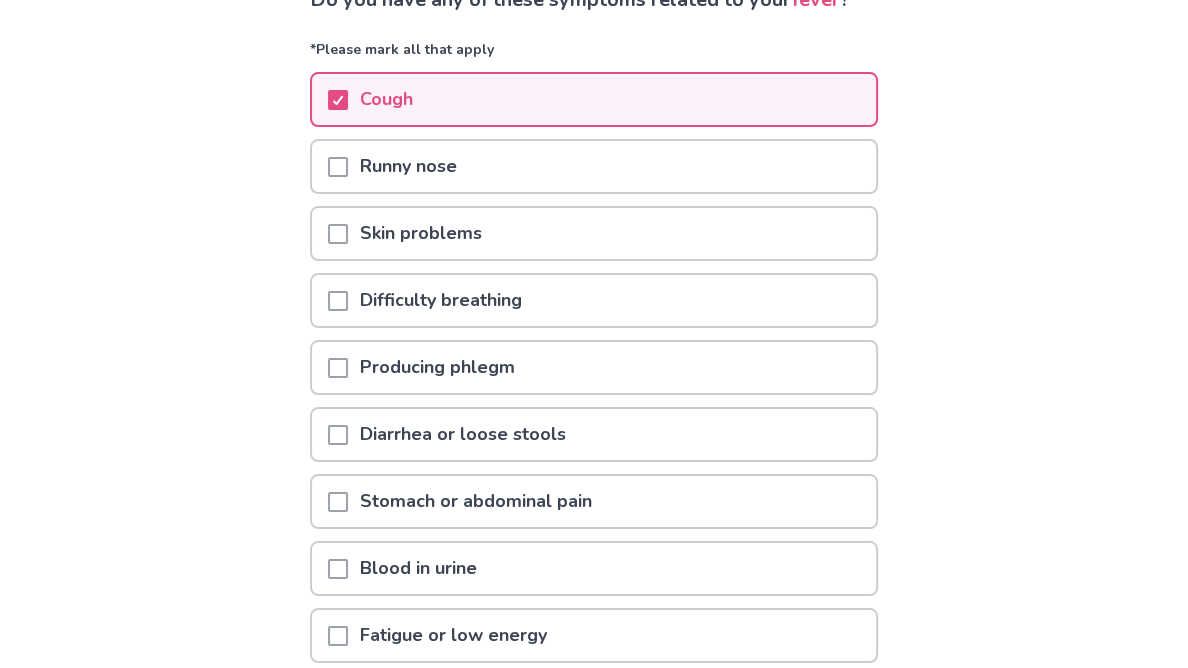 scroll, scrollTop: 372, scrollLeft: 0, axis: vertical 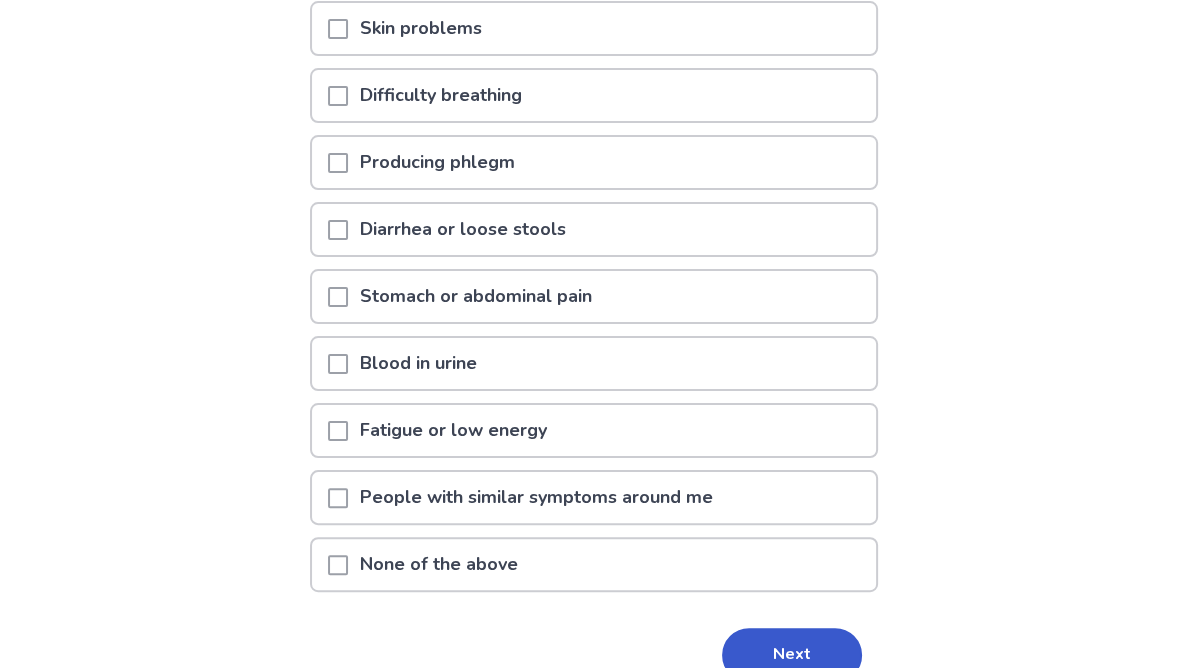 click on "Next" at bounding box center [792, 655] 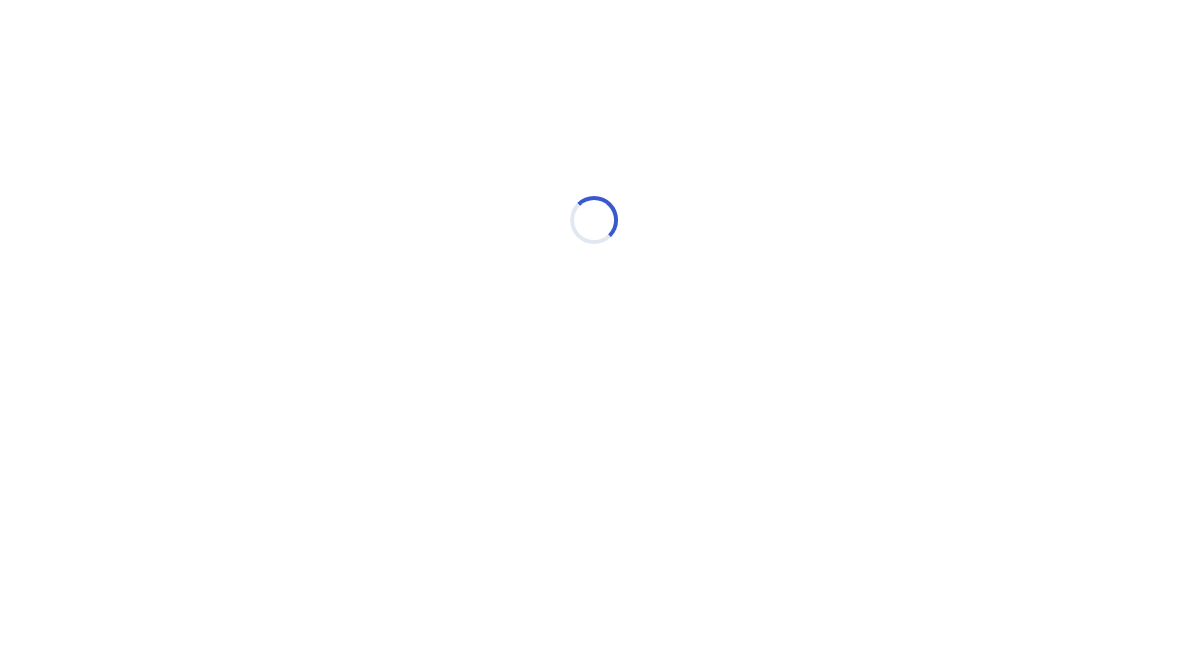 scroll, scrollTop: 0, scrollLeft: 0, axis: both 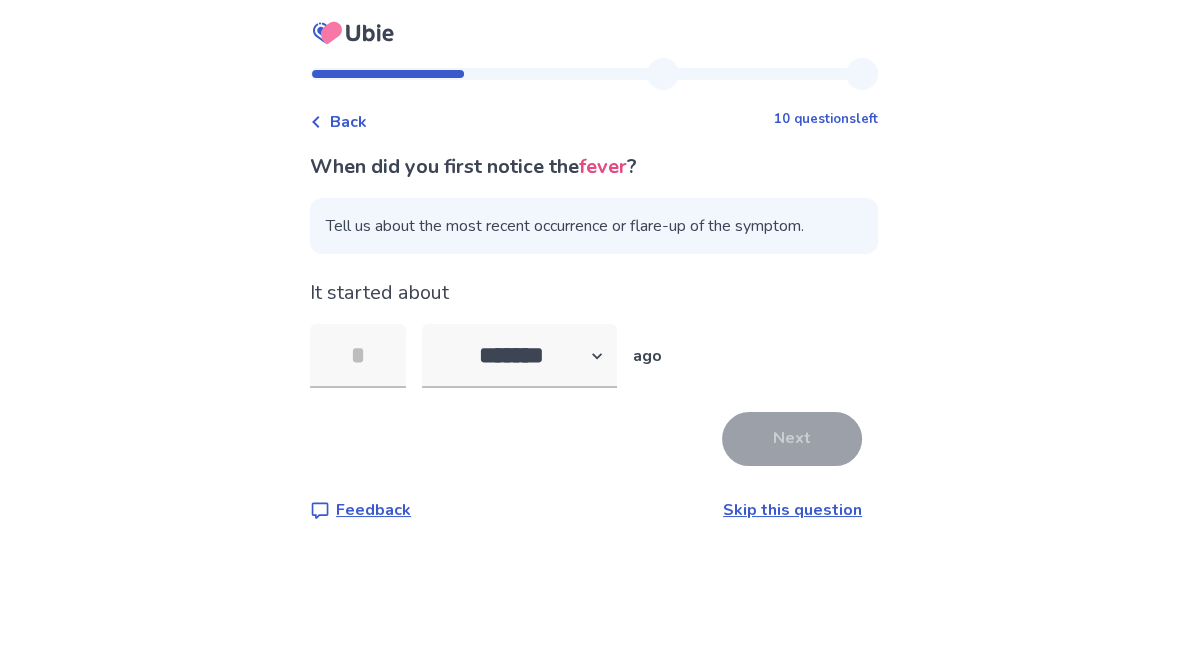 type on "*" 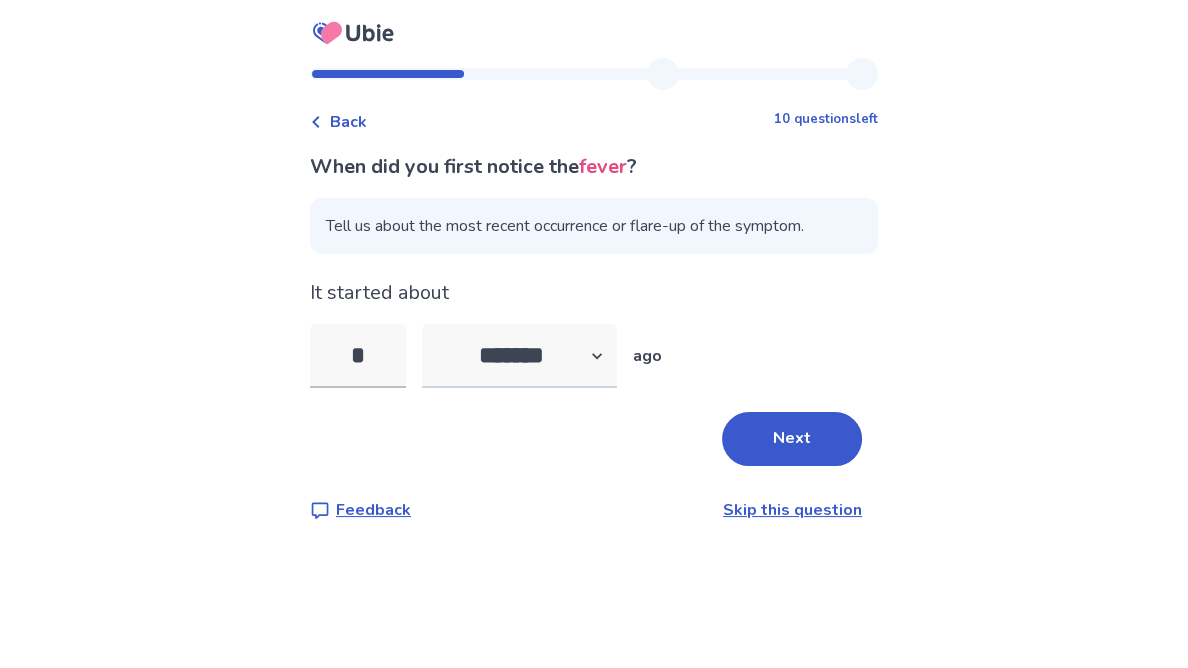 type on "*" 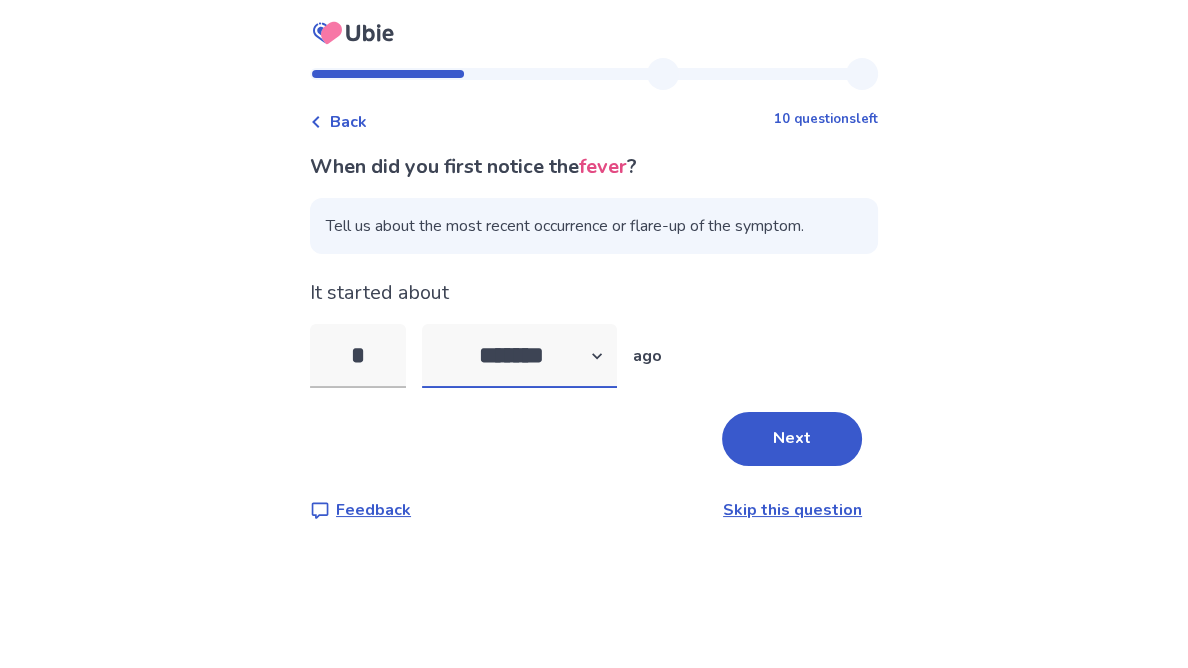 click on "******* ****** ******* ******** *******" at bounding box center [519, 356] 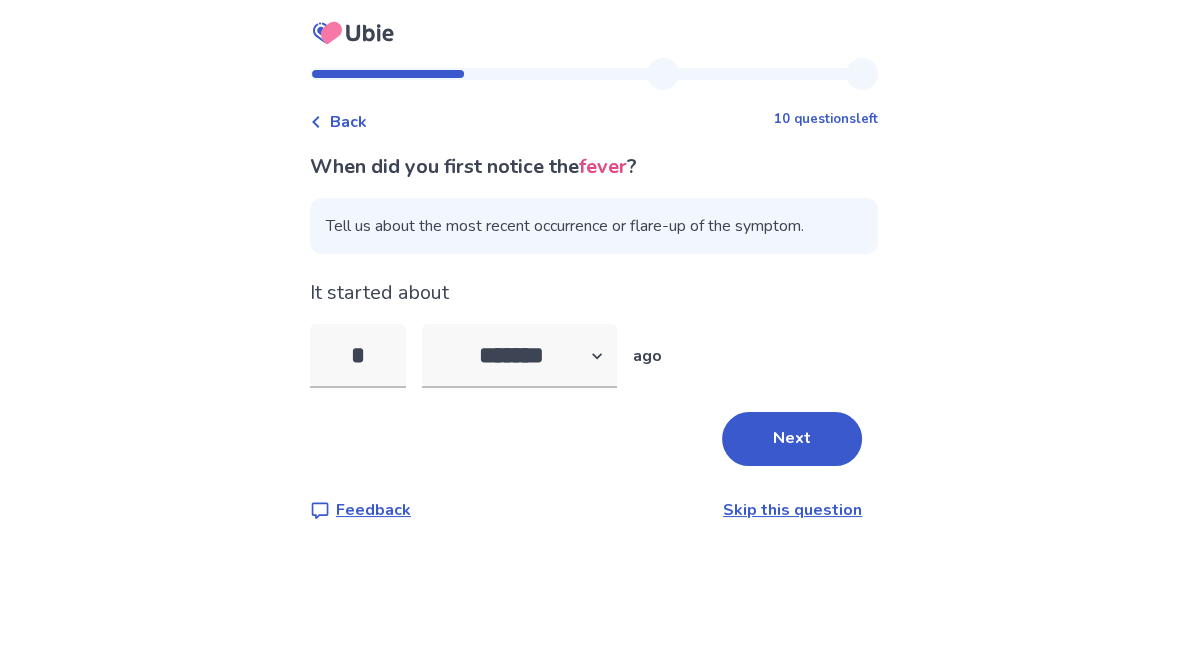click on "Back 10   questions  left When did you first notice the  fever ? Tell us about the most recent occurrence or flare-up of the symptom. It started about  * ******* ****** ******* ******** *******  ago Next Feedback Skip this question" at bounding box center [594, 334] 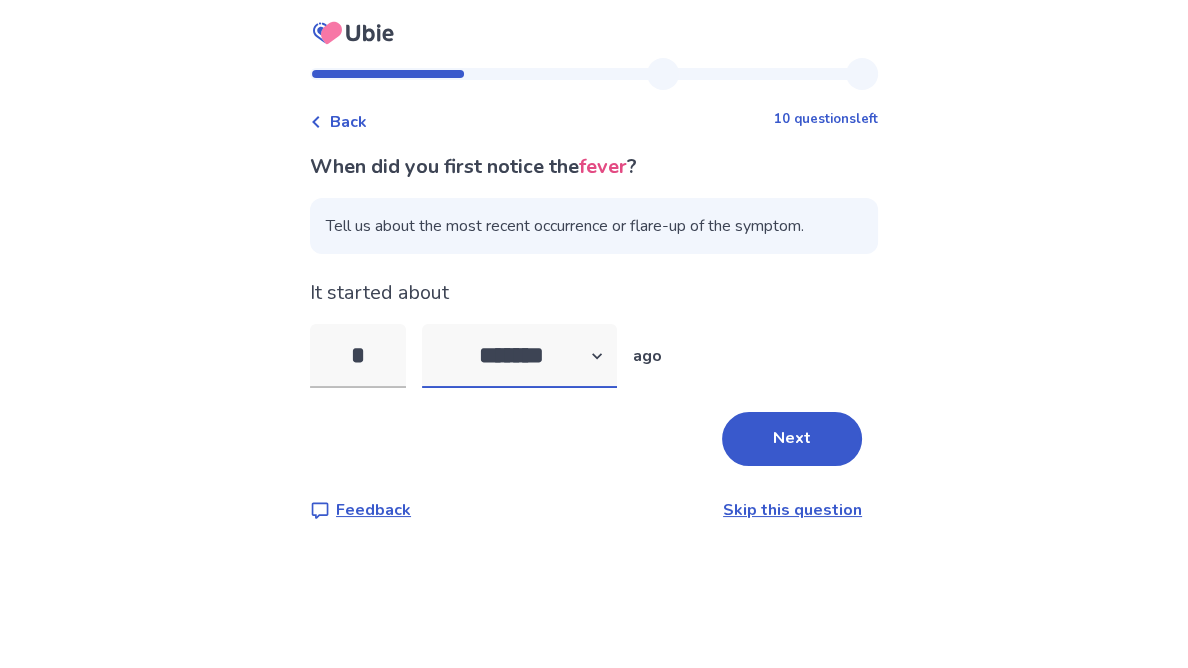click on "******* ****** ******* ******** *******" at bounding box center (519, 356) 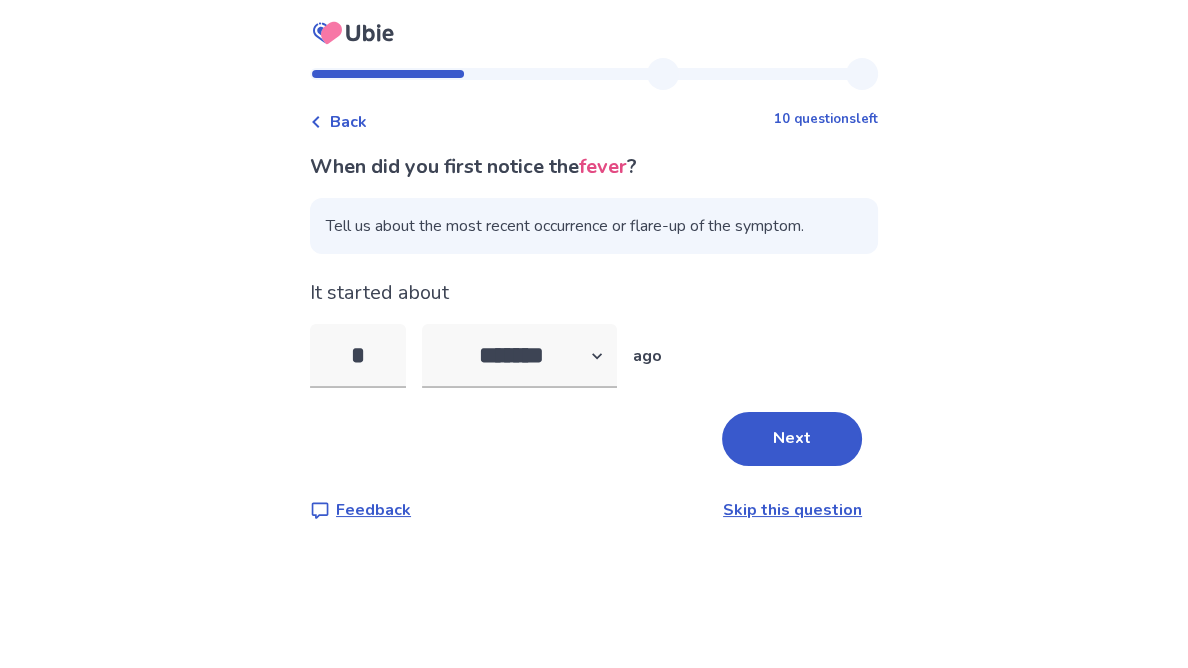 click on "Back 10   questions  left When did you first notice the  fever ? Tell us about the most recent occurrence or flare-up of the symptom. It started about  * ******* ****** ******* ******** *******  ago Next Feedback Skip this question" at bounding box center (594, 334) 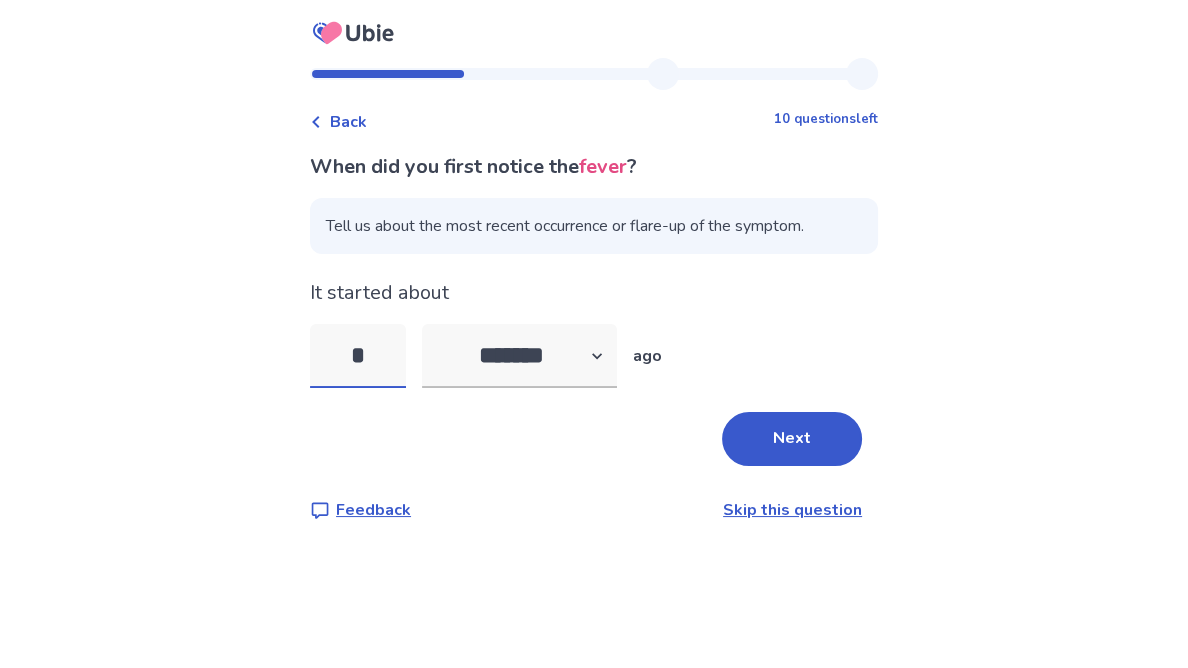 click on "*" at bounding box center (358, 356) 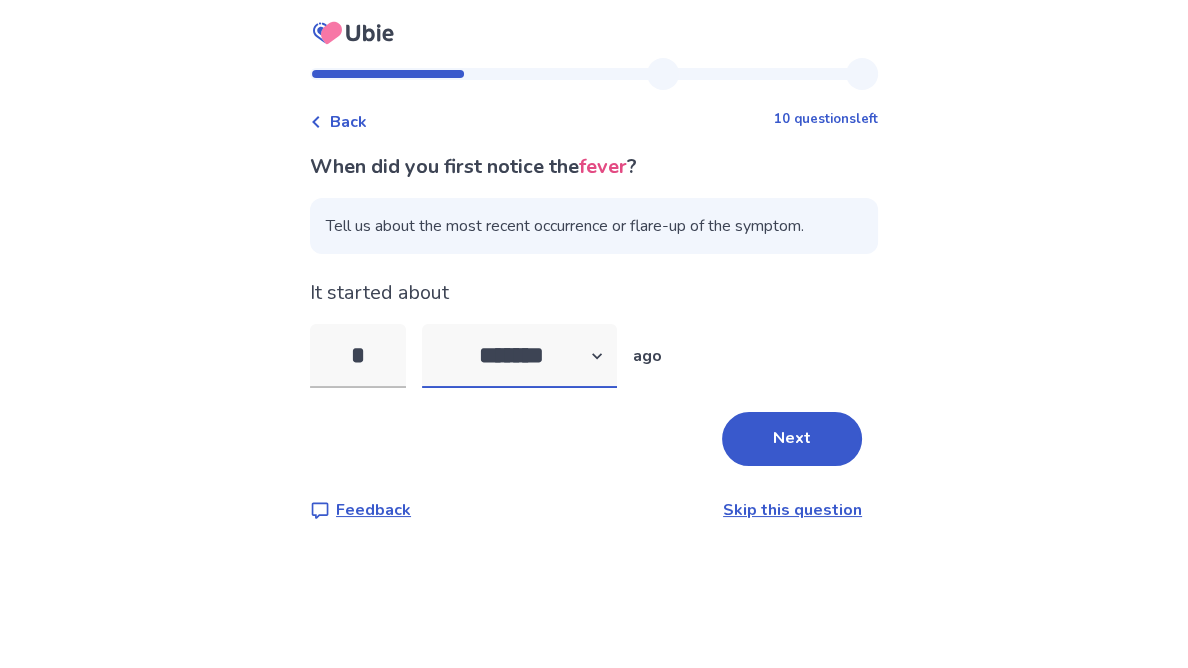 click on "******* ****** ******* ******** *******" at bounding box center (519, 356) 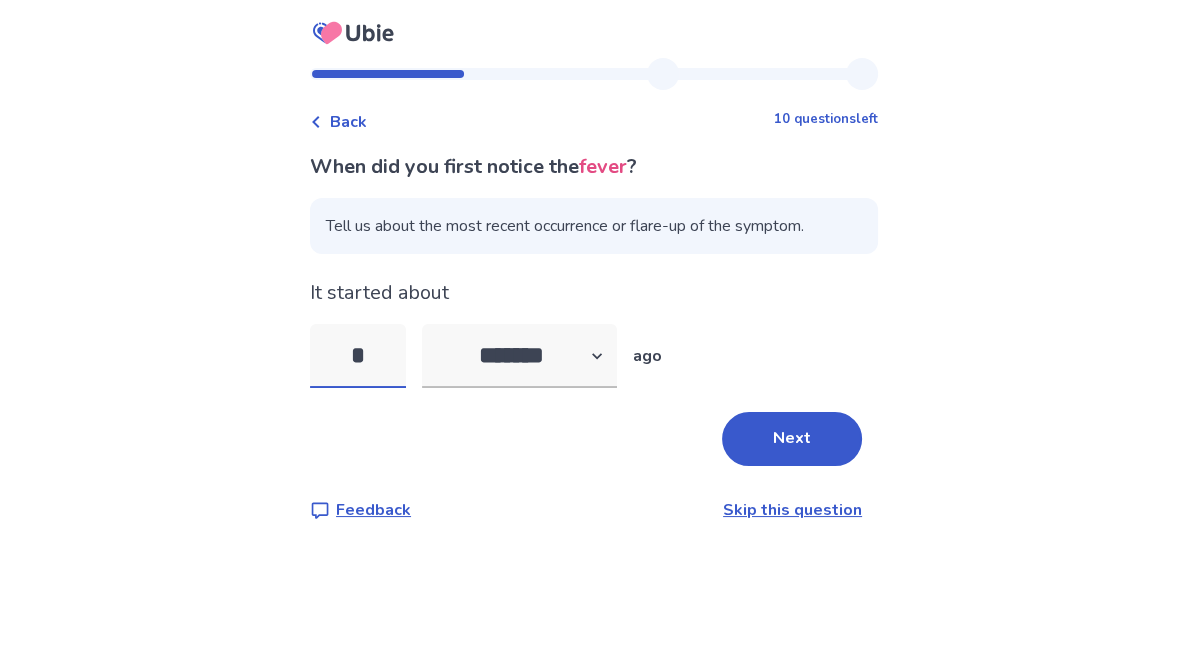 click on "*" at bounding box center [358, 356] 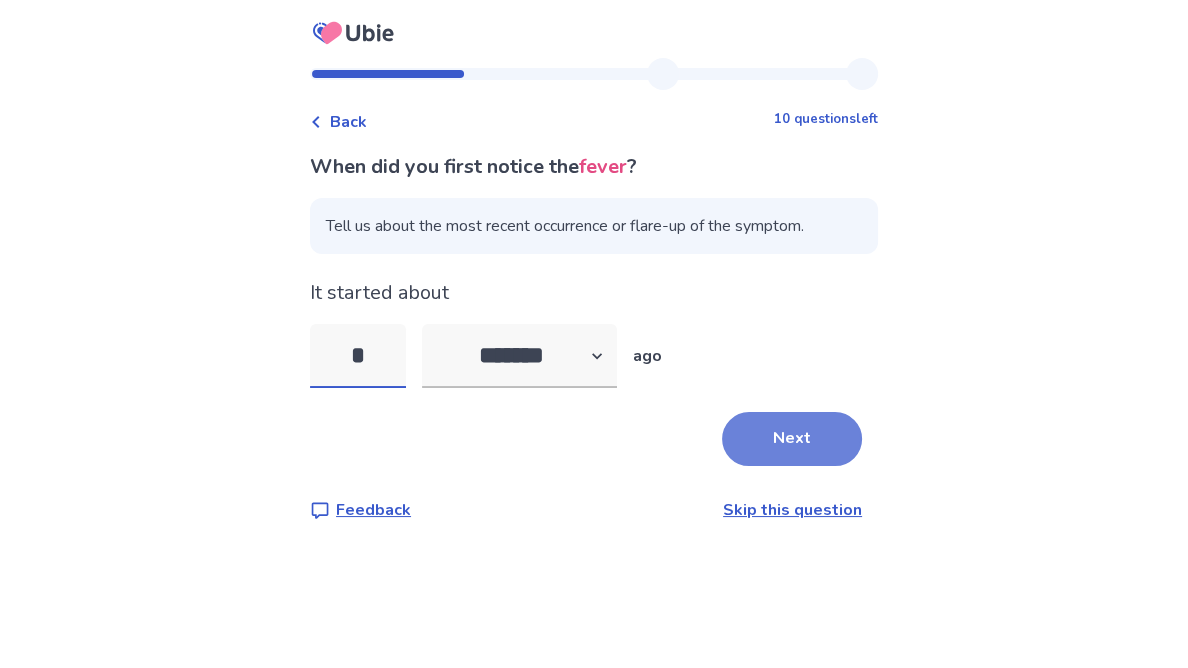 type on "*" 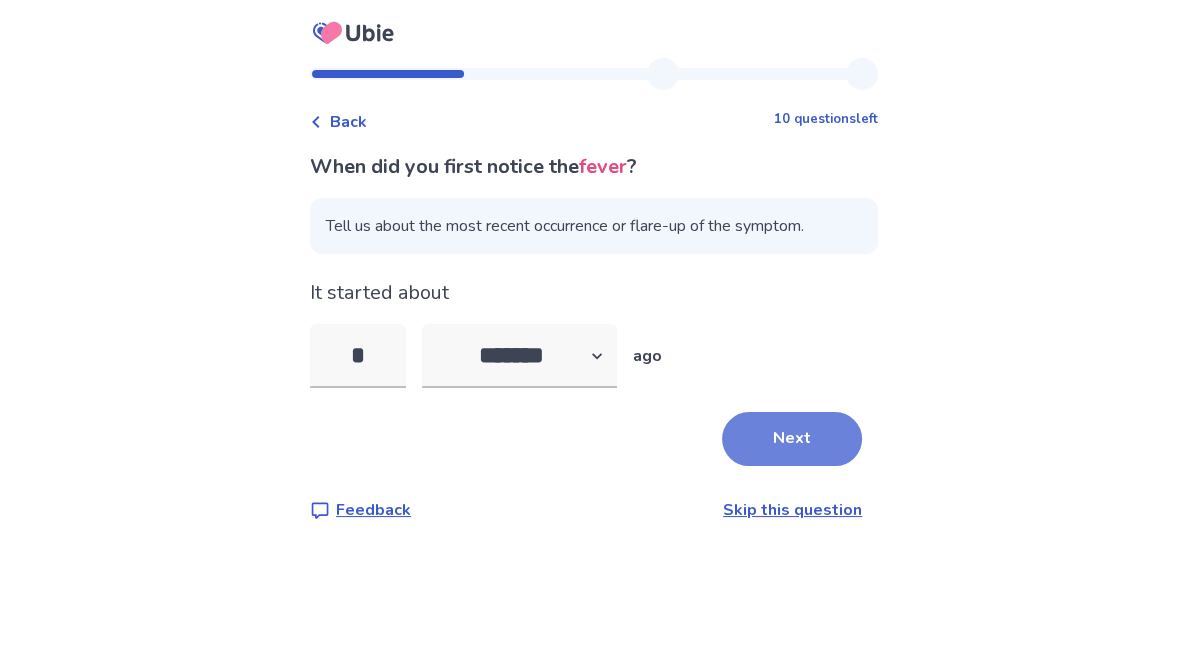 click on "Next" at bounding box center [792, 439] 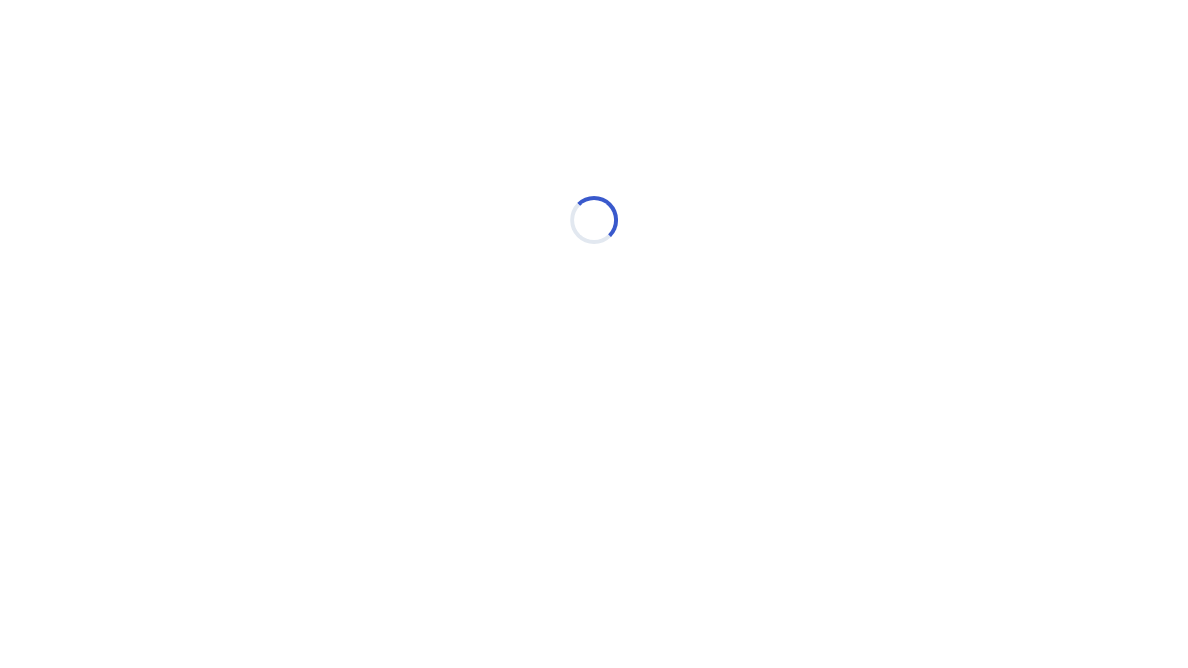 select on "*" 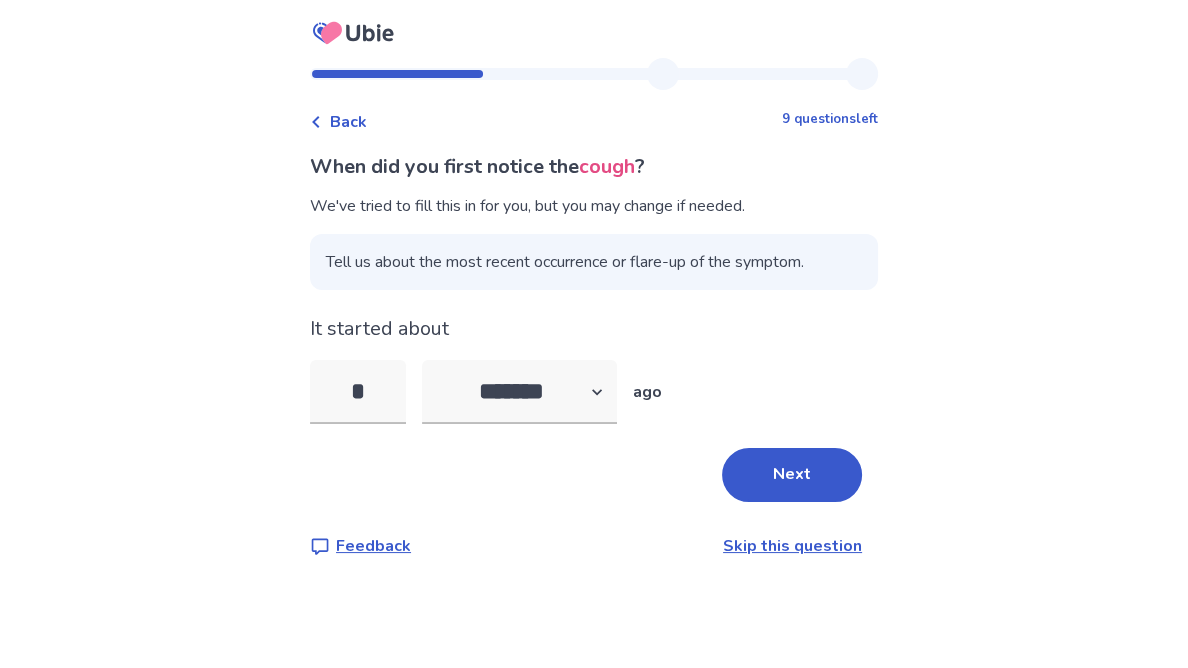 click on "Next" at bounding box center (792, 475) 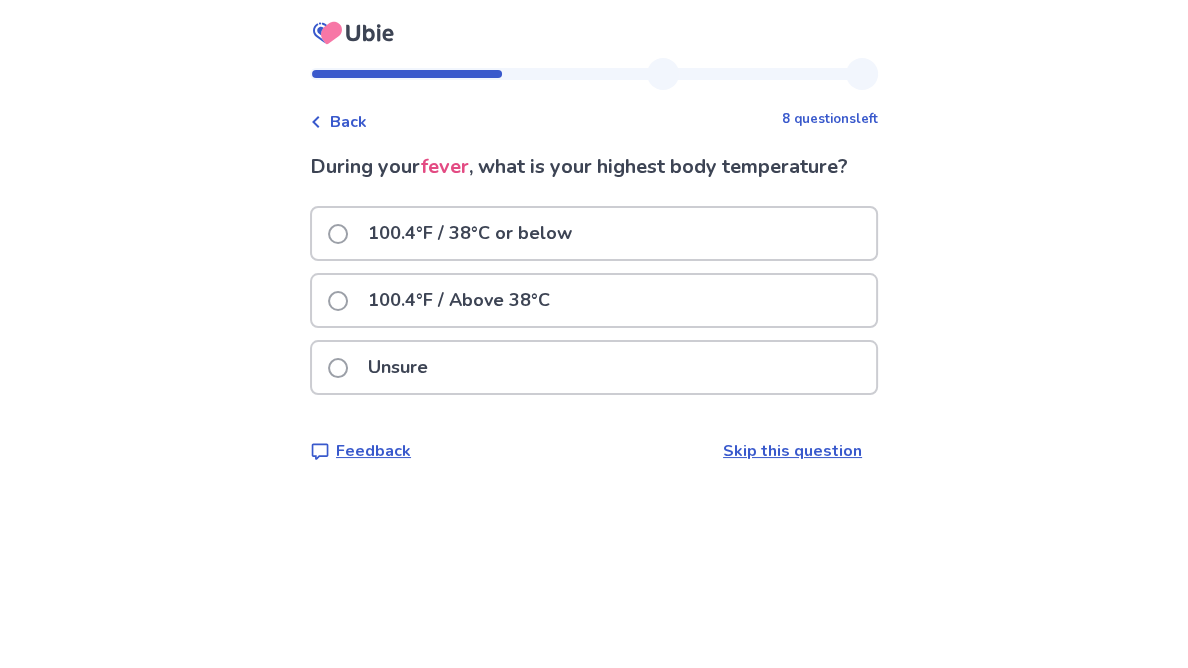click on "100.4°F / Above 38°C" at bounding box center [459, 300] 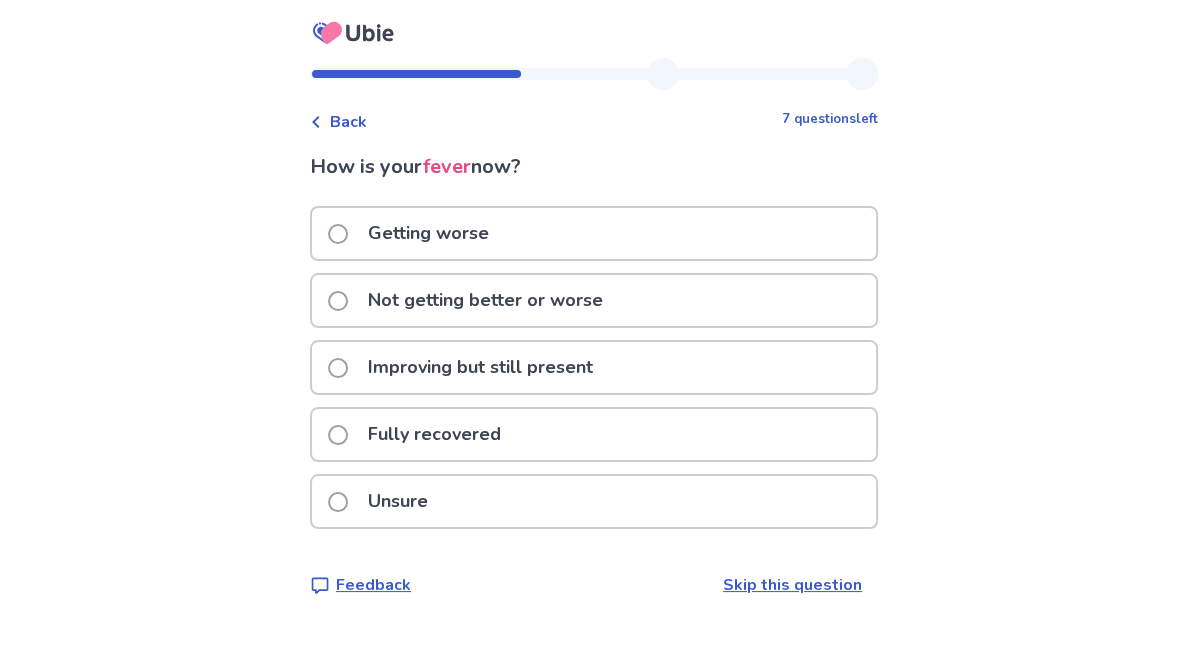 click on "Improving but still present" at bounding box center [480, 367] 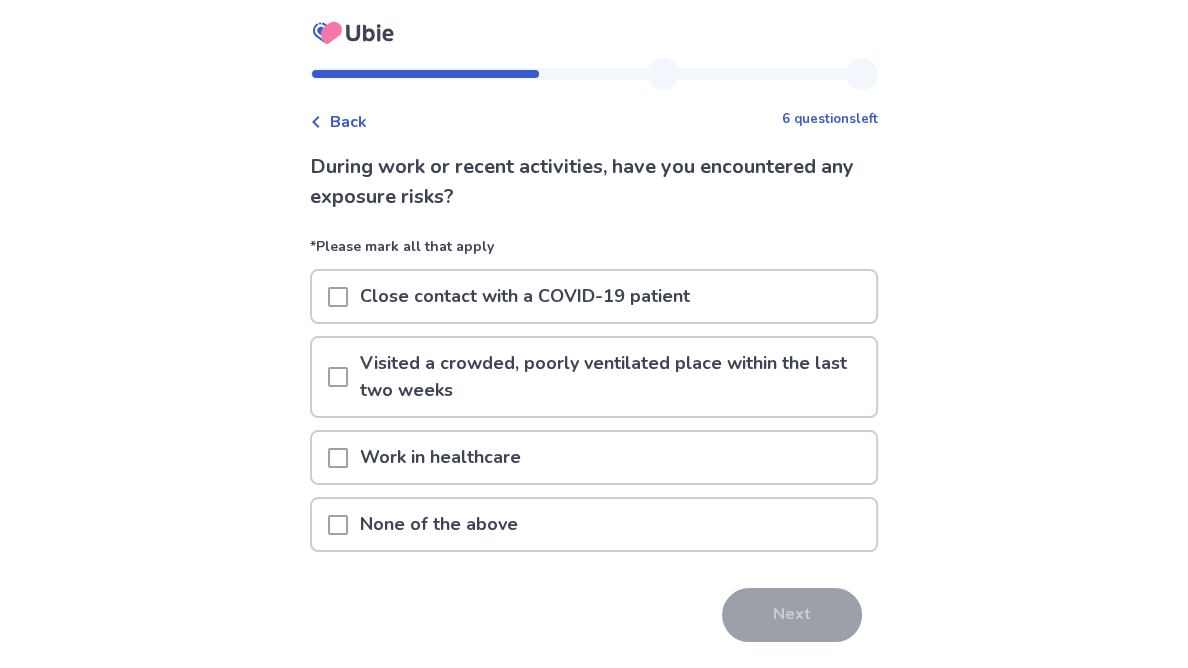 click on "Work in healthcare" at bounding box center [440, 457] 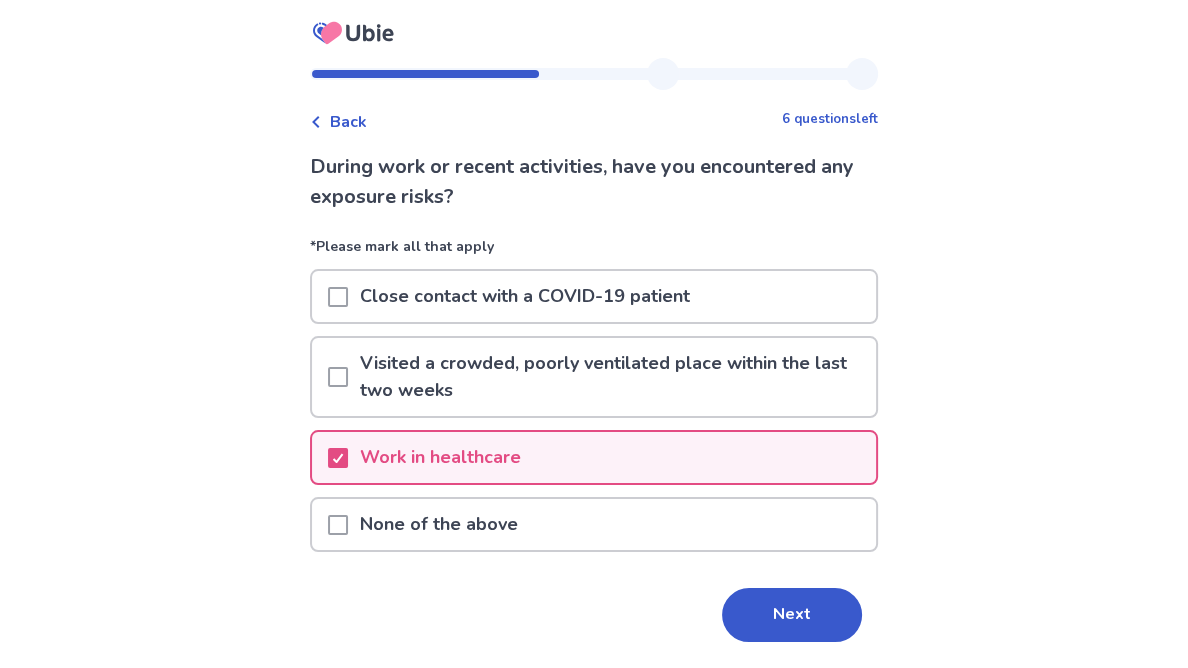 drag, startPoint x: 735, startPoint y: 620, endPoint x: 745, endPoint y: 611, distance: 13.453624 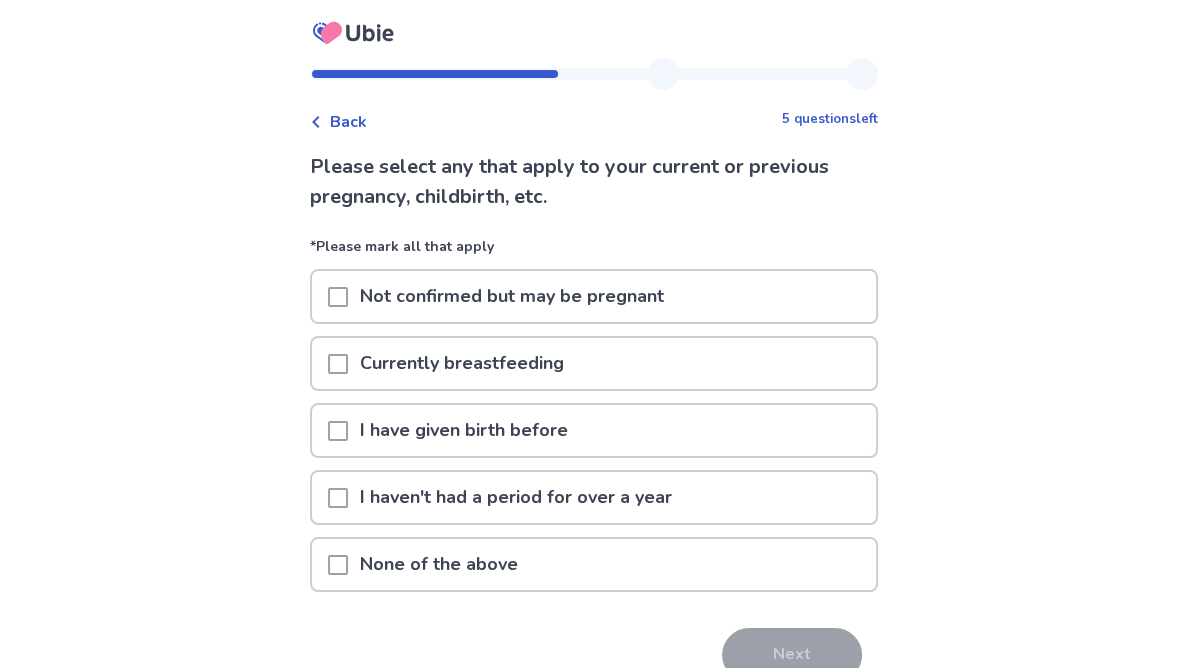 click at bounding box center [338, 565] 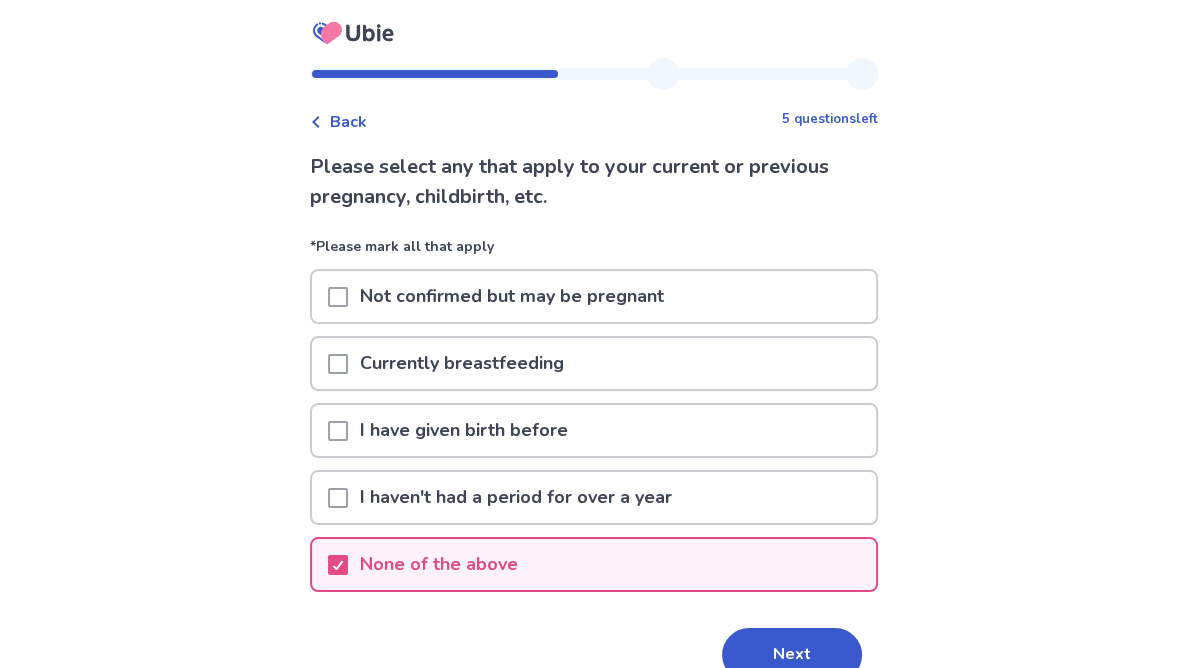 click on "Next" at bounding box center [792, 655] 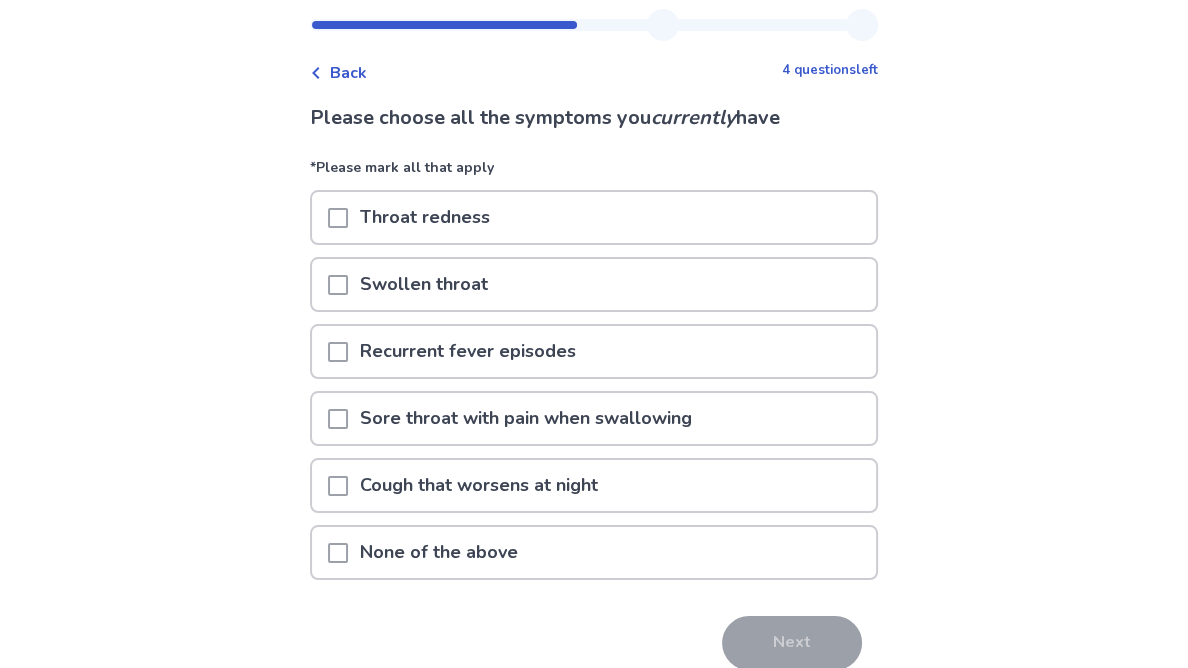 scroll, scrollTop: 139, scrollLeft: 0, axis: vertical 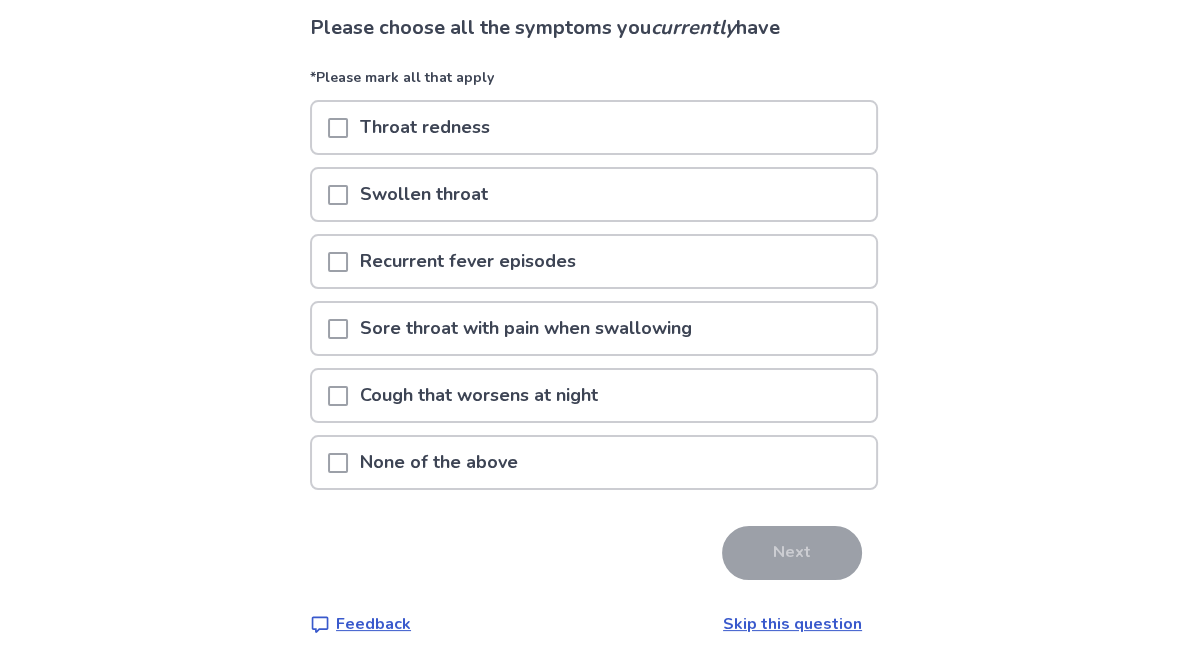 click on "Recurrent fever episodes" at bounding box center (468, 261) 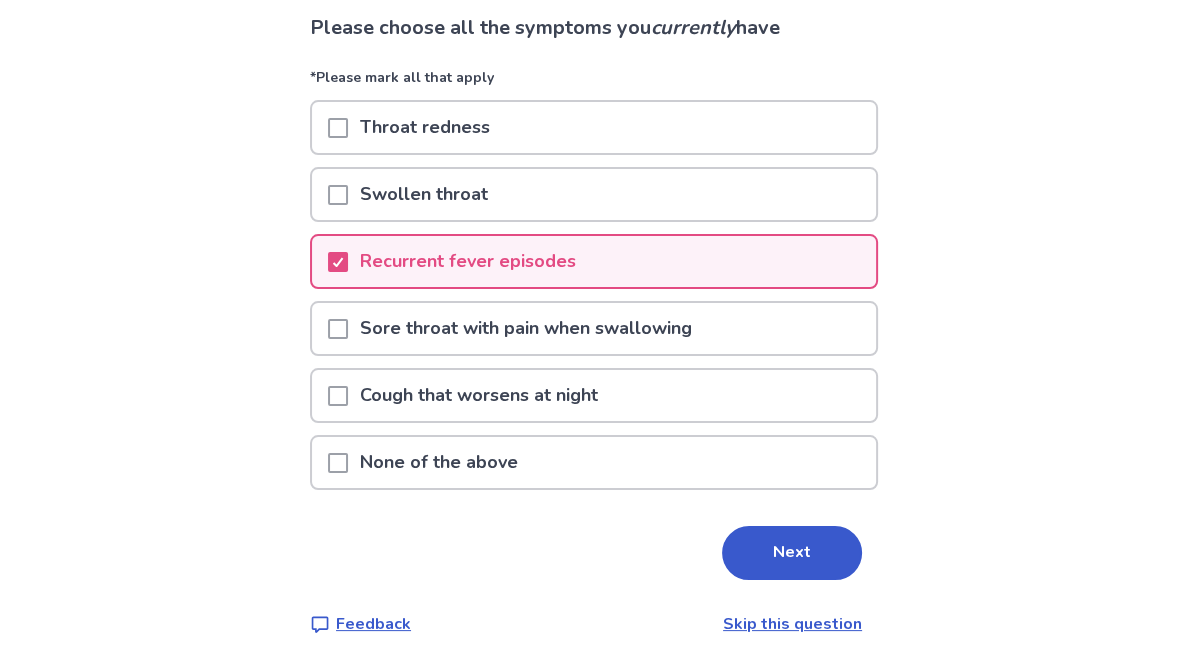 click on "Next" at bounding box center [792, 553] 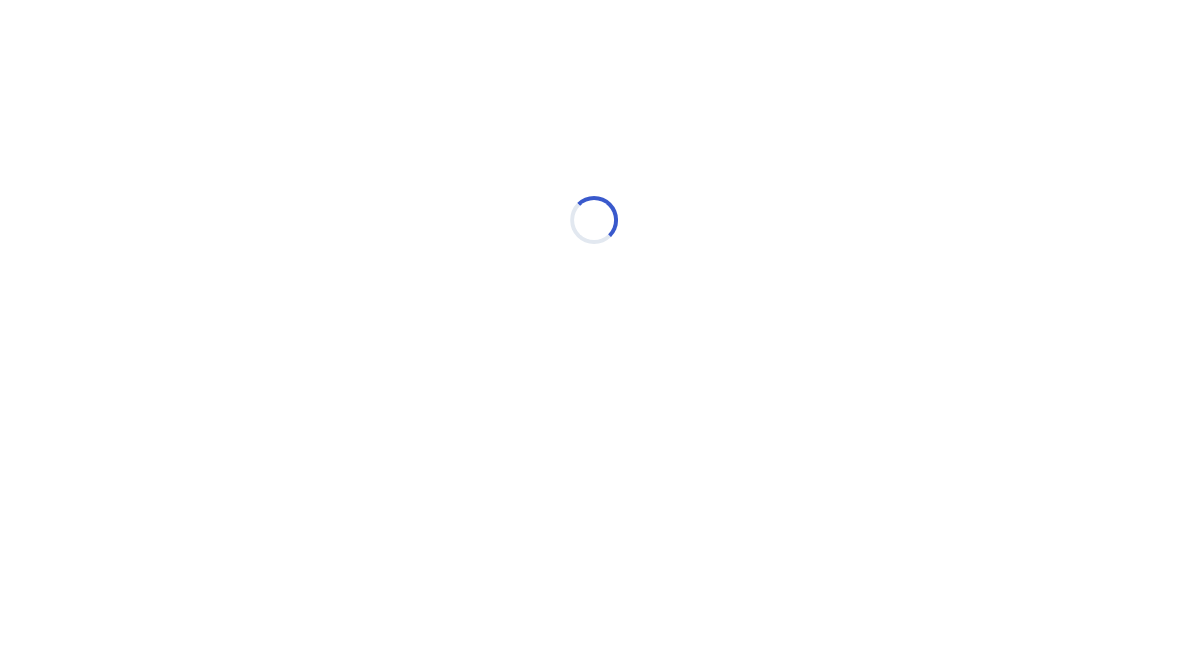 scroll, scrollTop: 0, scrollLeft: 0, axis: both 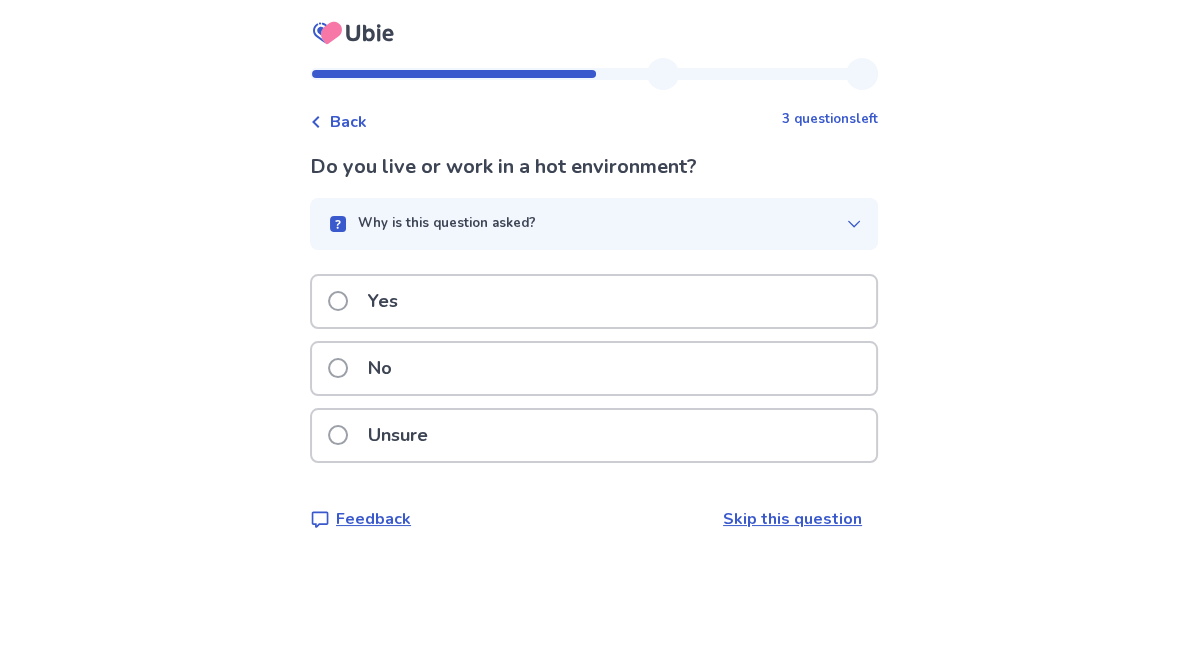 click on "Do you live or work in a hot environment? Why is this question asked? Our AI is checking for any potential relation with   Heatstroke . Yes No Unsure Feedback Skip this question" at bounding box center (594, 341) 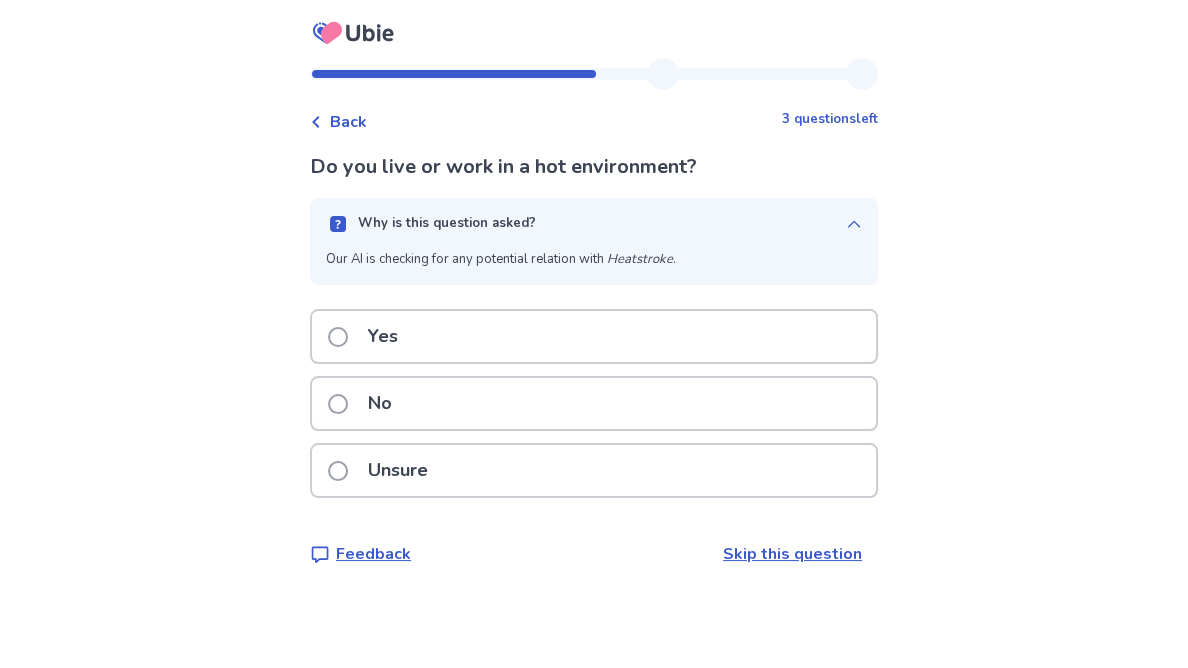 click on "Back 3   questions  left Do you live or work in a hot environment? Why is this question asked?   Our AI is checking for any potential relation with   Heatstroke . Yes No Unsure Feedback Skip this question" at bounding box center [594, 334] 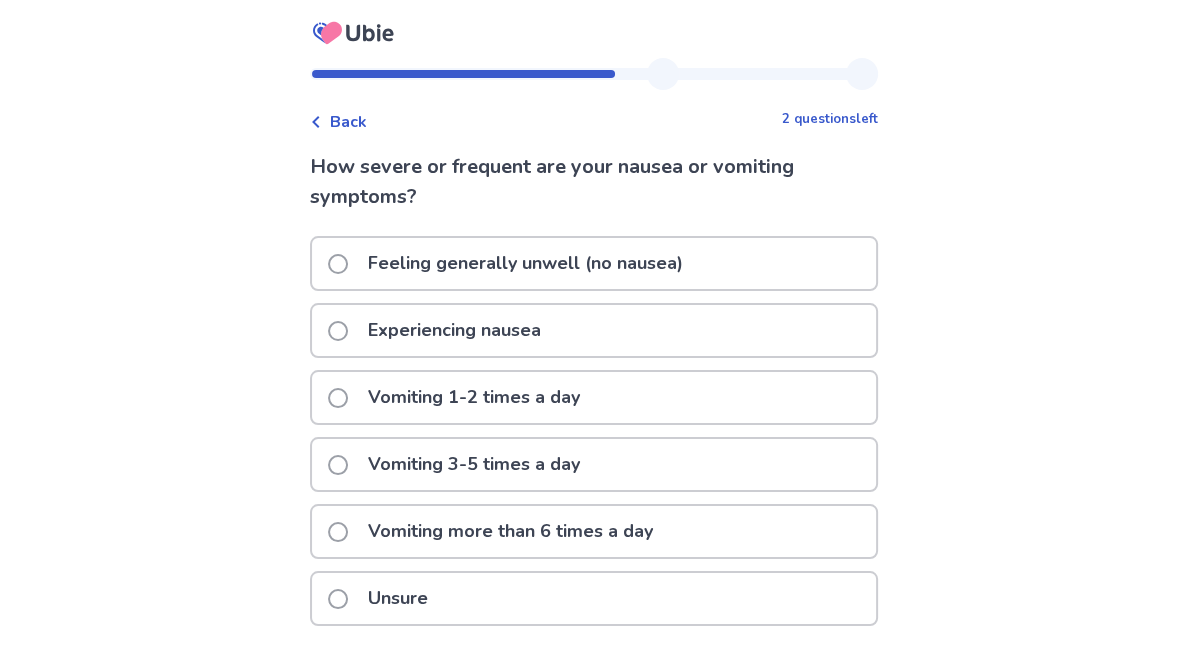 click on "Feeling generally unwell (no nausea)" at bounding box center [594, 263] 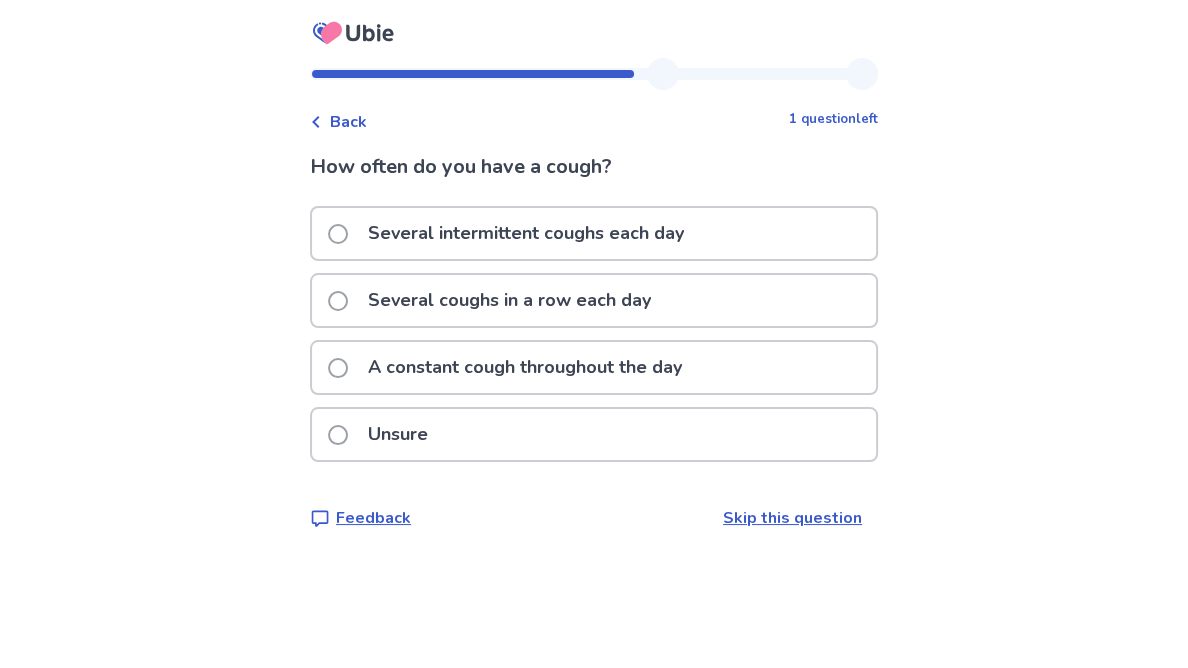 click on "A constant cough throughout the day" at bounding box center [525, 367] 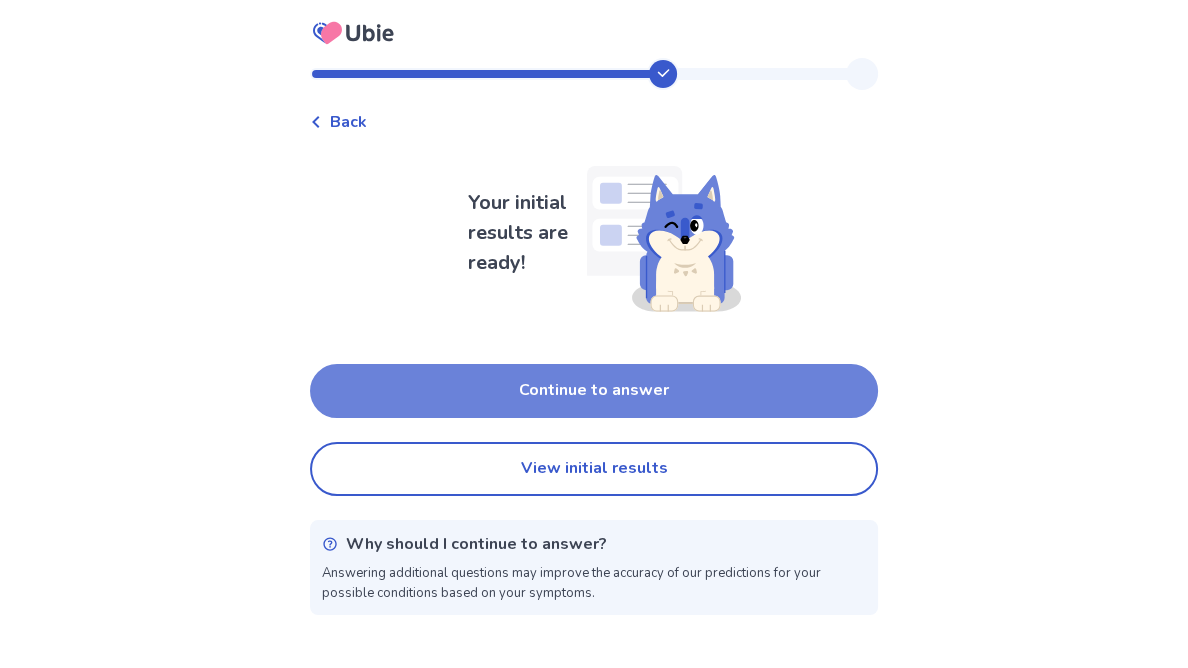 click on "Continue to answer" at bounding box center (594, 391) 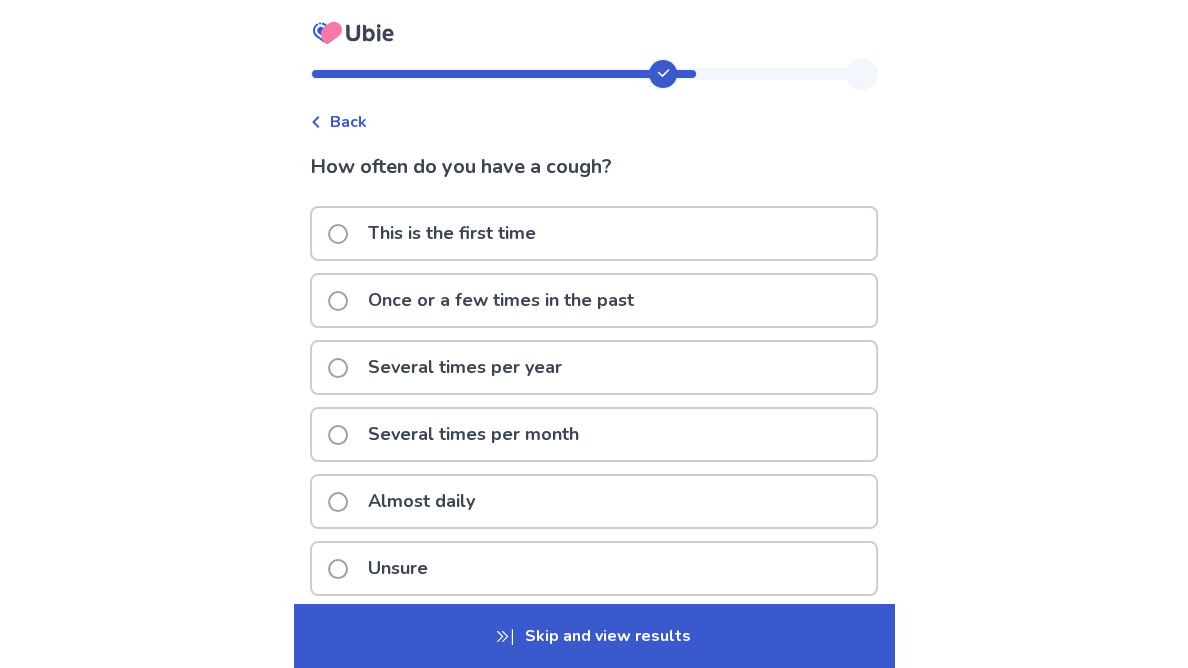 click on "Skip and view results" at bounding box center [594, 636] 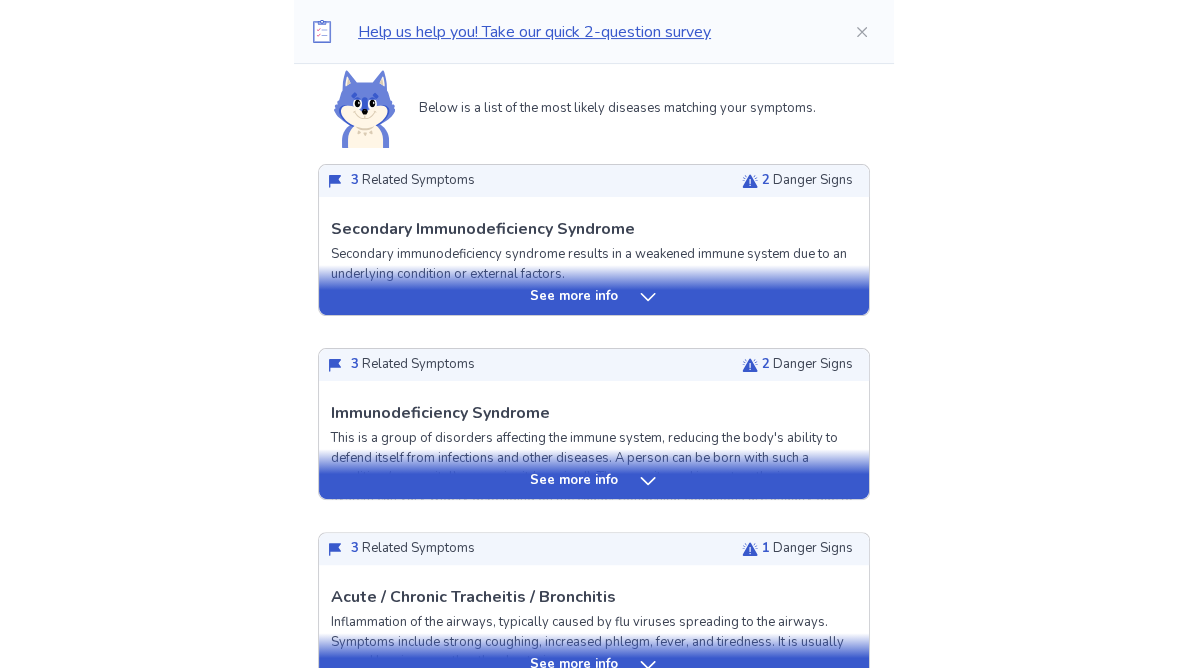 scroll, scrollTop: 471, scrollLeft: 0, axis: vertical 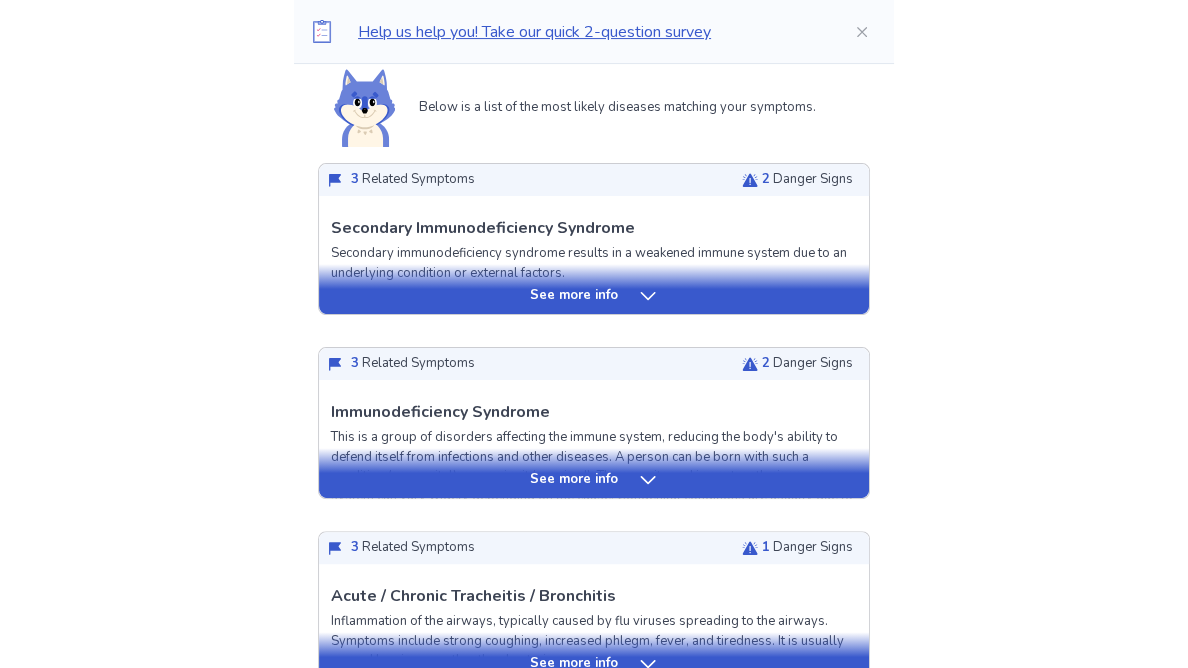 click on "See more info" at bounding box center [594, 296] 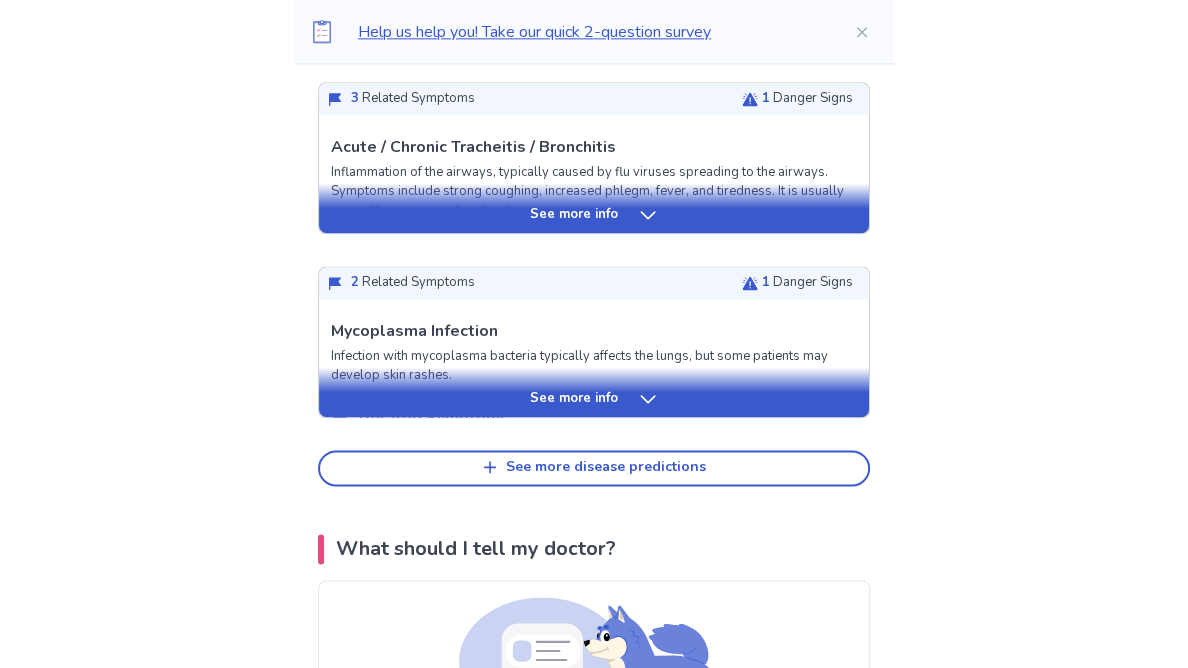 scroll, scrollTop: 2535, scrollLeft: 0, axis: vertical 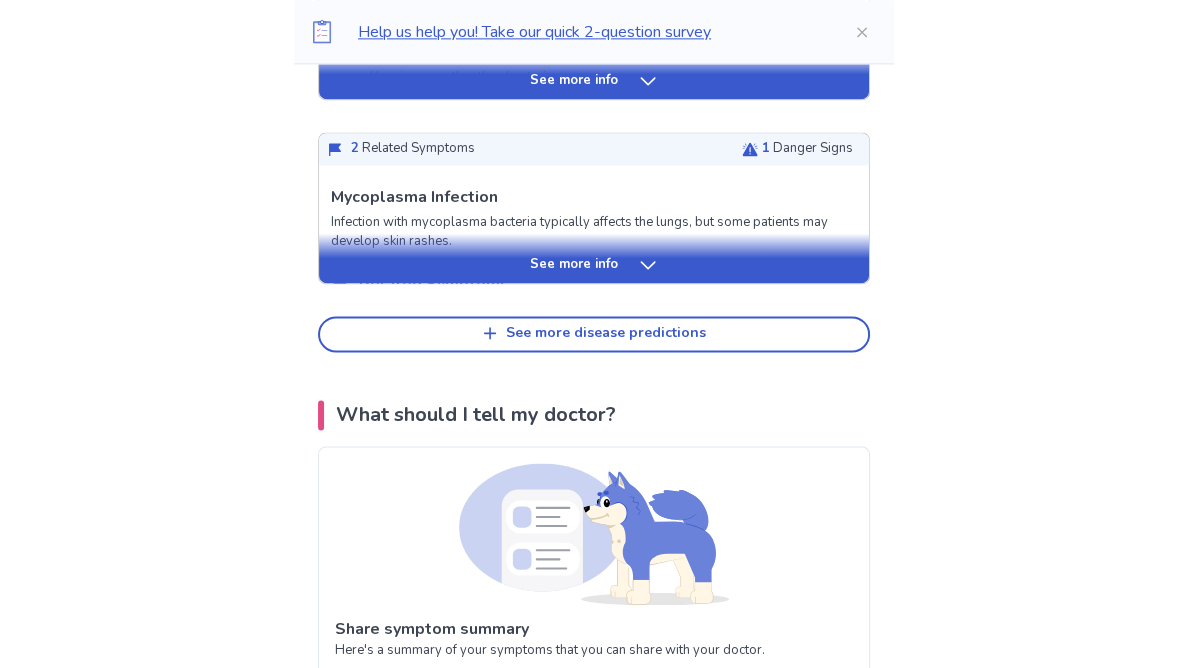 click on "See more disease predictions" at bounding box center (594, 334) 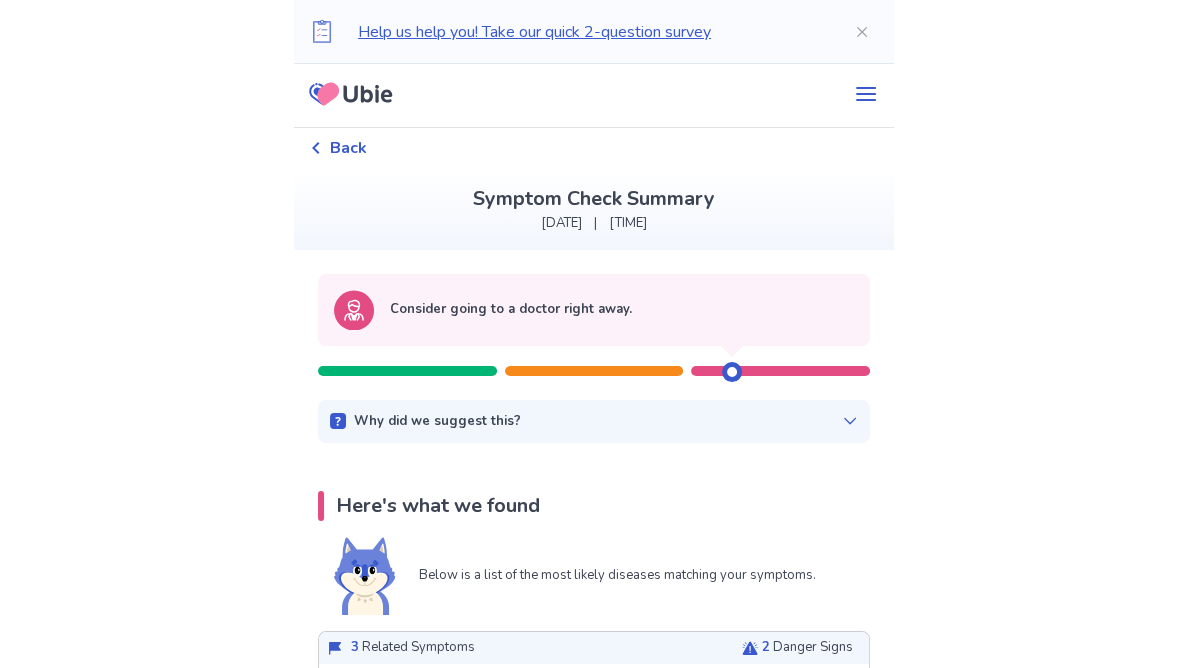 scroll, scrollTop: 0, scrollLeft: 0, axis: both 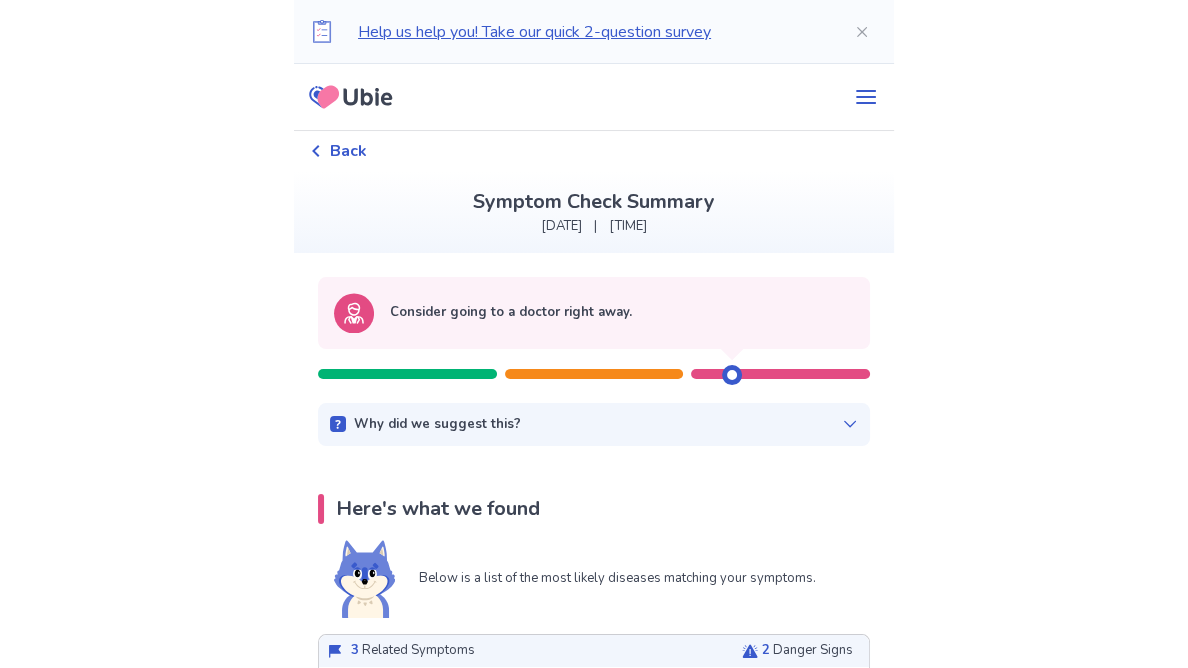 click on "Back" at bounding box center (594, 151) 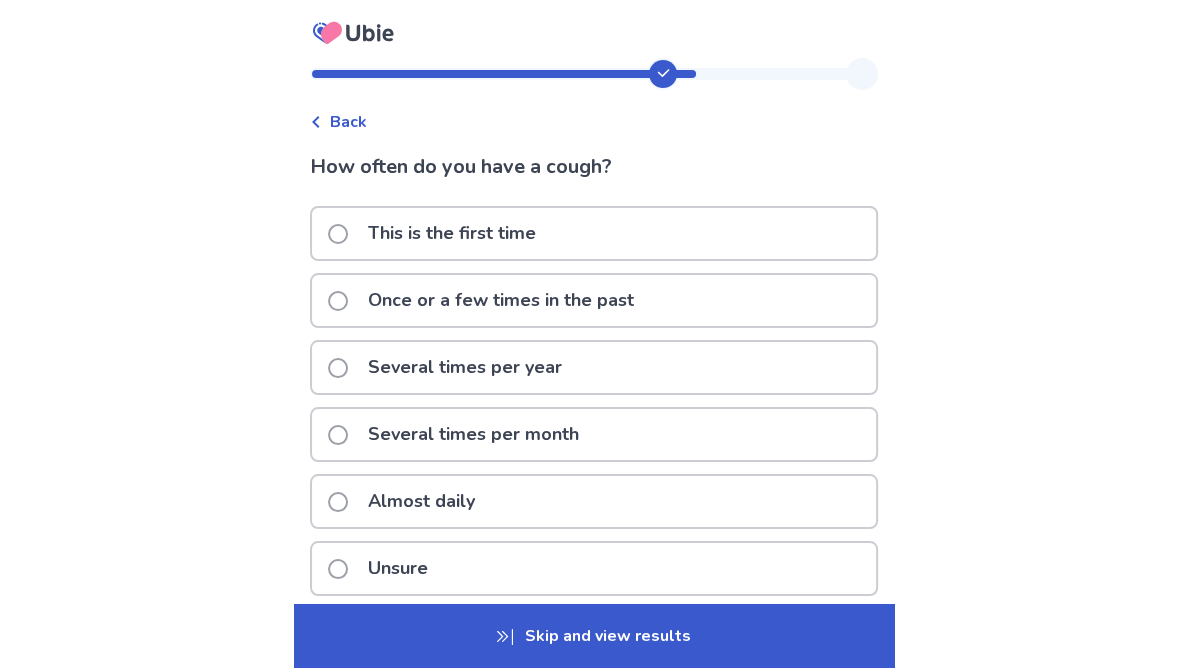 click on "Back" at bounding box center (338, 122) 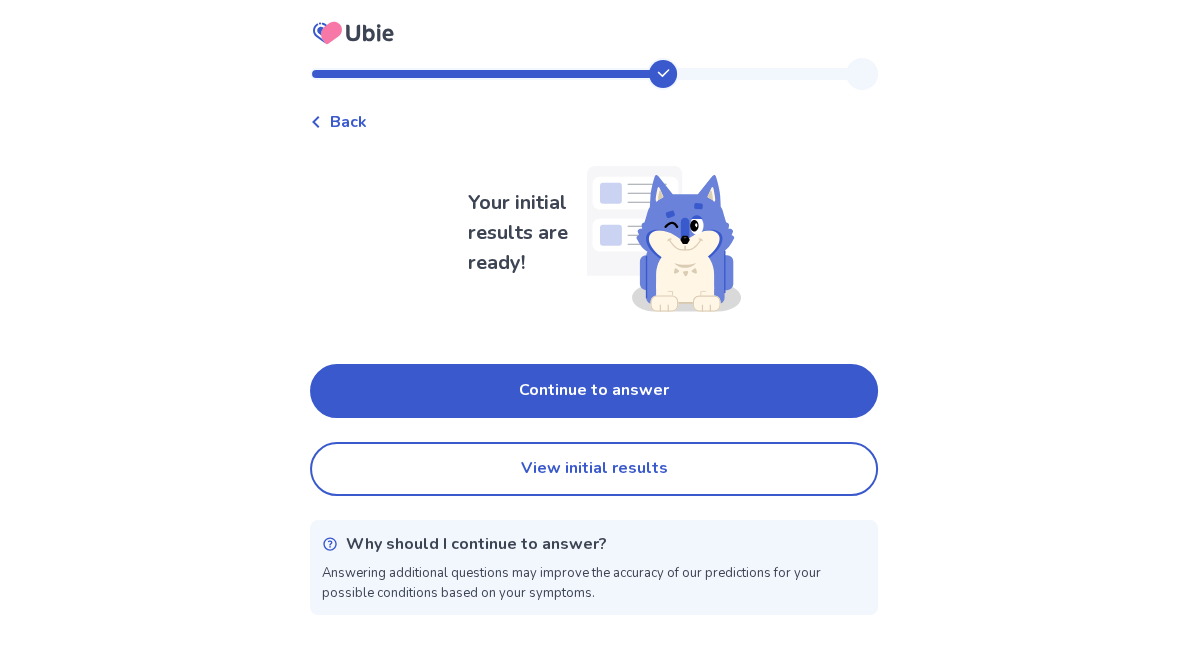 click on "Back Your initial results are ready! Continue to answer View initial results Why should I continue to answer? Answering additional questions may improve the accuracy of our predictions for your possible conditions based on your symptoms." at bounding box center (594, 344) 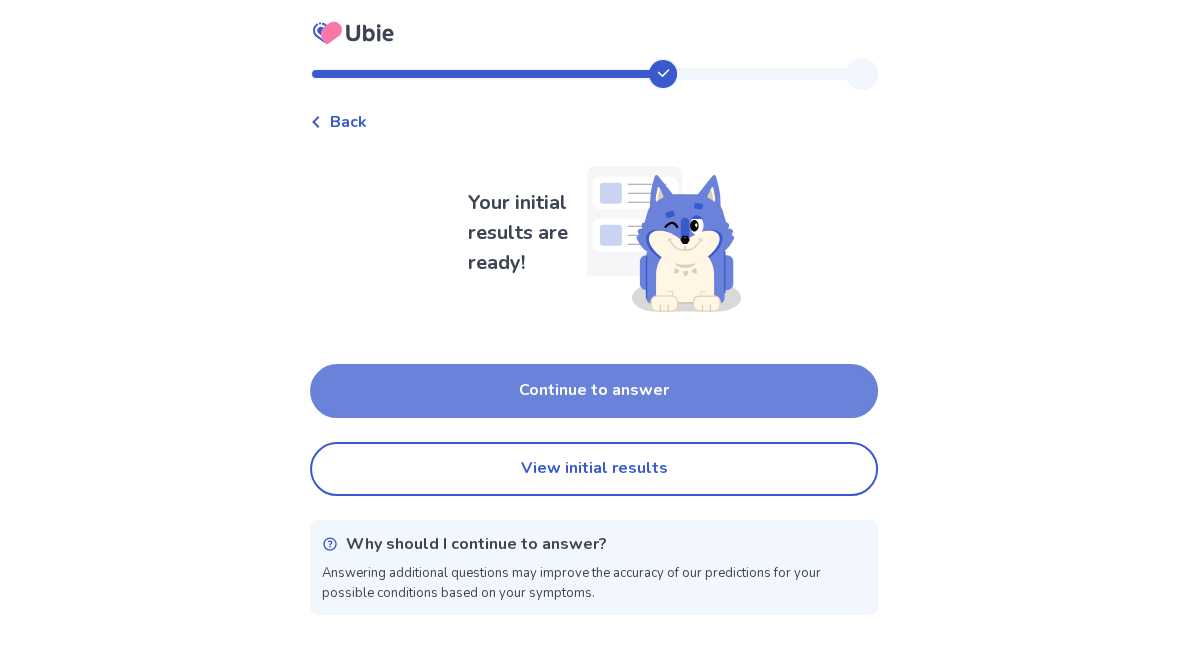 click on "Continue to answer" at bounding box center (594, 391) 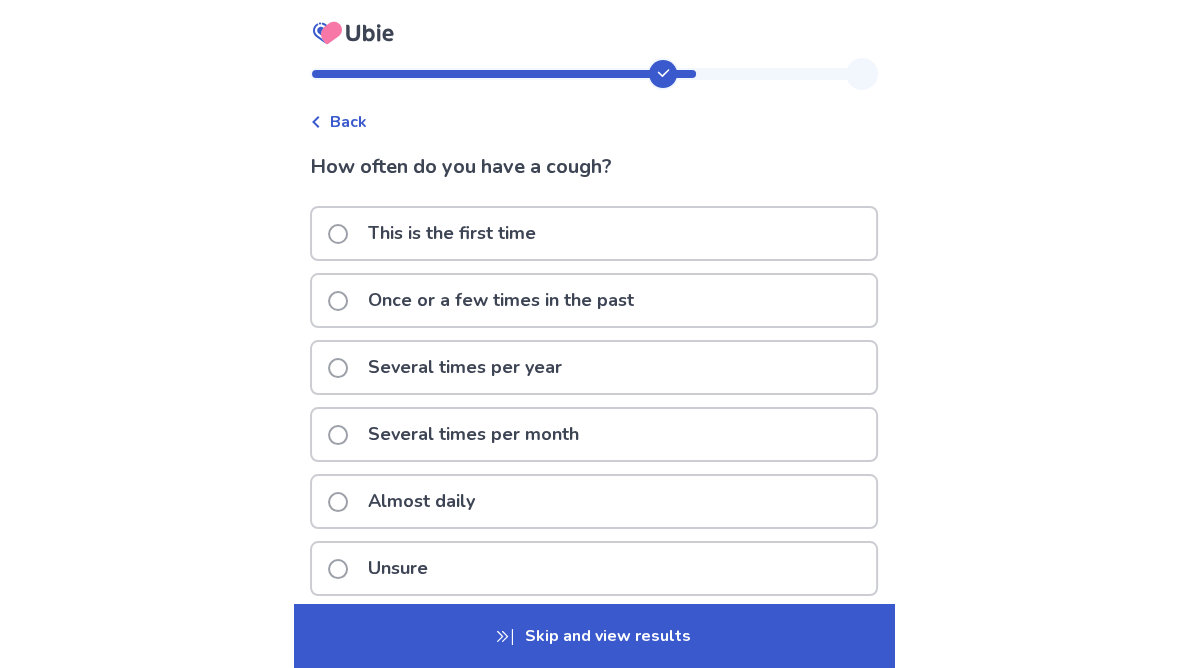 click 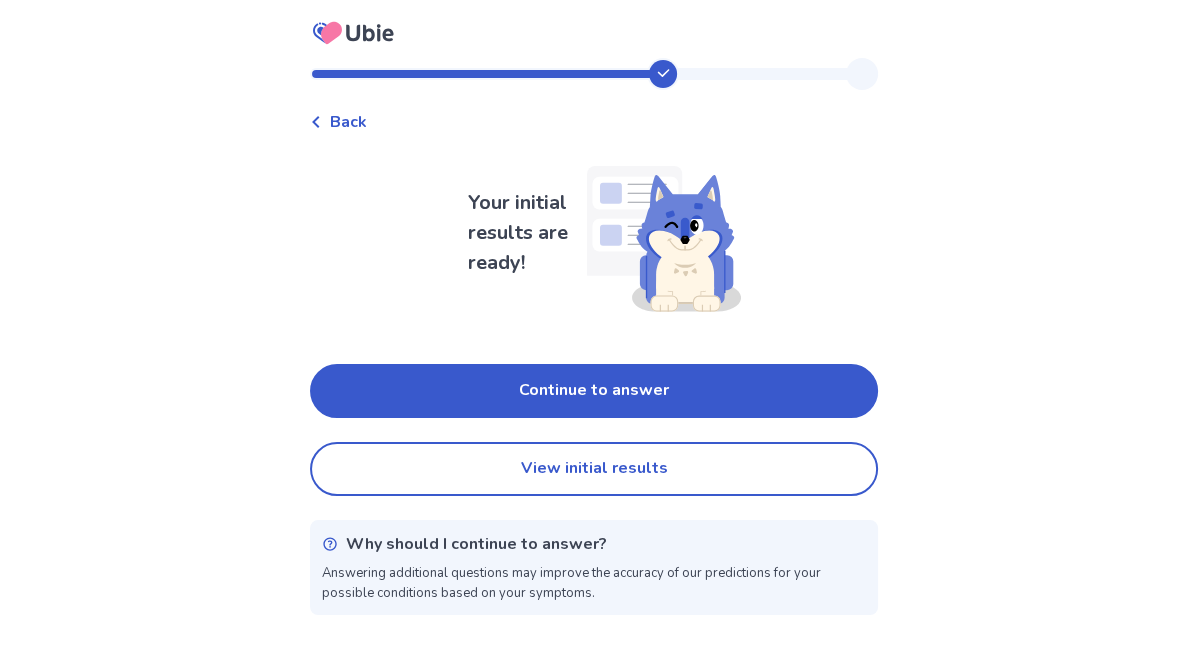 click on "View initial results" at bounding box center [594, 469] 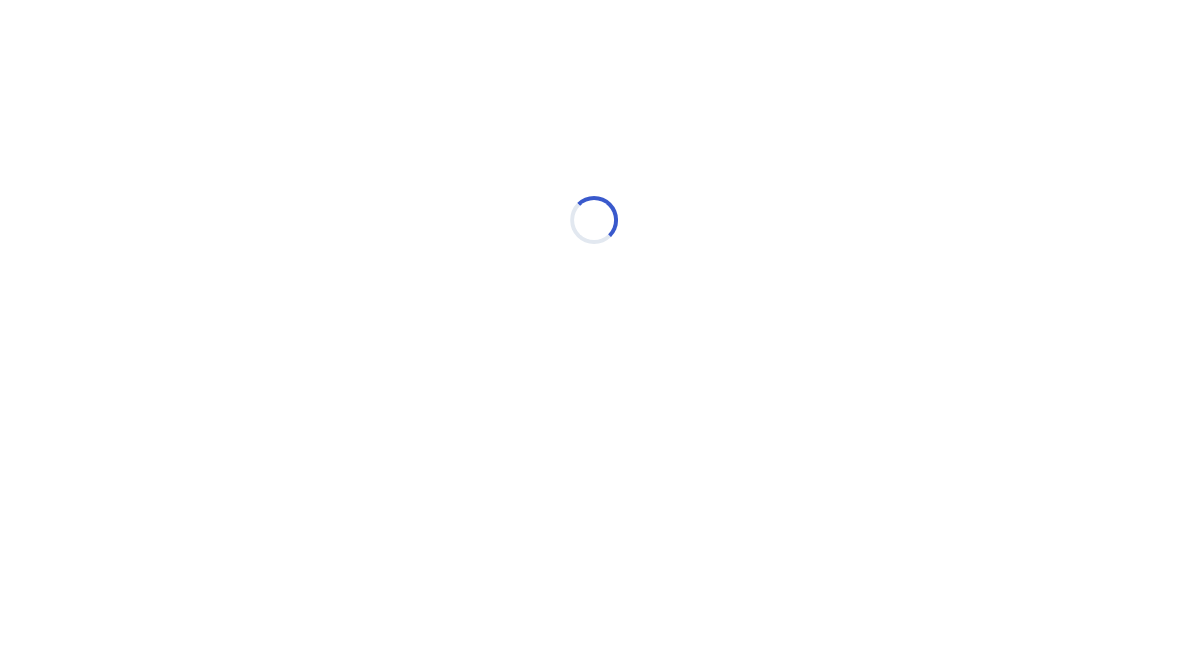 click on "Loading..." at bounding box center [594, 220] 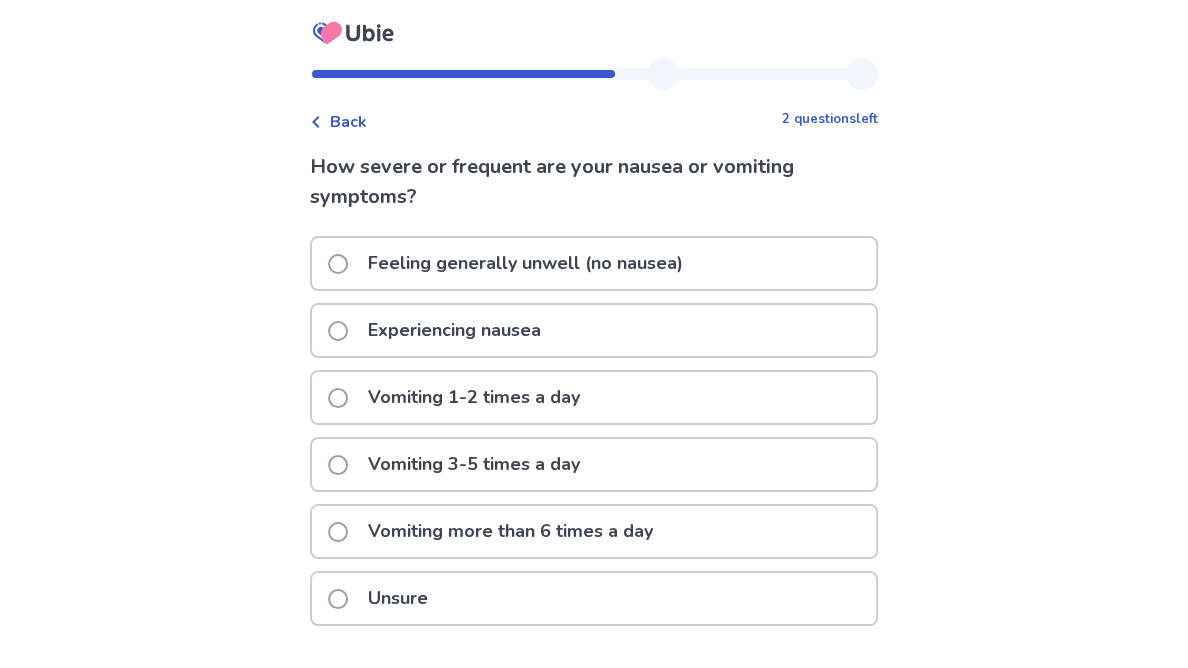 click on "Vomiting more than 6 times a day" at bounding box center (510, 531) 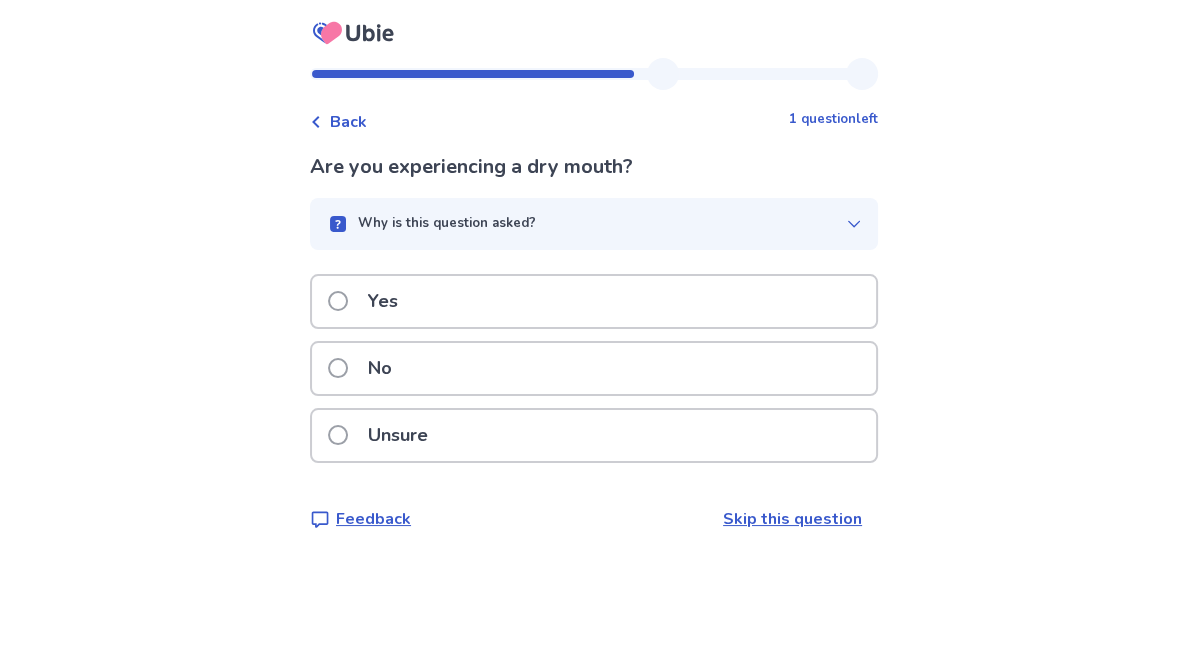 click 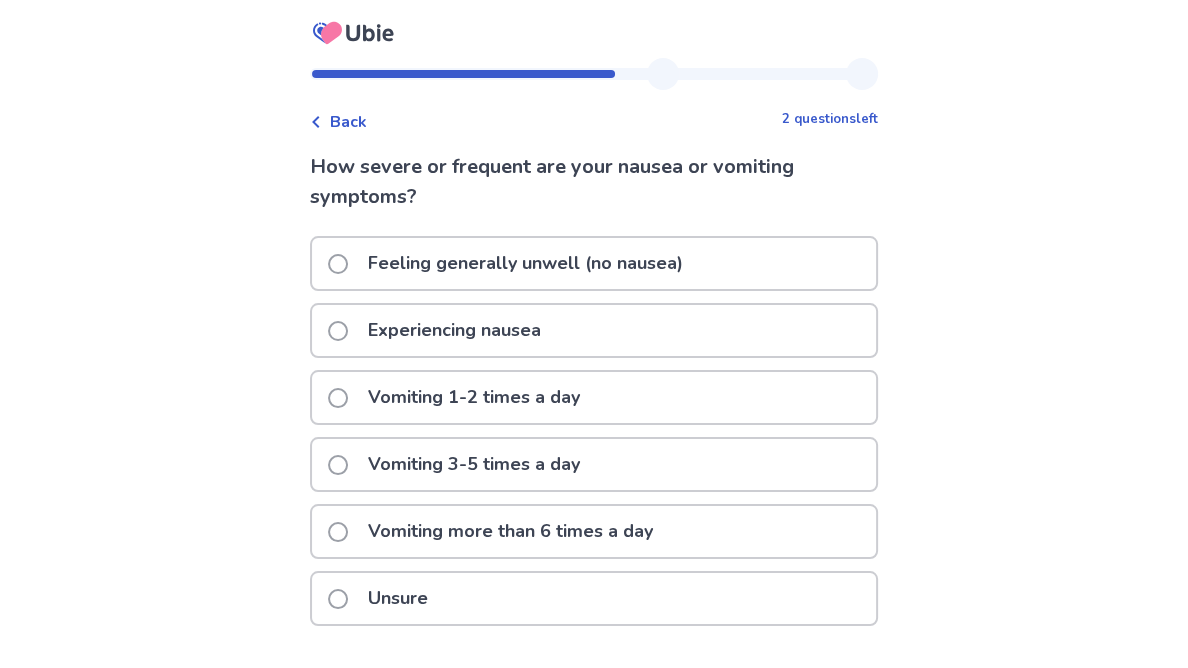 click at bounding box center (338, 532) 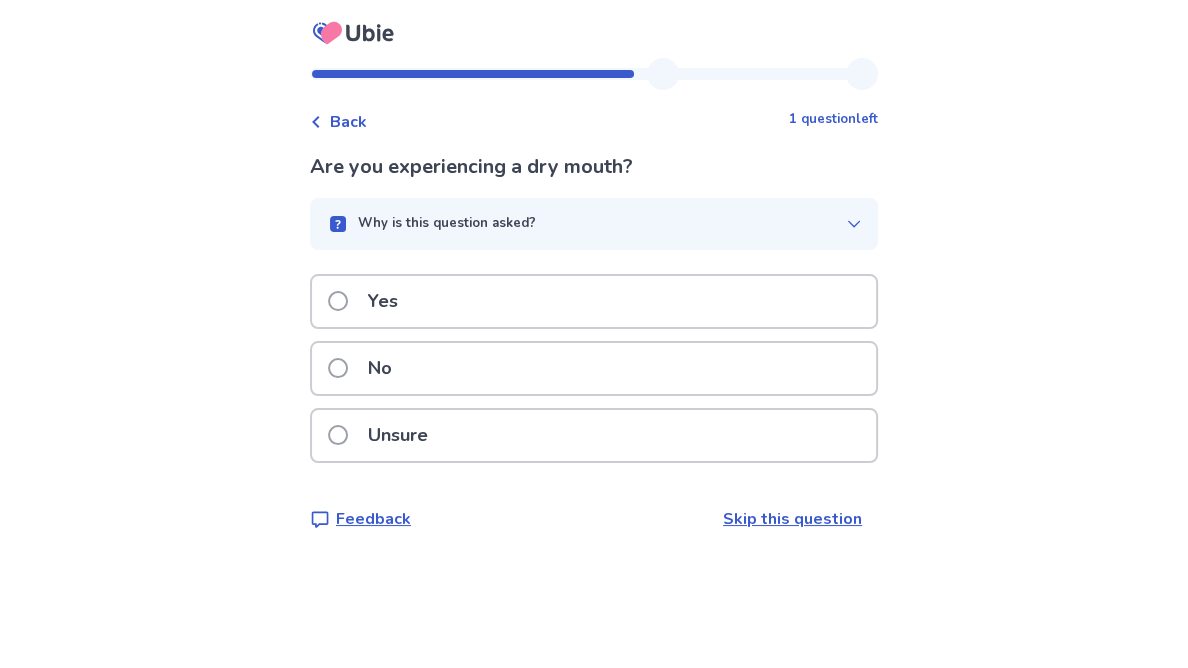 click 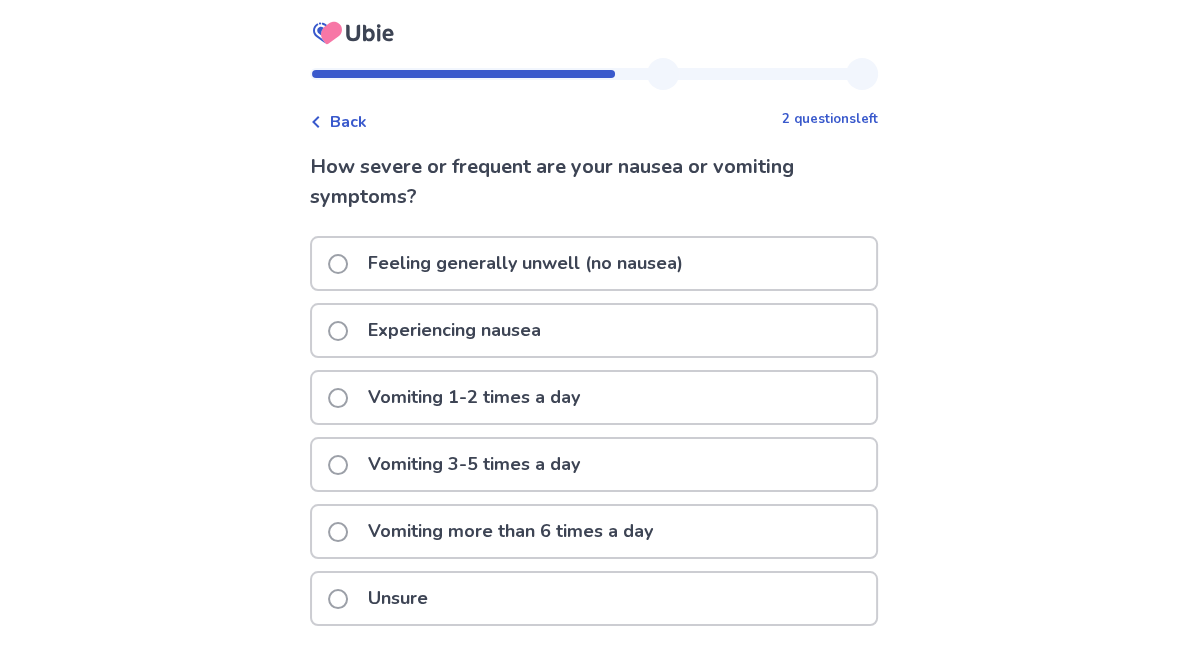 click on "Back 2   questions  left How severe or frequent are your nausea or vomiting symptoms? Feeling generally unwell (no nausea) Experiencing nausea Vomiting 1-2 times a day Vomiting 3-5 times a day Vomiting more than 6 times a day Unsure Feedback Skip this question" at bounding box center (594, 392) 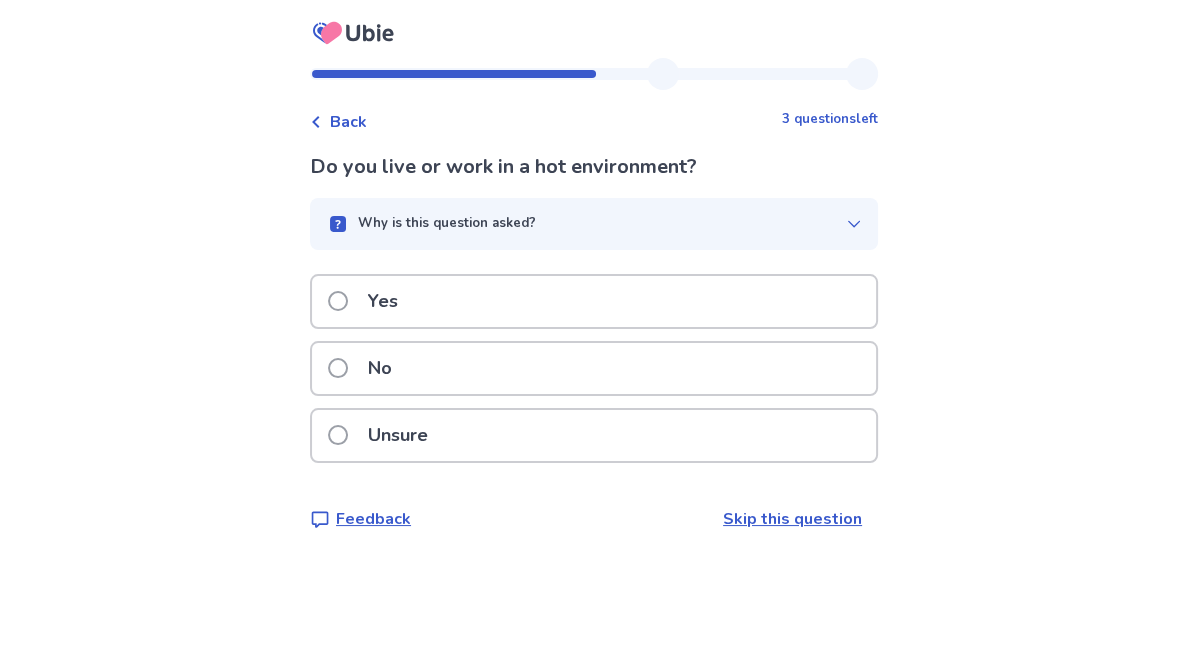 click 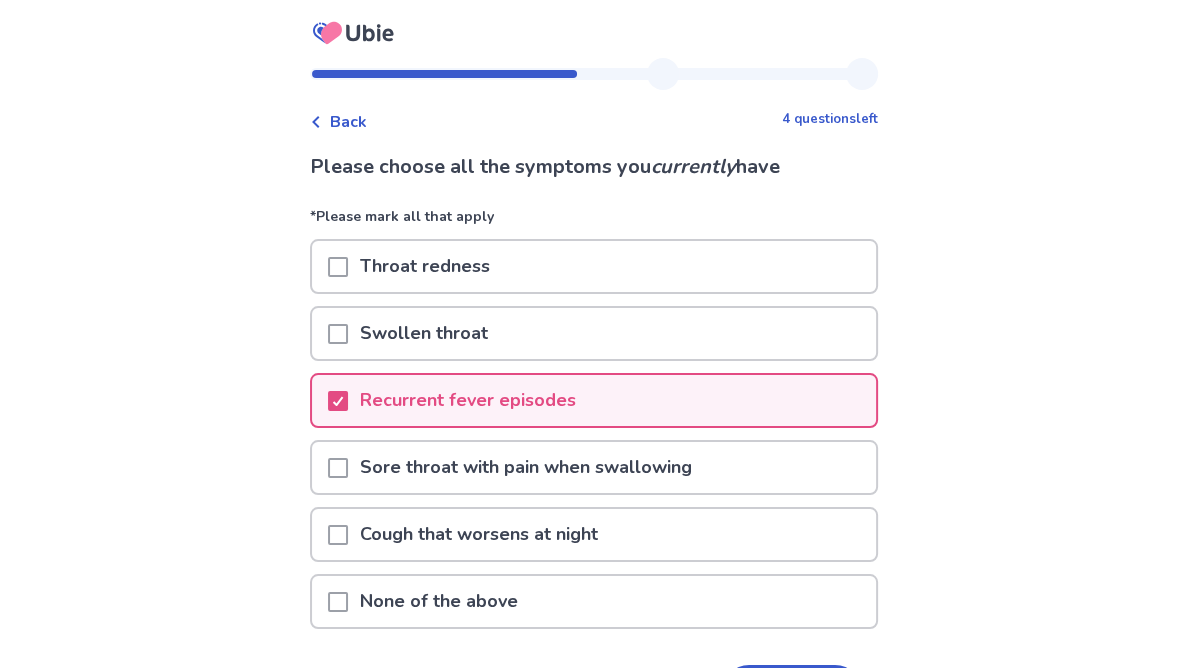click at bounding box center [338, 602] 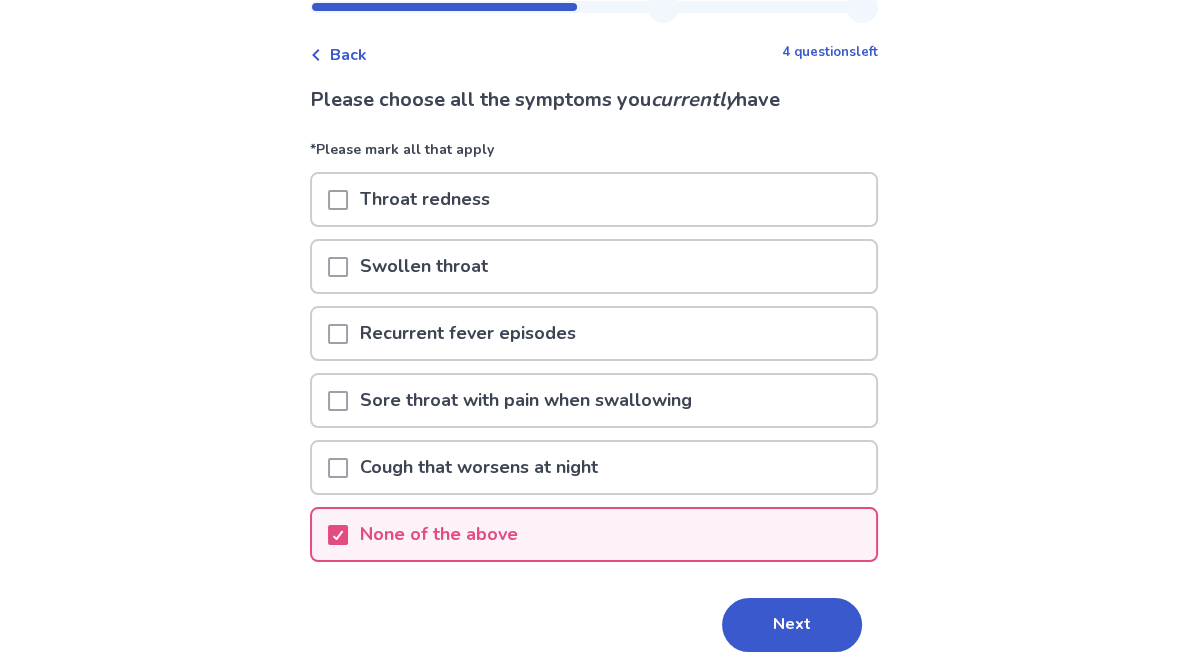 scroll, scrollTop: 139, scrollLeft: 0, axis: vertical 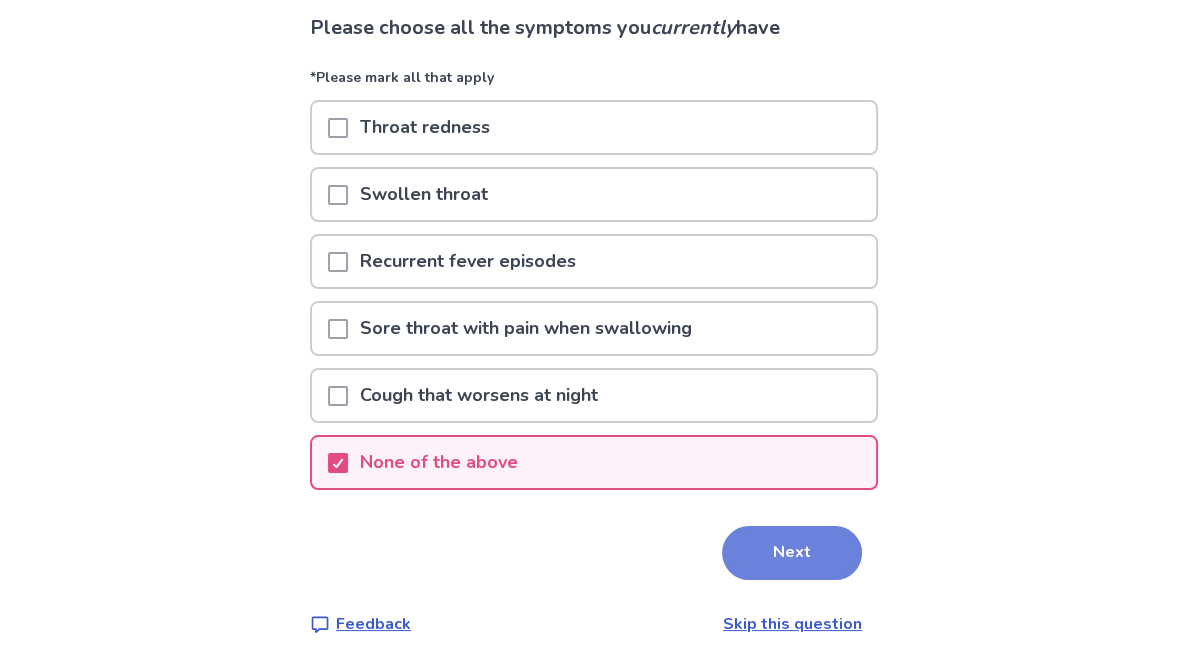 click on "Next" at bounding box center [792, 553] 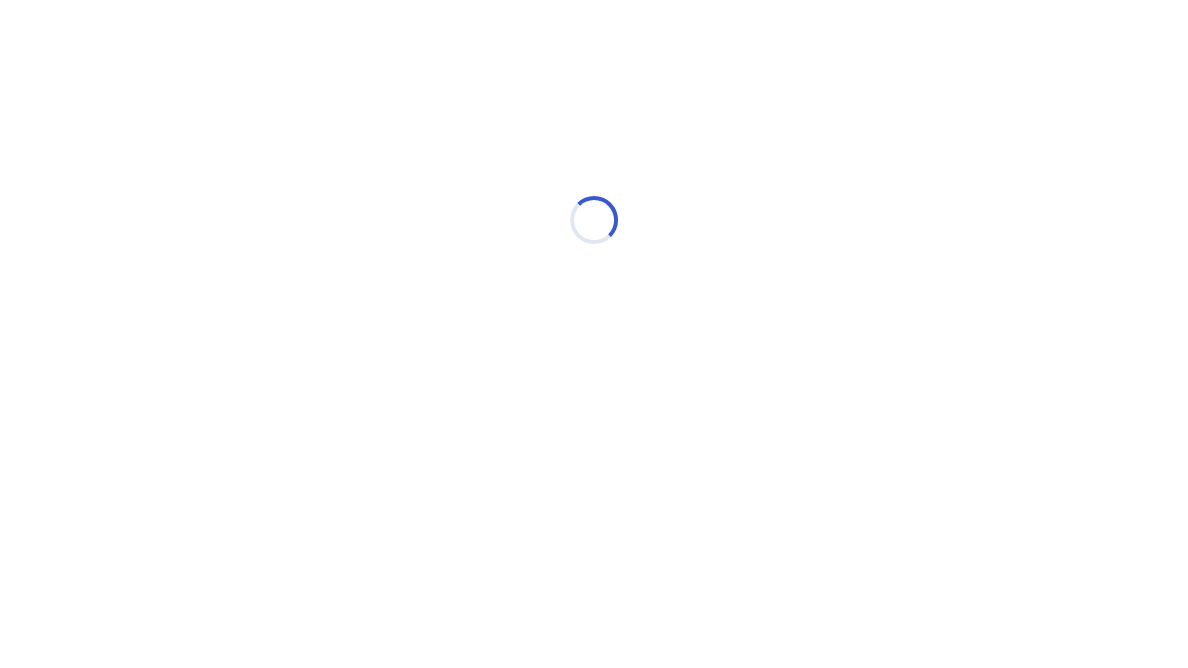 scroll, scrollTop: 0, scrollLeft: 0, axis: both 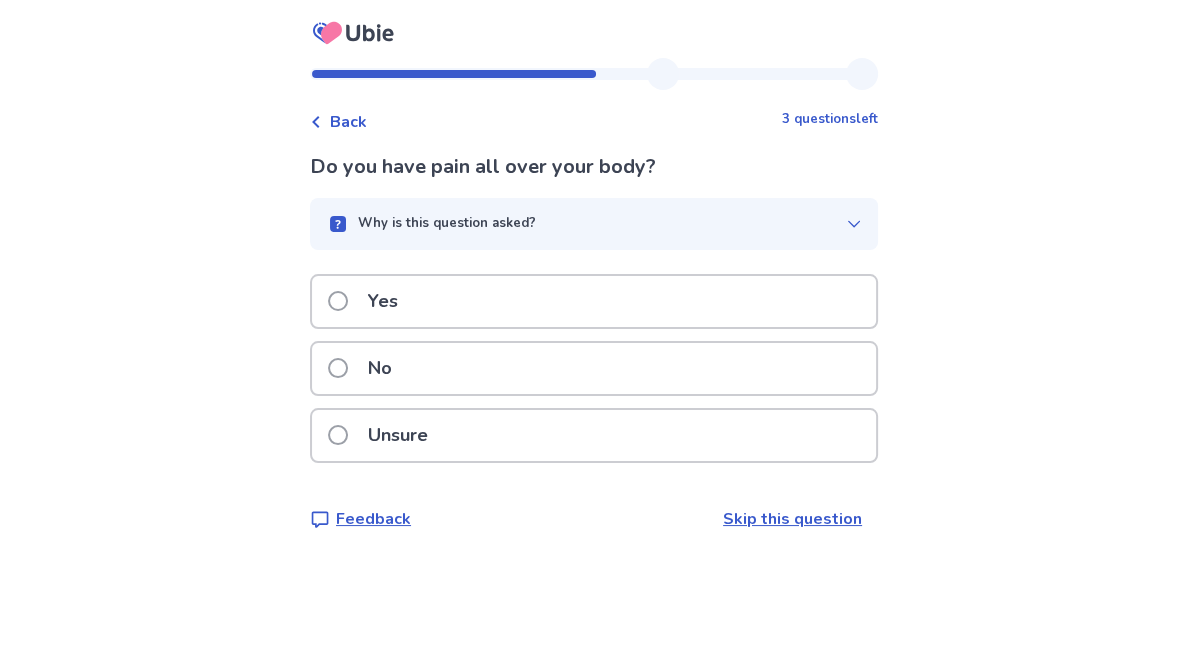 click on "No" at bounding box center [594, 368] 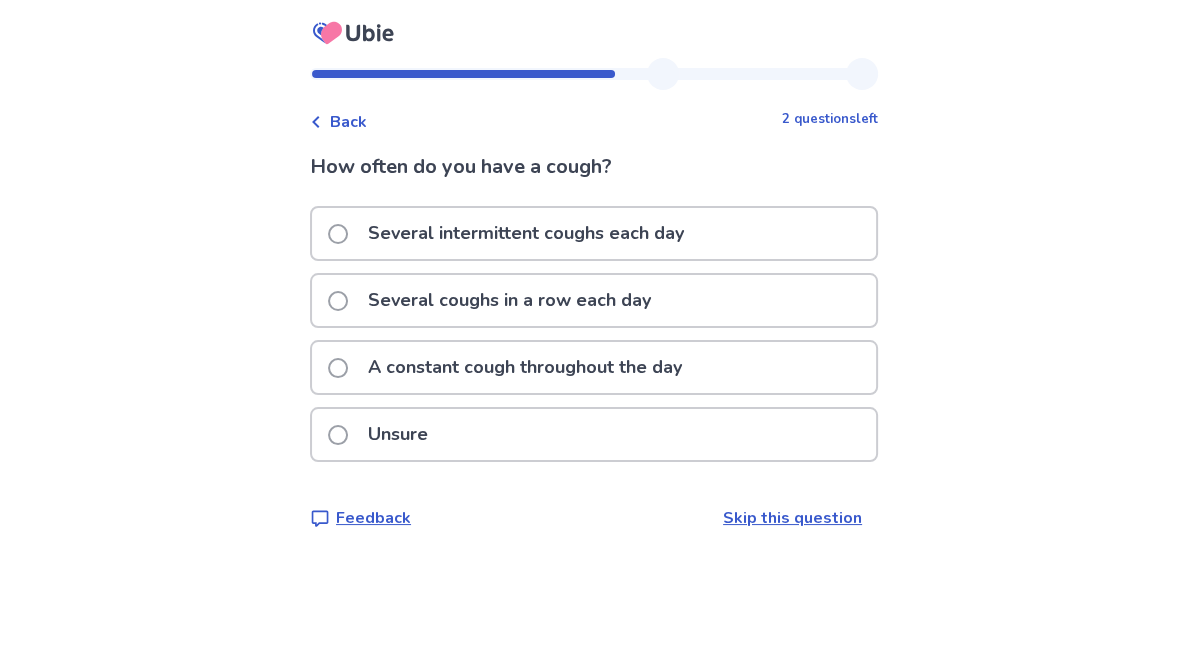 click on "Unsure" at bounding box center [594, 434] 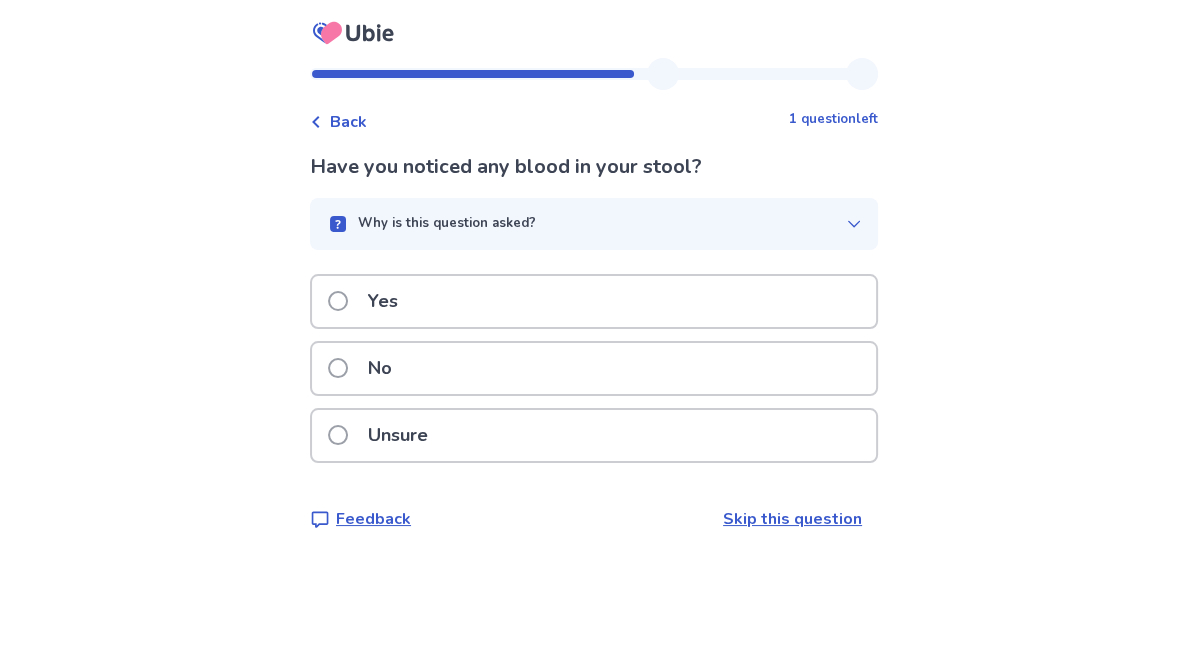 click on "No" at bounding box center (594, 368) 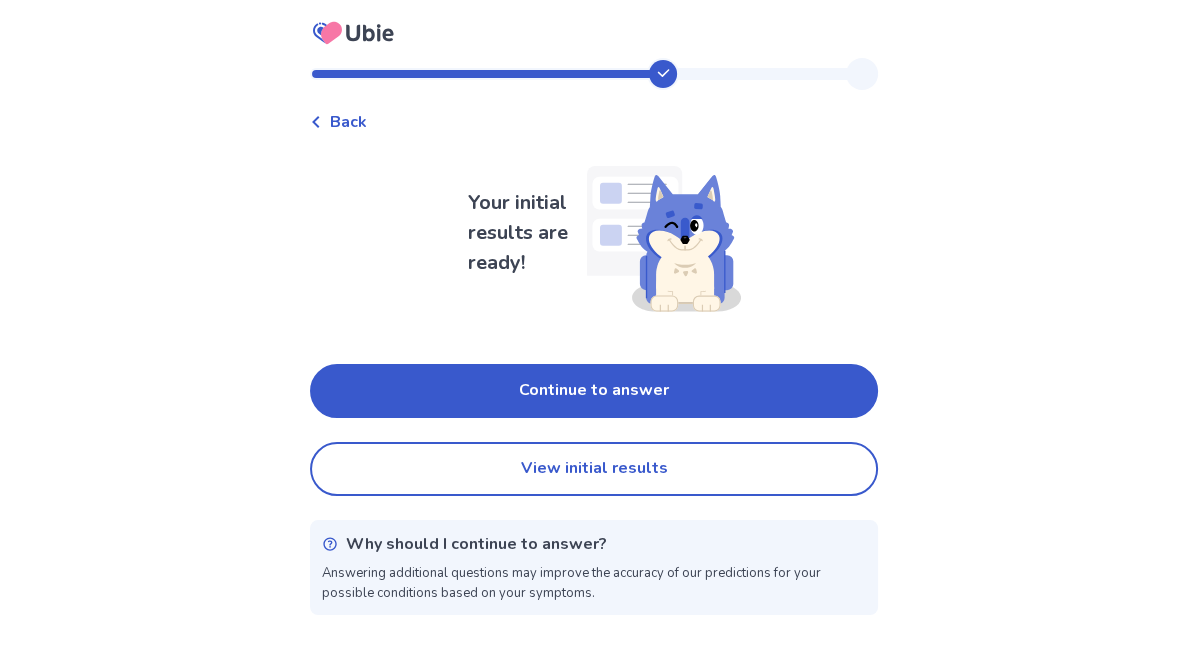 click on "View initial results" at bounding box center [594, 469] 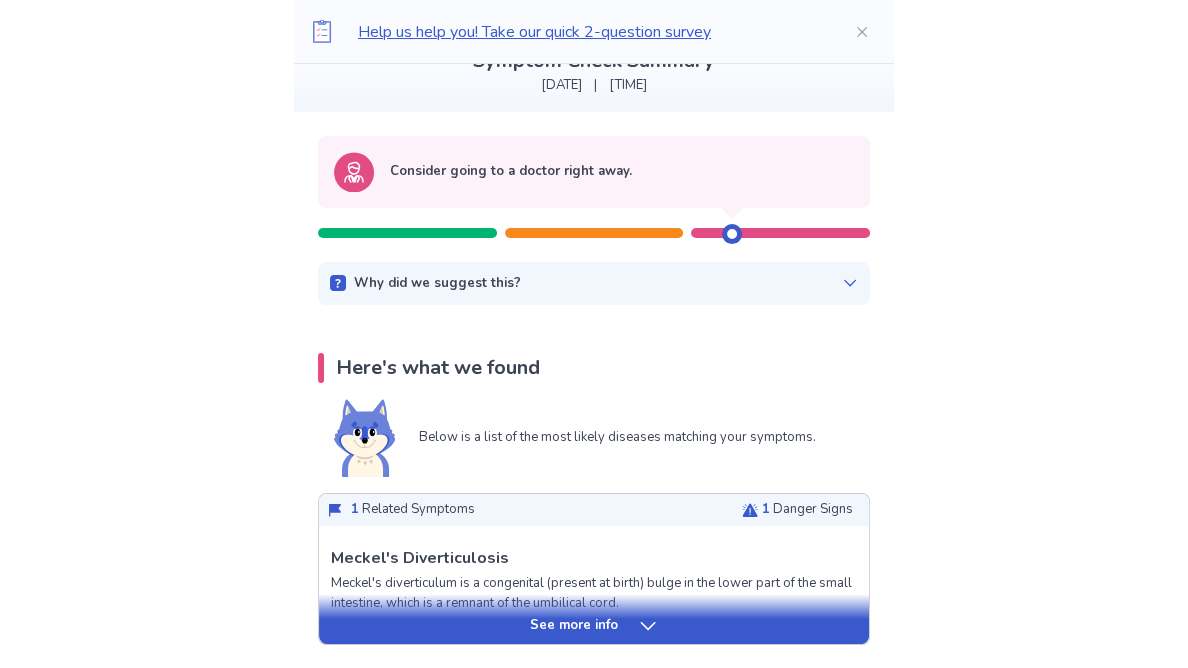scroll, scrollTop: 0, scrollLeft: 0, axis: both 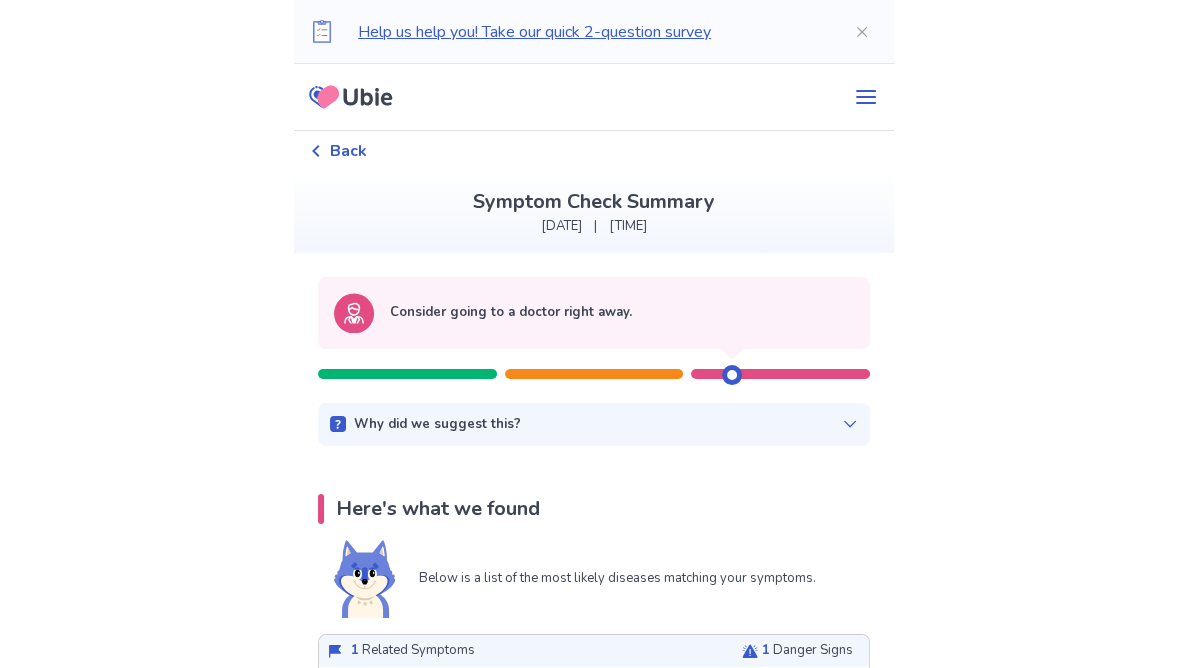 click 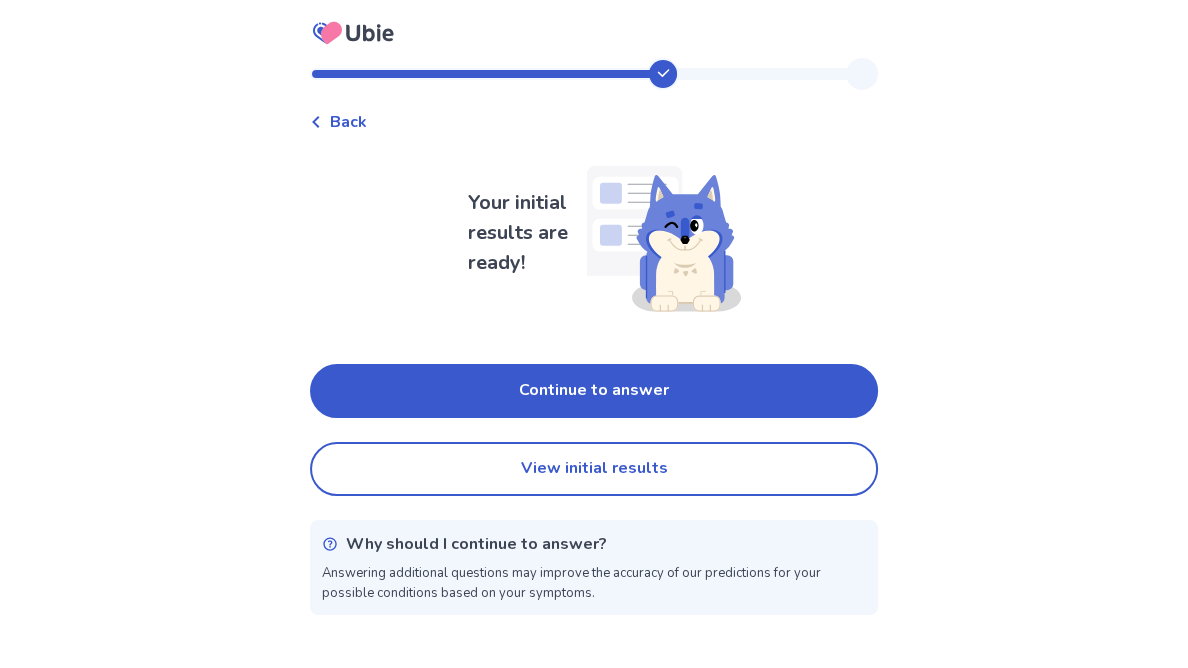 click 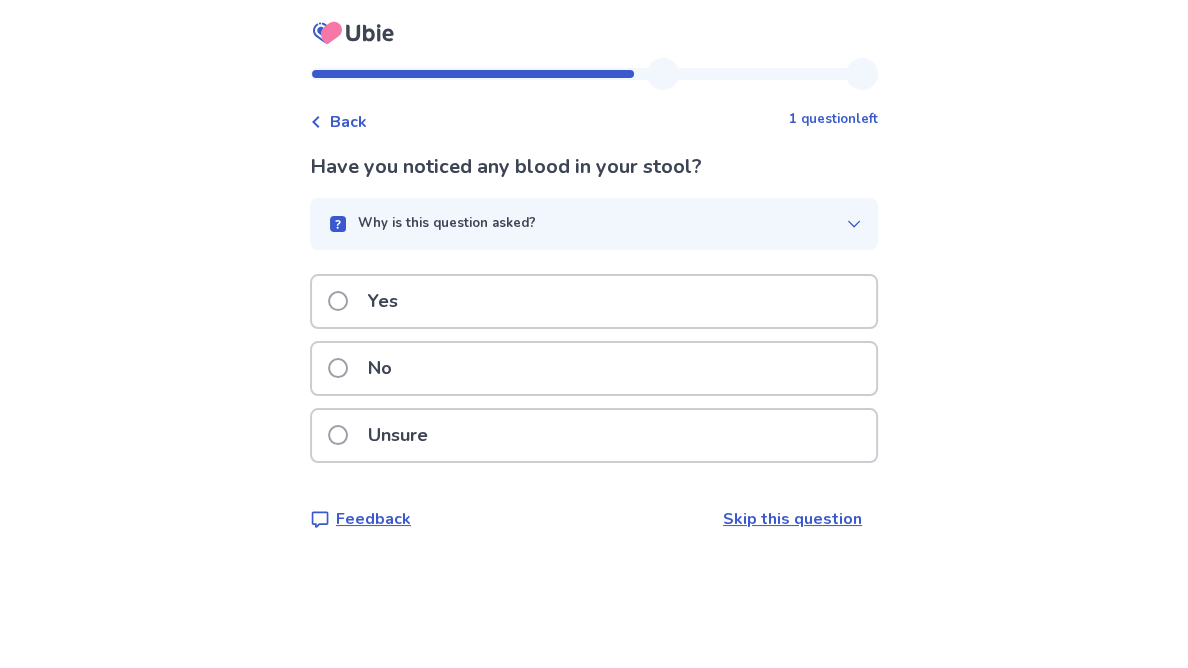 click 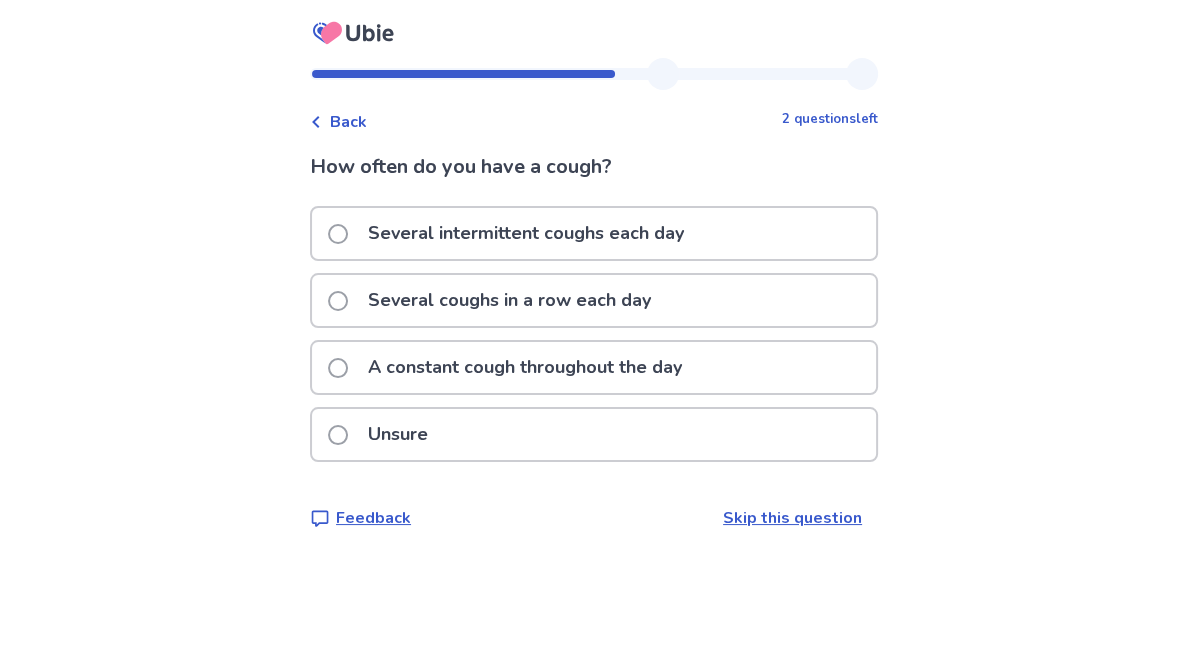 click 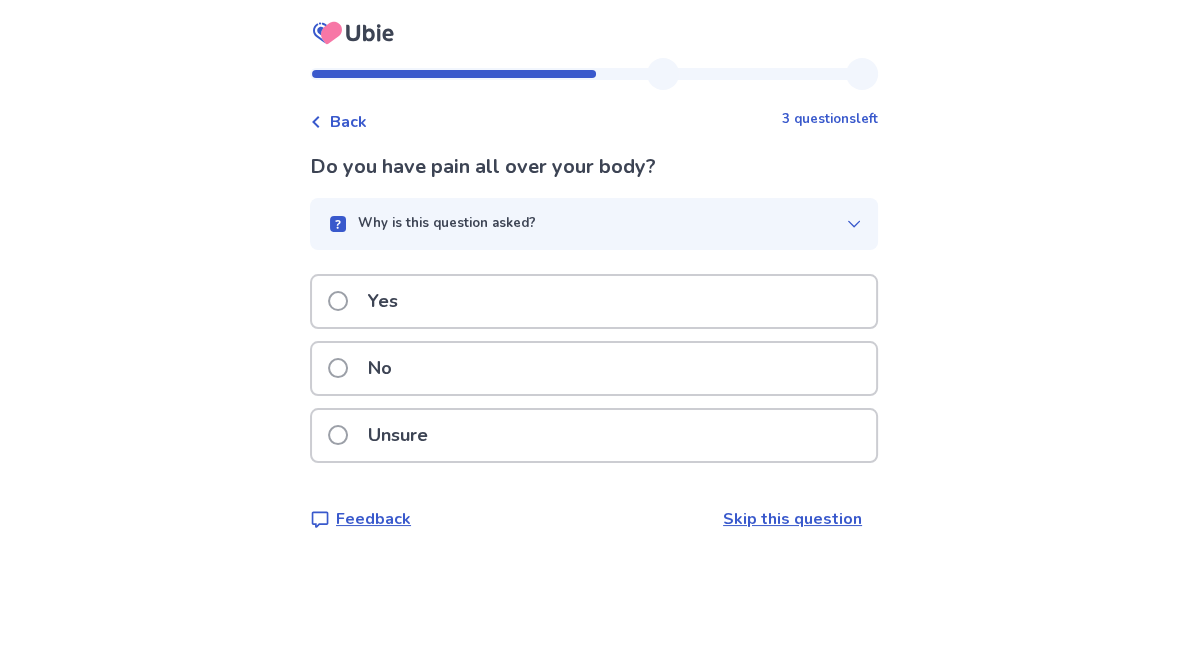 click 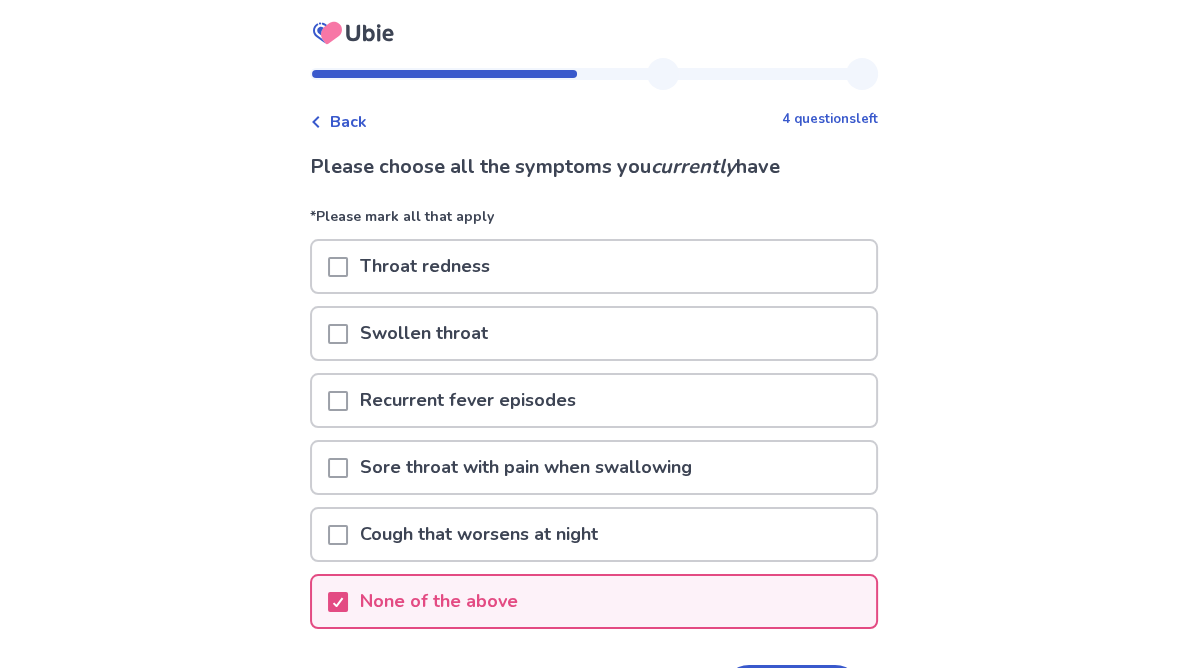 click 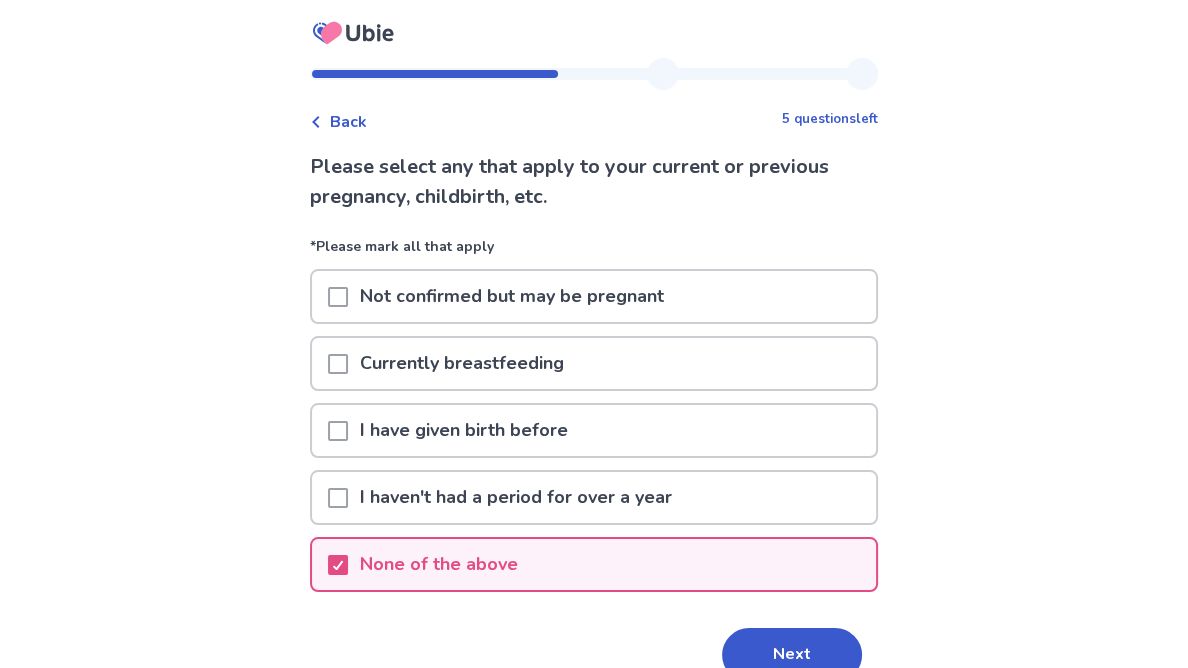 click 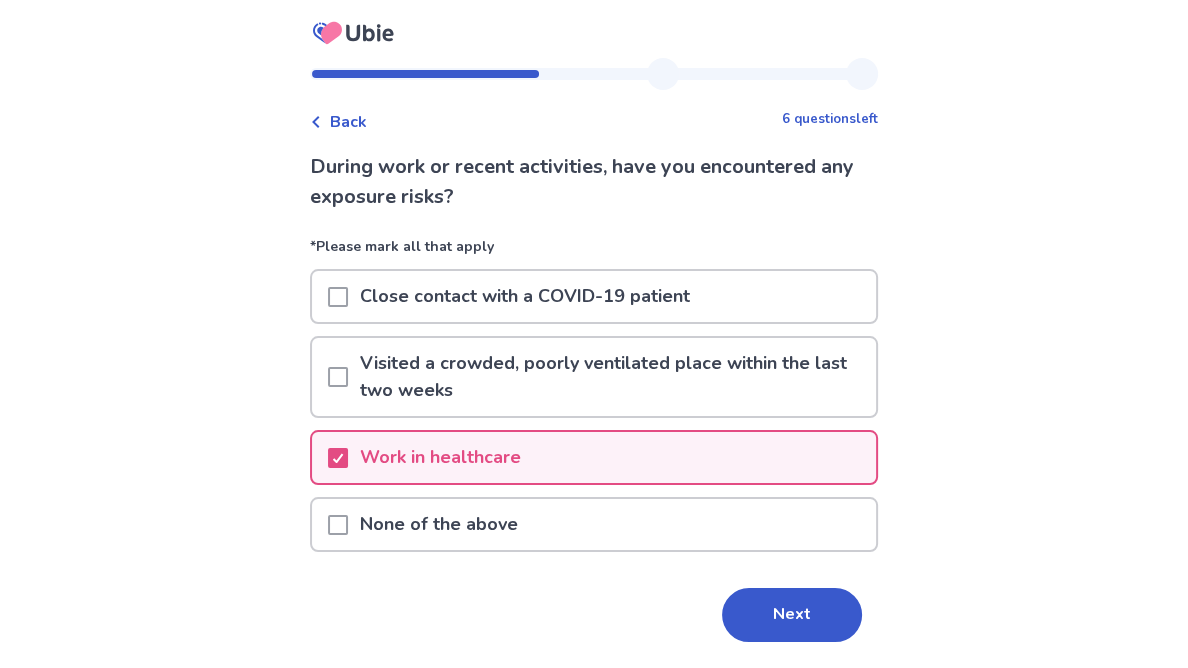 click 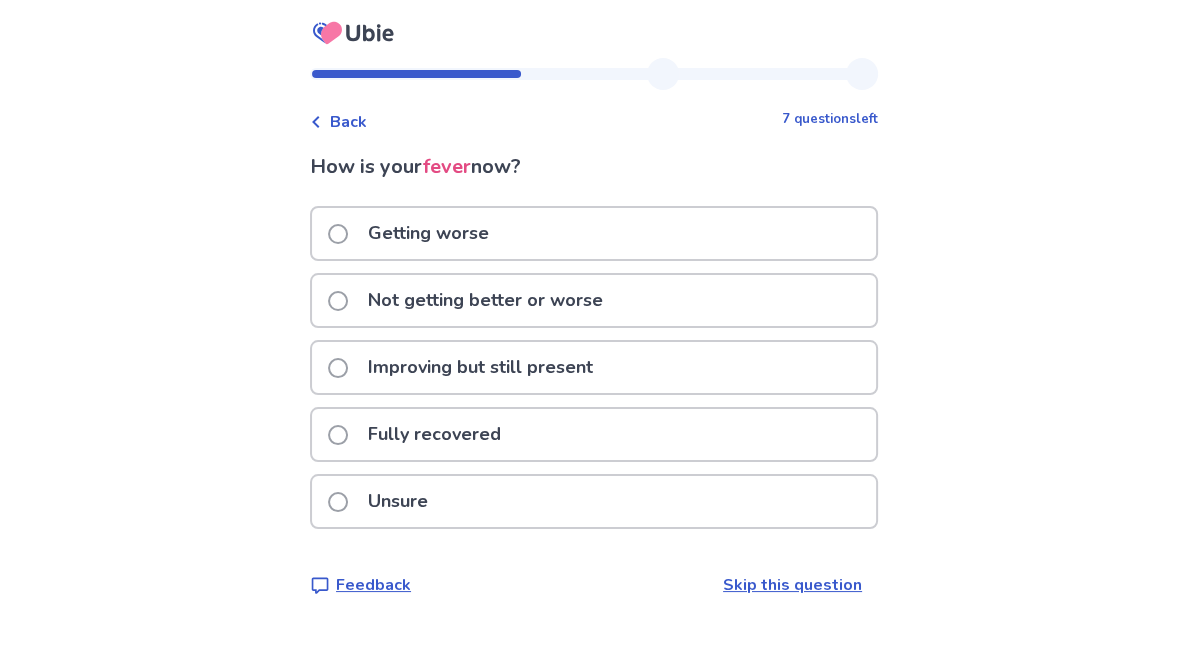 click on "Improving but still present" at bounding box center [480, 367] 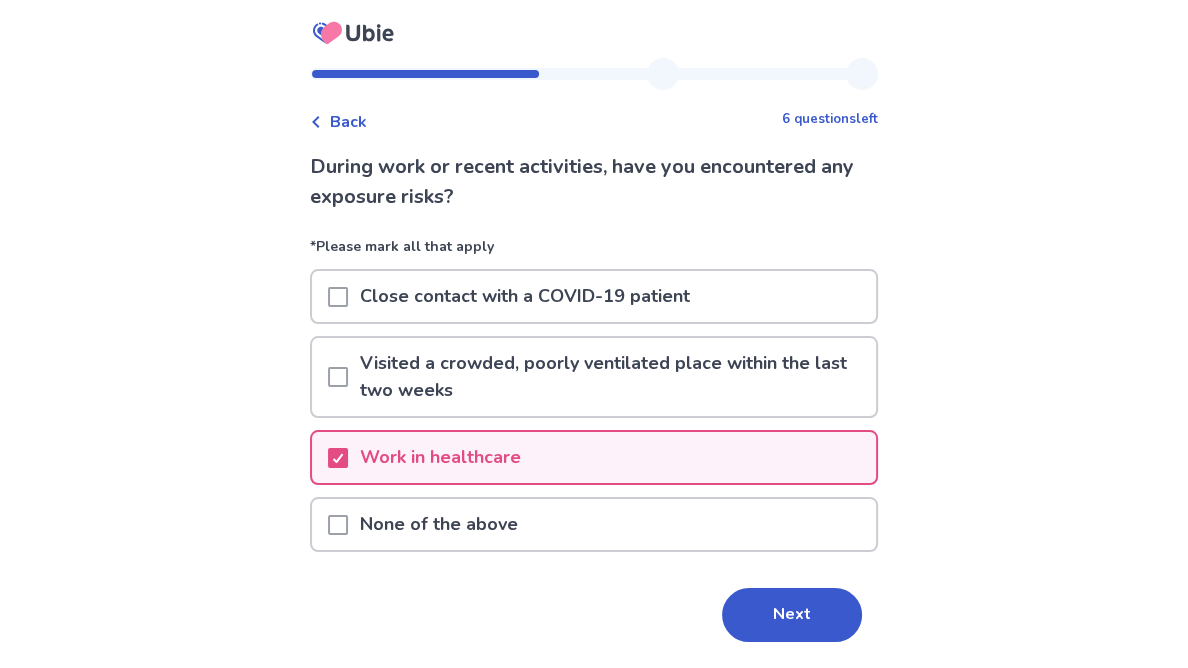 click on "Next" at bounding box center (792, 615) 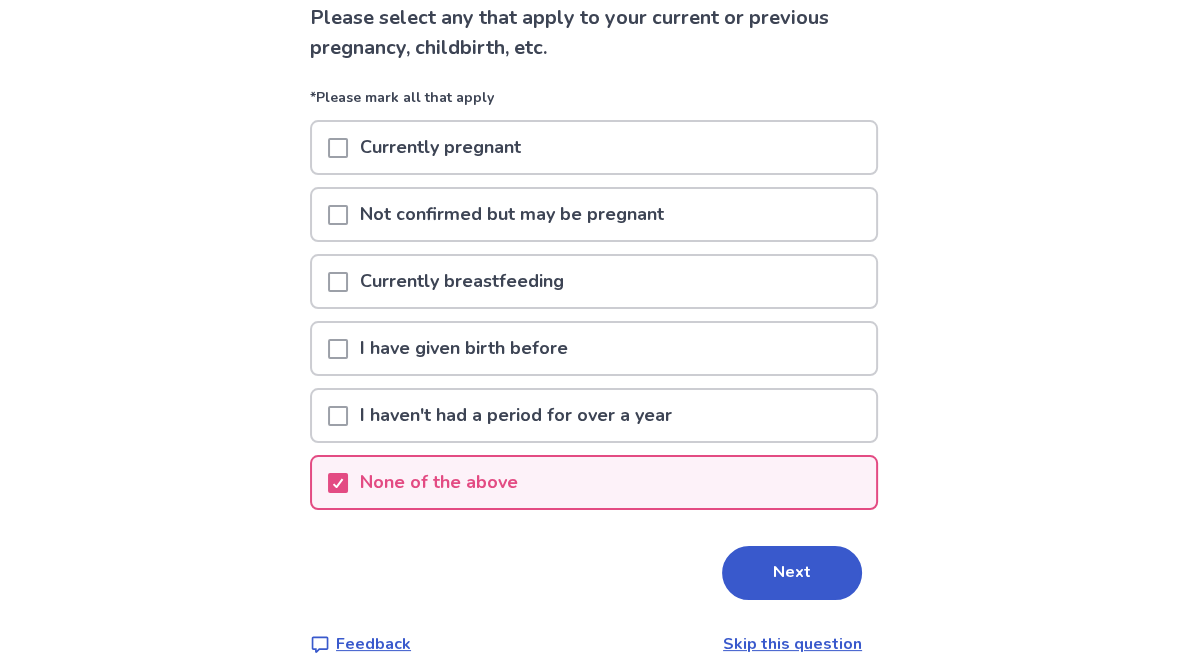 scroll, scrollTop: 168, scrollLeft: 0, axis: vertical 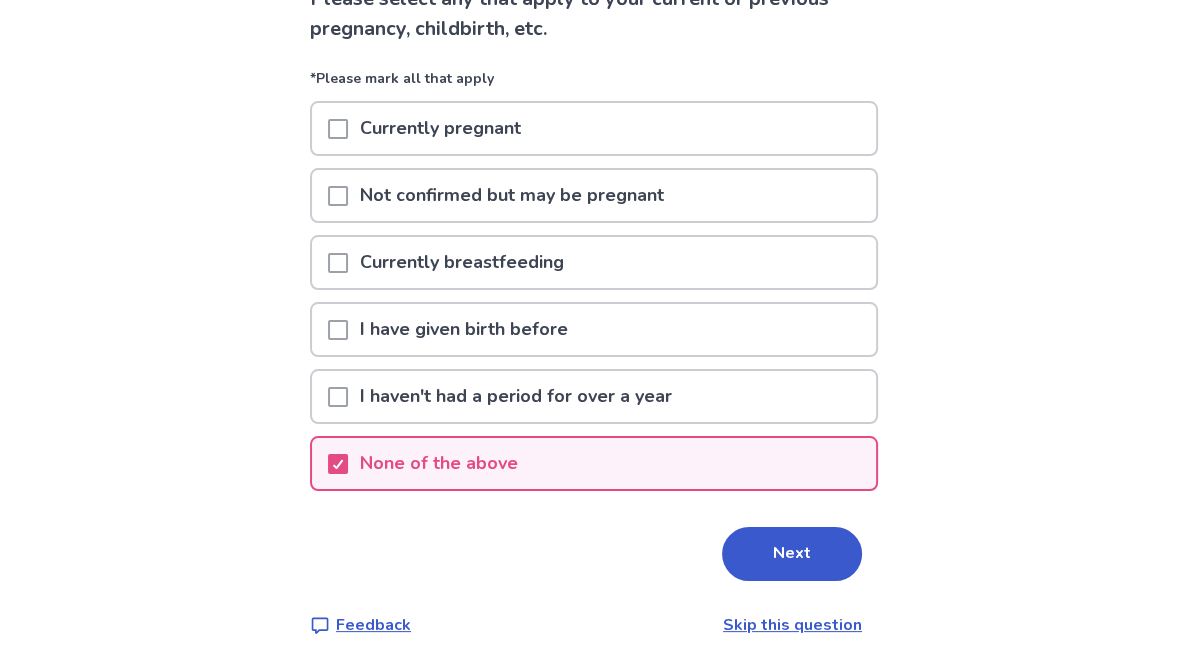 click on "Next" at bounding box center (792, 554) 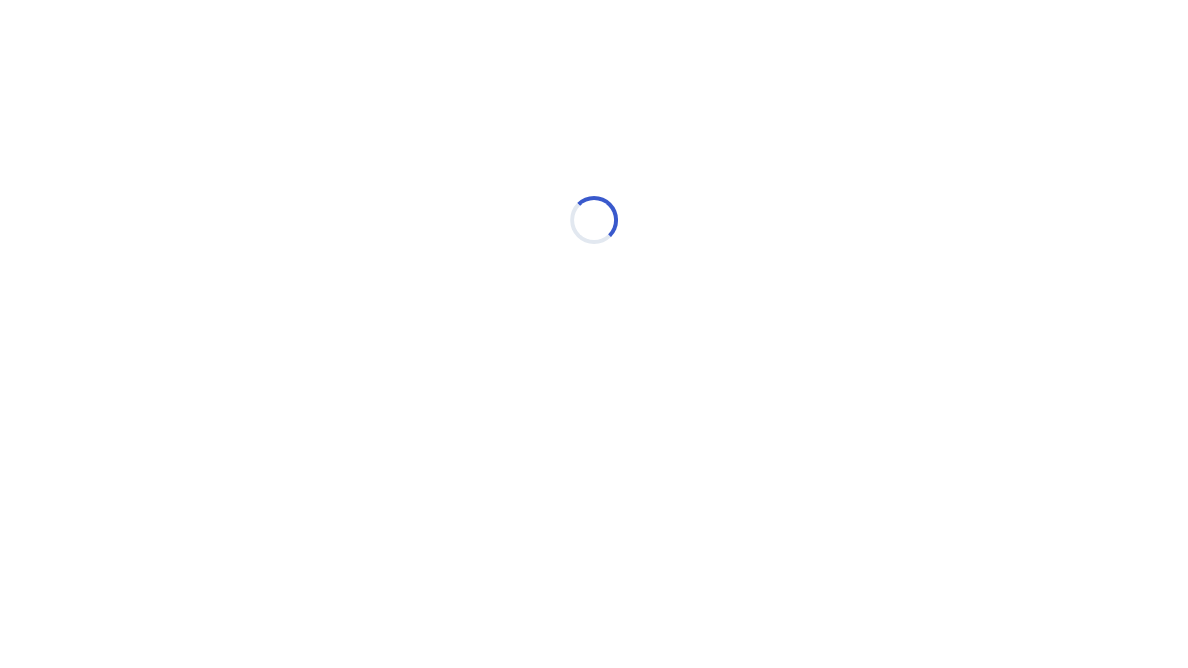 scroll, scrollTop: 0, scrollLeft: 0, axis: both 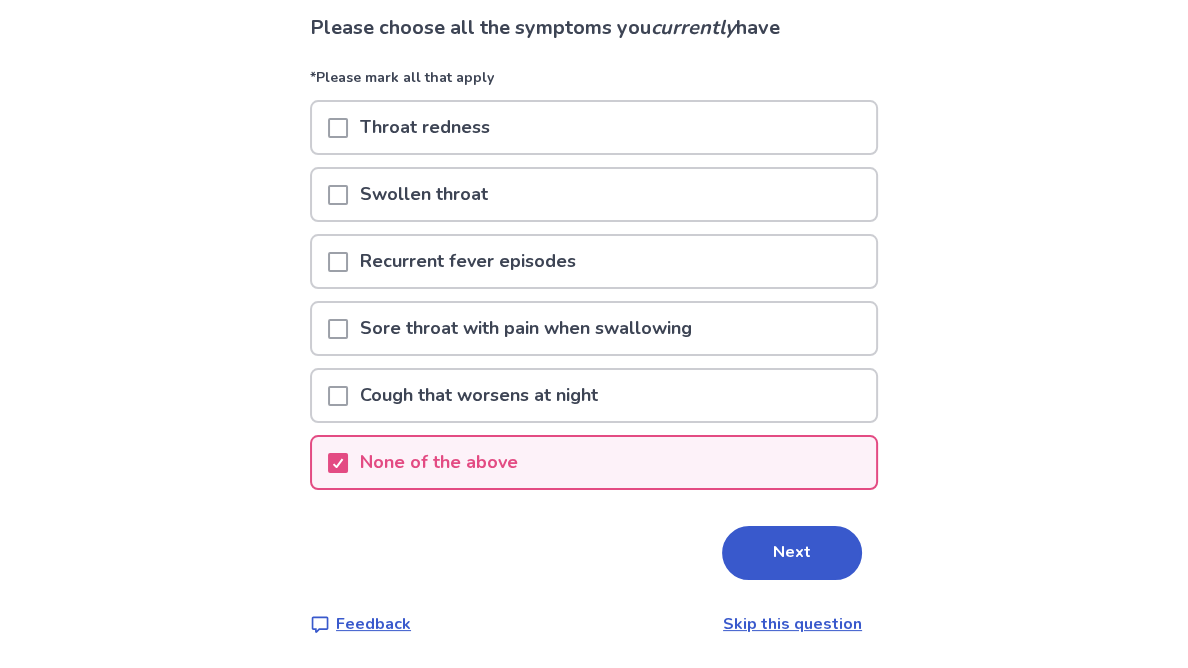 click on "Next" at bounding box center (792, 553) 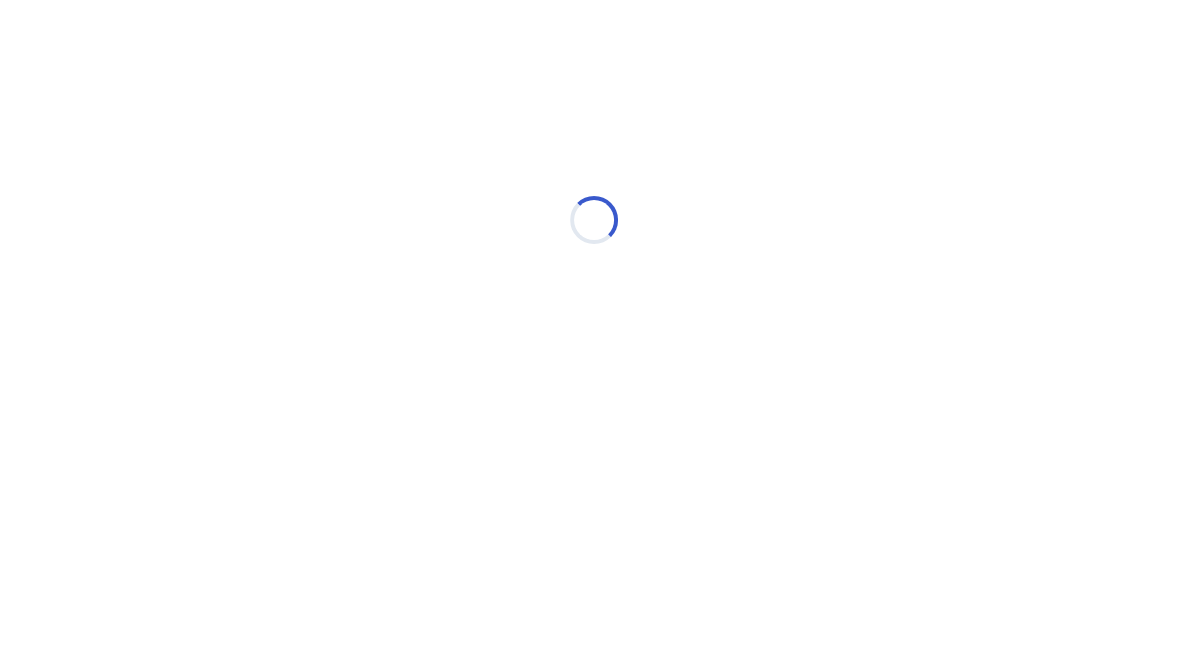 scroll, scrollTop: 0, scrollLeft: 0, axis: both 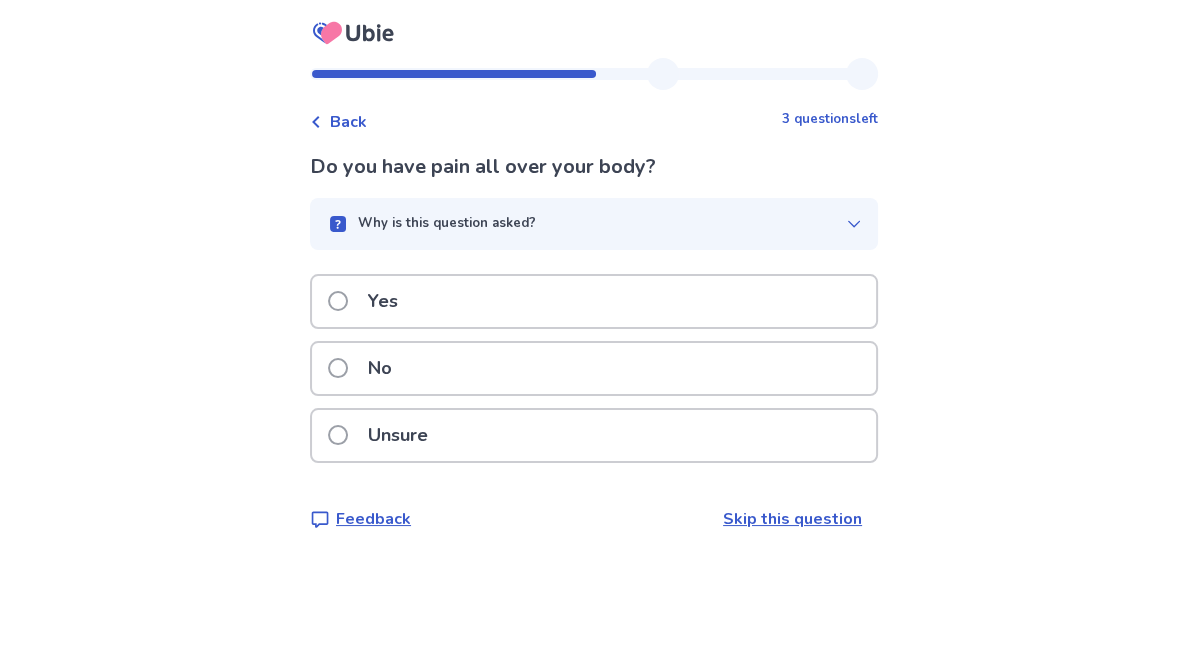 click on "No" at bounding box center [594, 368] 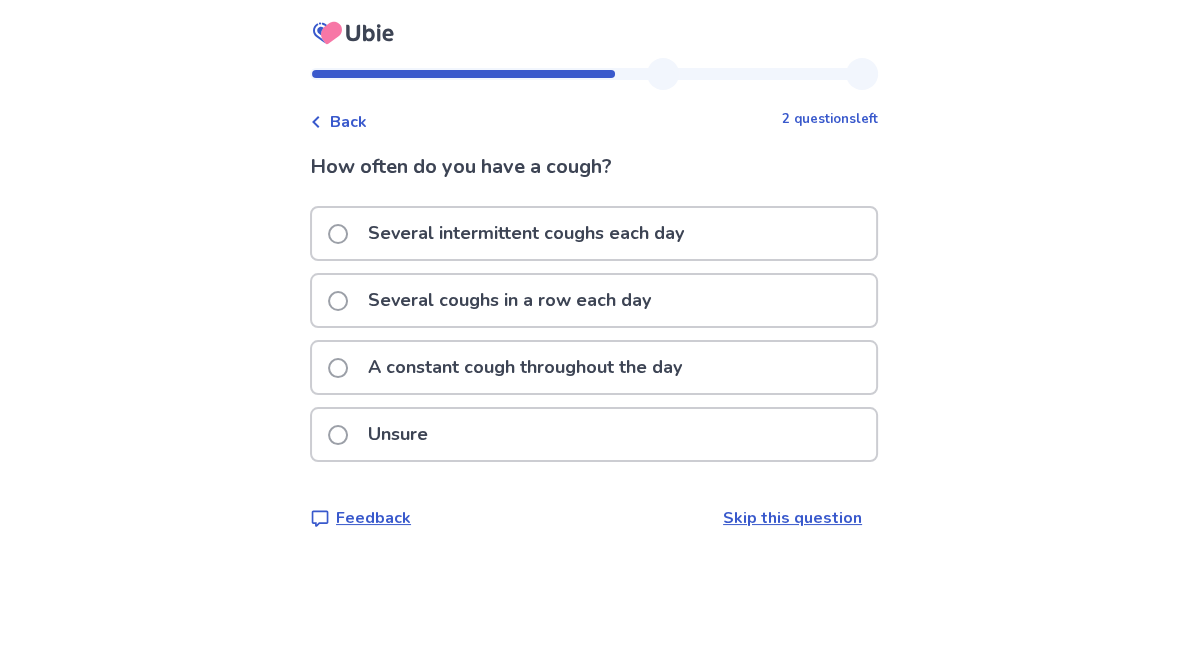 click 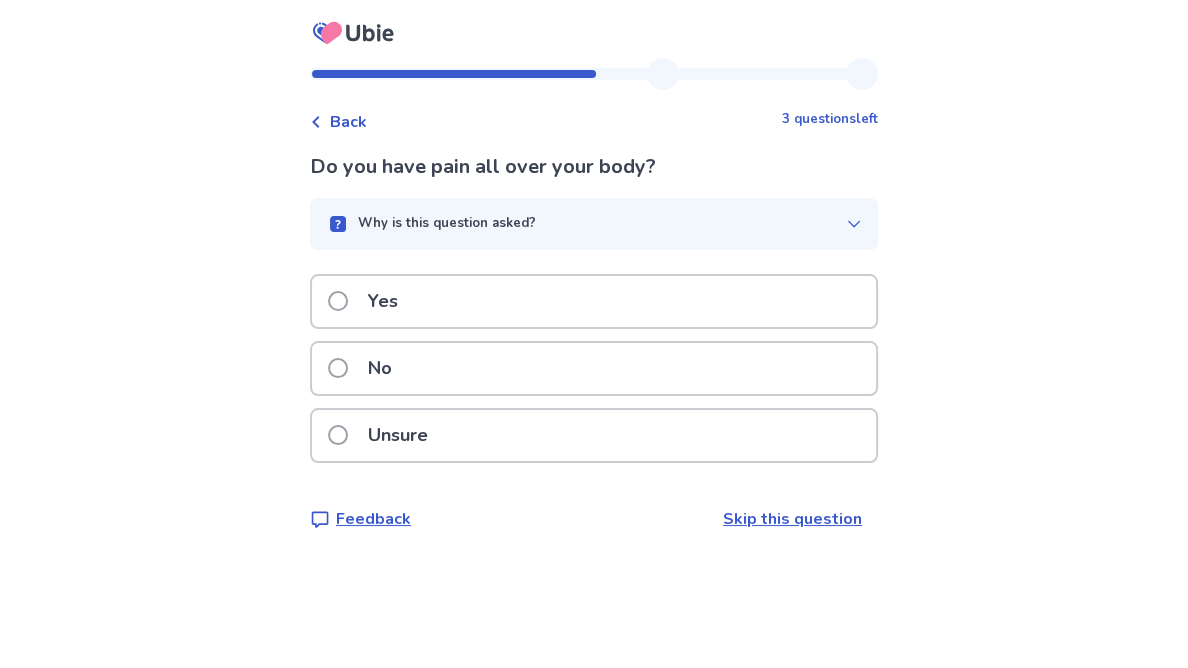click at bounding box center (338, 368) 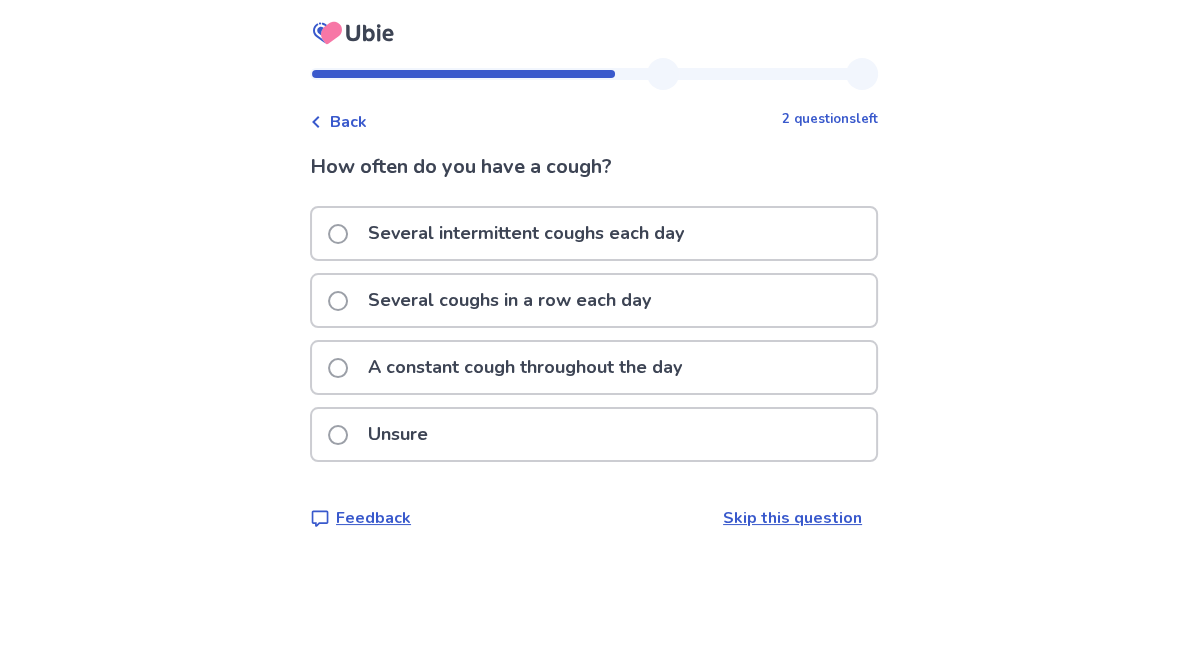click on "A constant cough throughout the day" at bounding box center (525, 367) 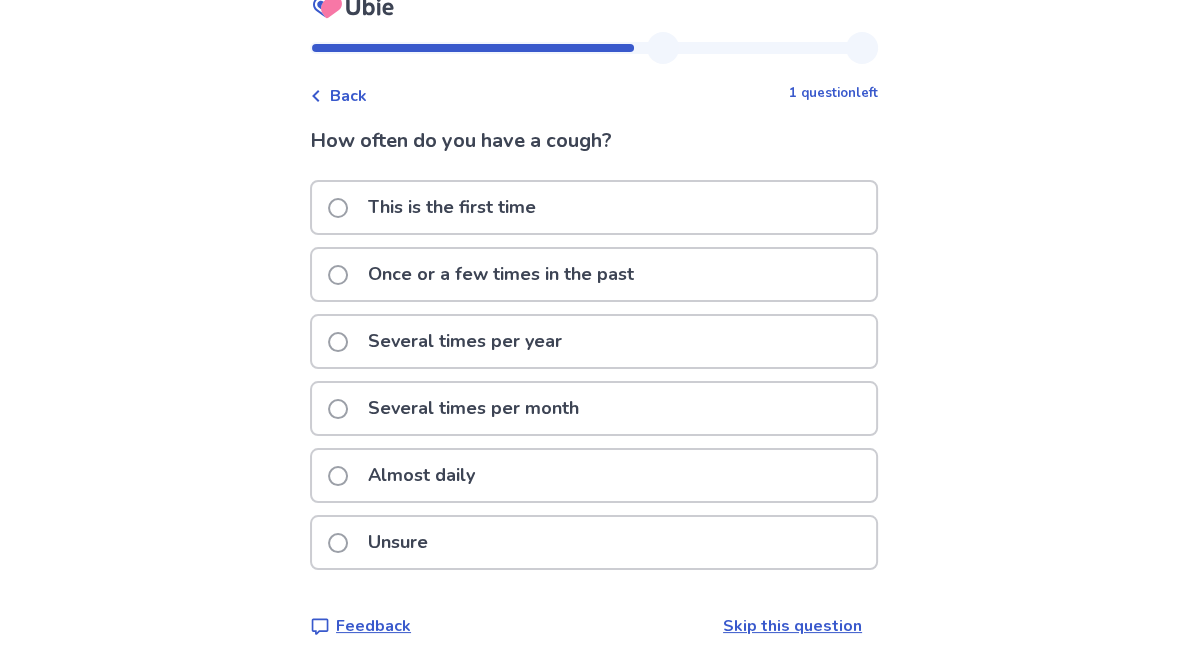 scroll, scrollTop: 27, scrollLeft: 0, axis: vertical 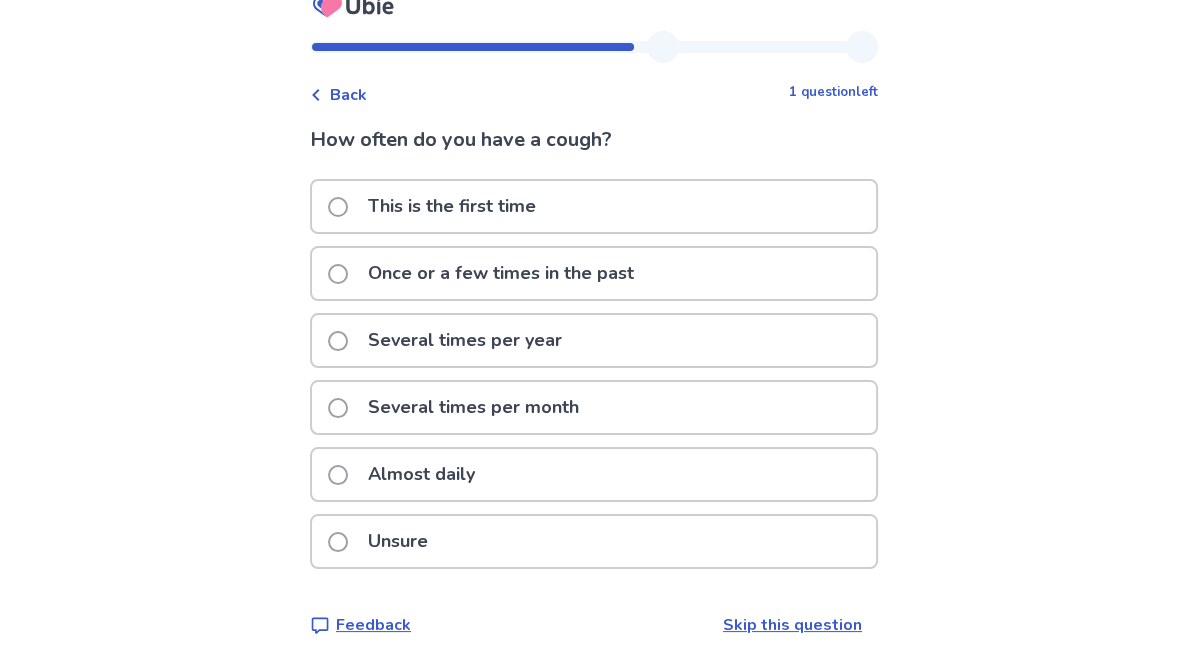 click on "Almost daily" at bounding box center [594, 474] 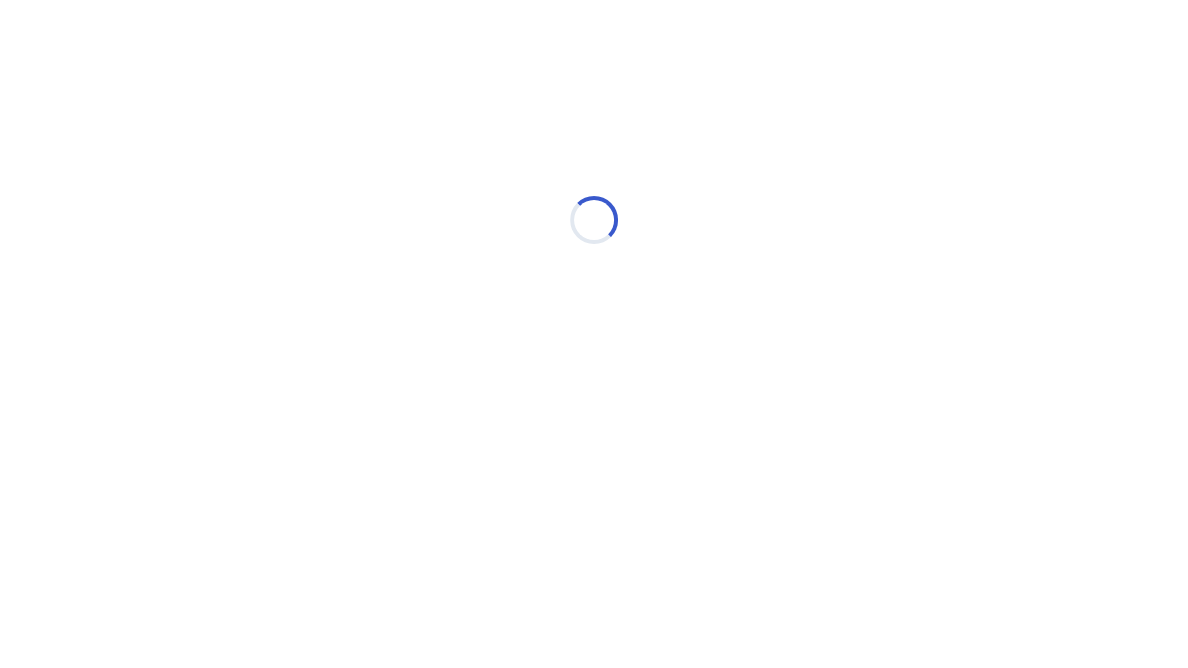 scroll, scrollTop: 0, scrollLeft: 0, axis: both 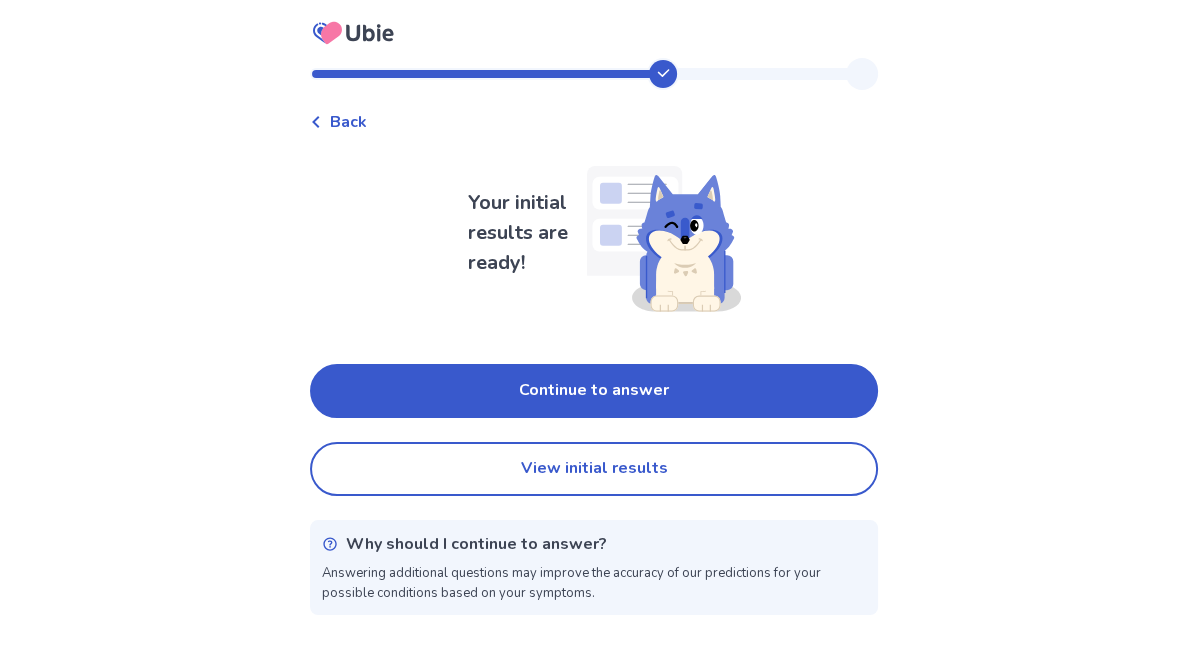 click on "View initial results" at bounding box center (594, 469) 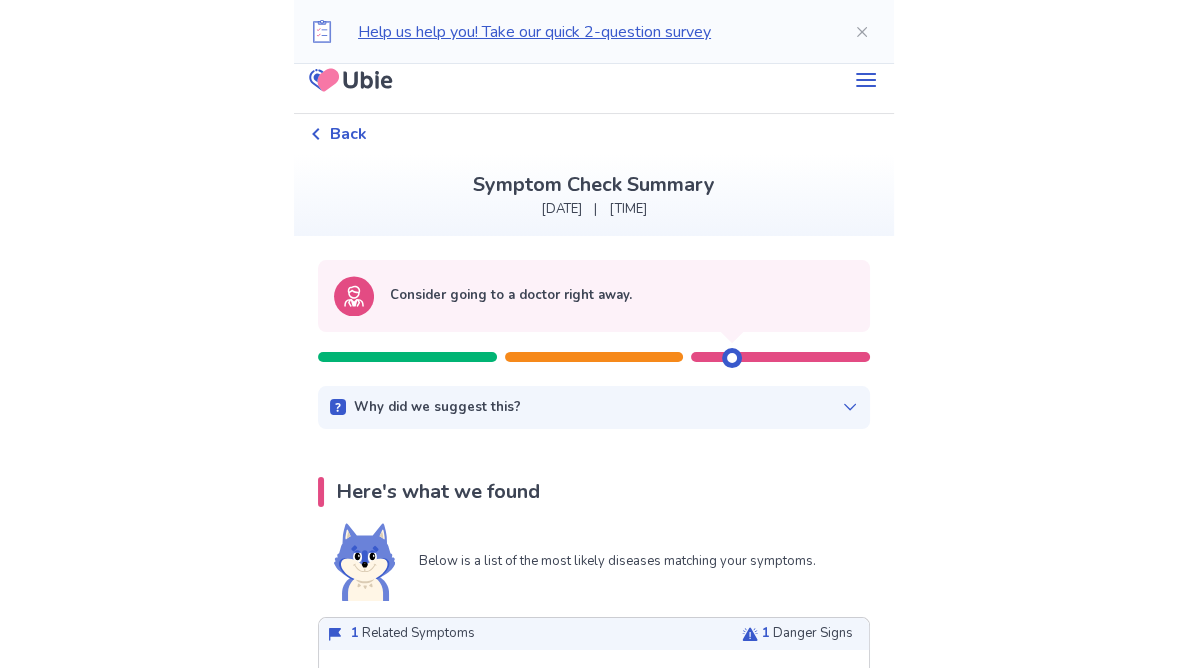 scroll, scrollTop: 0, scrollLeft: 0, axis: both 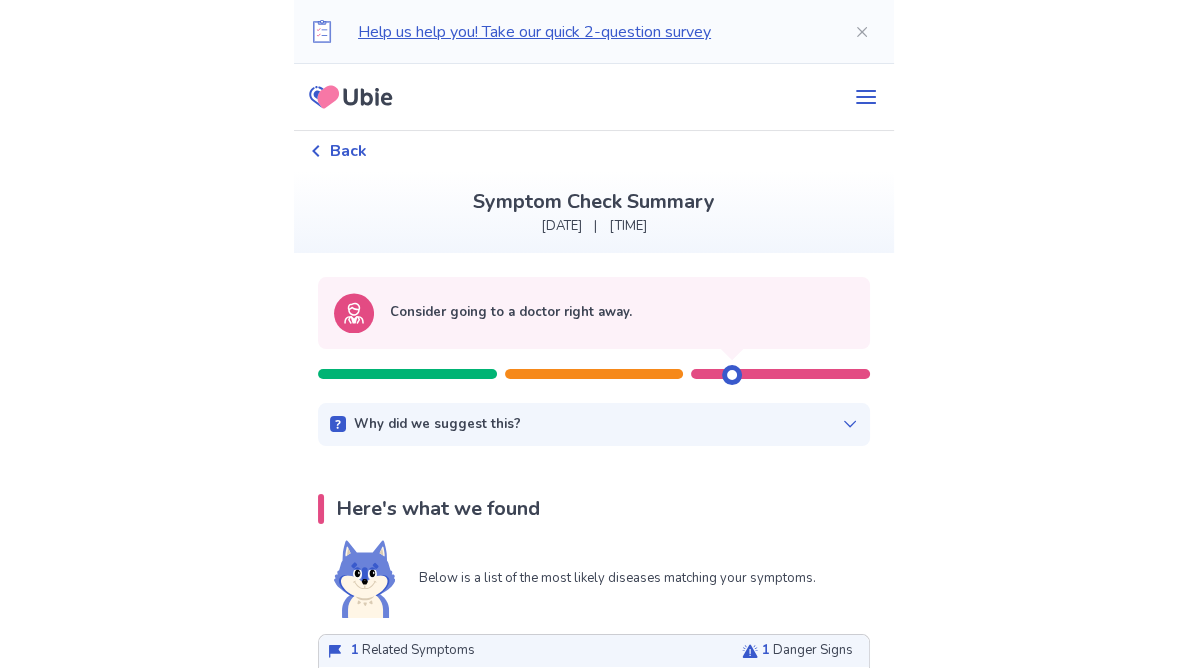 click 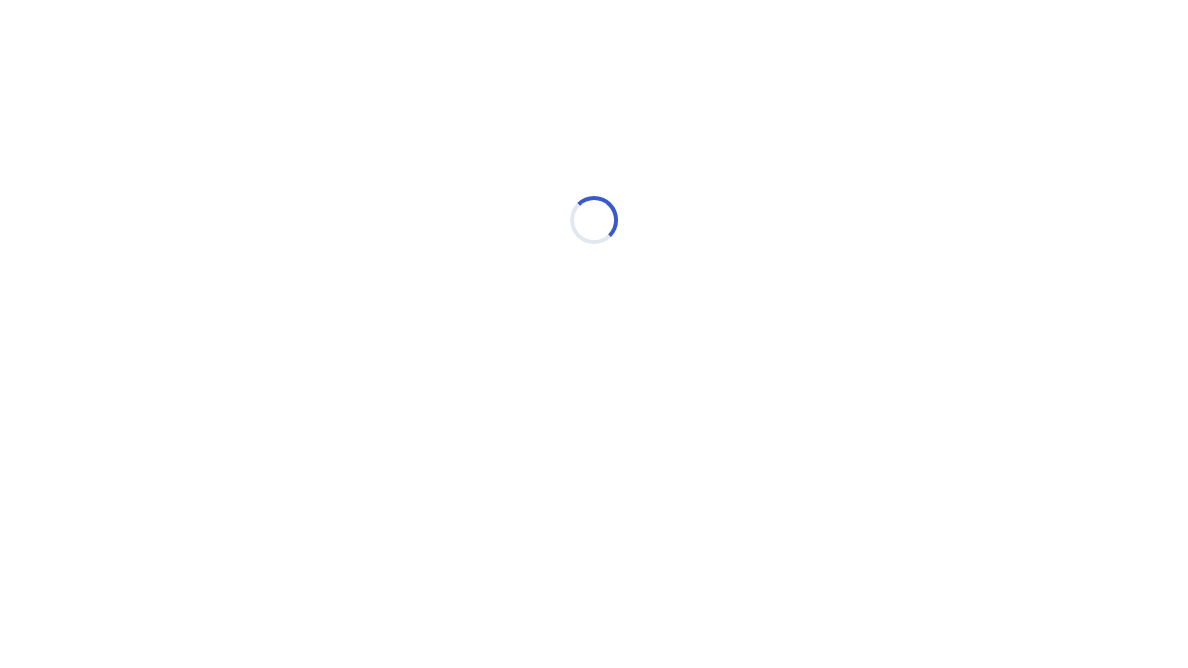 click on "Loading..." at bounding box center (594, 220) 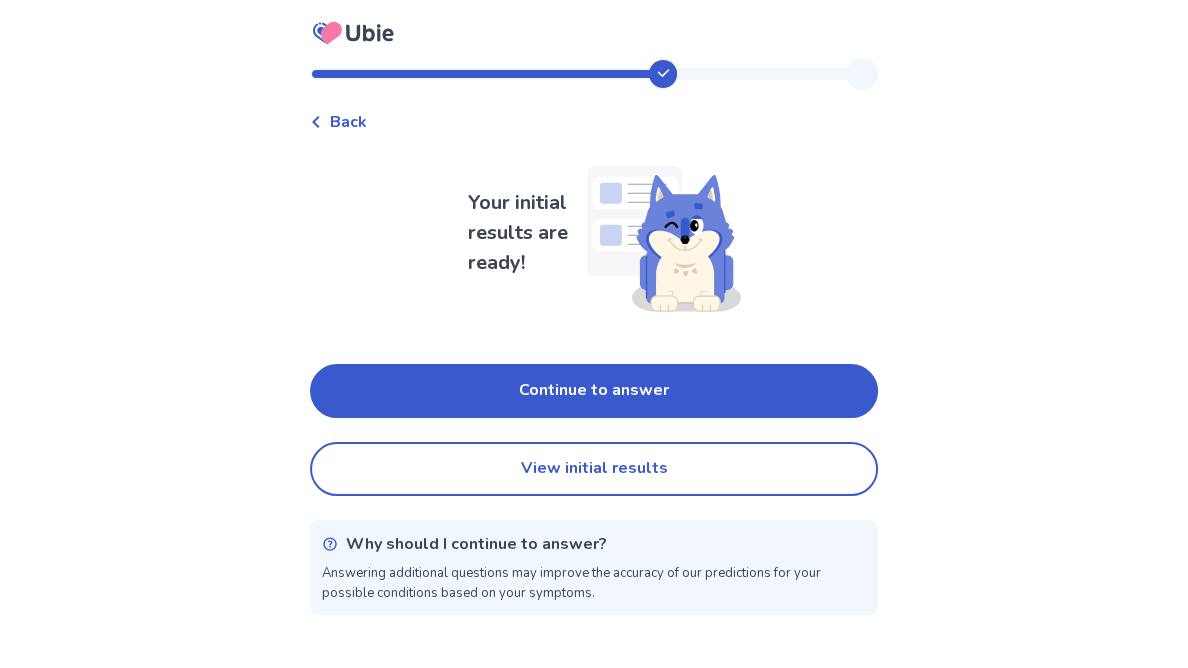 click 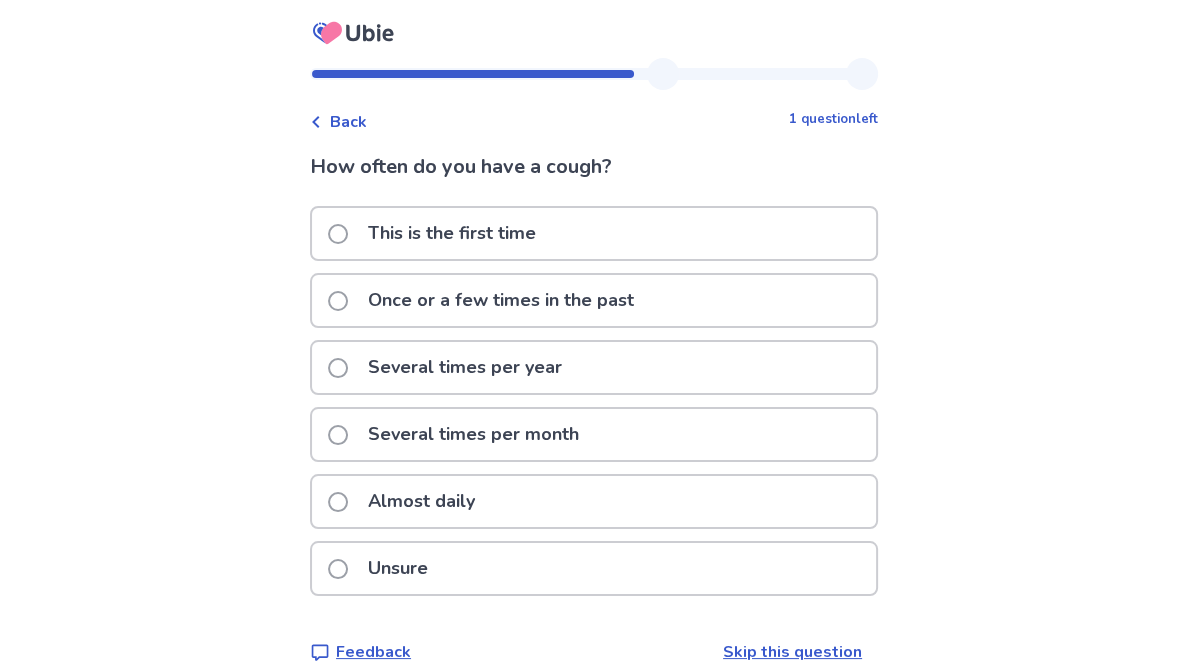 click 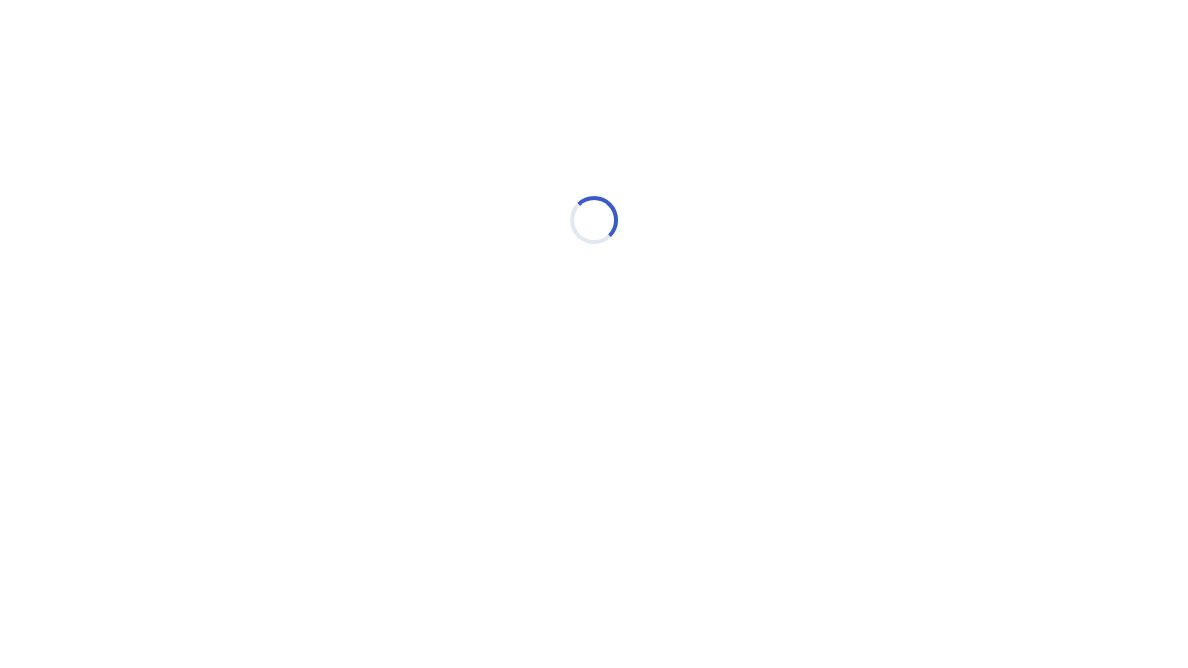 click on "Loading..." at bounding box center (594, 220) 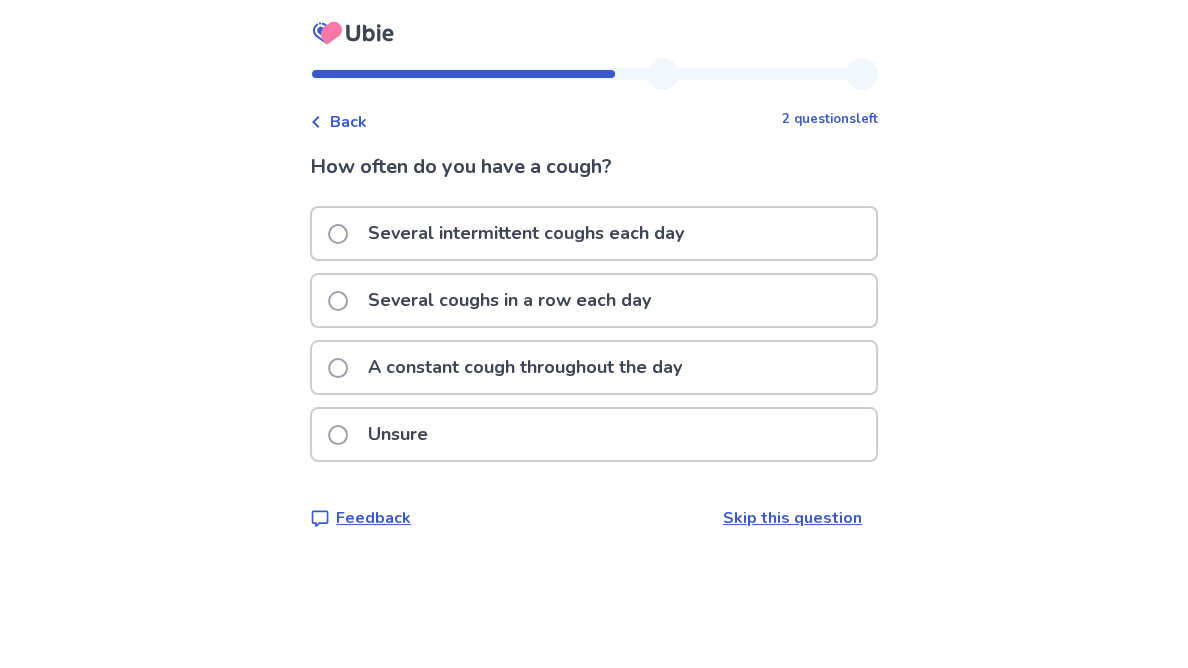 click 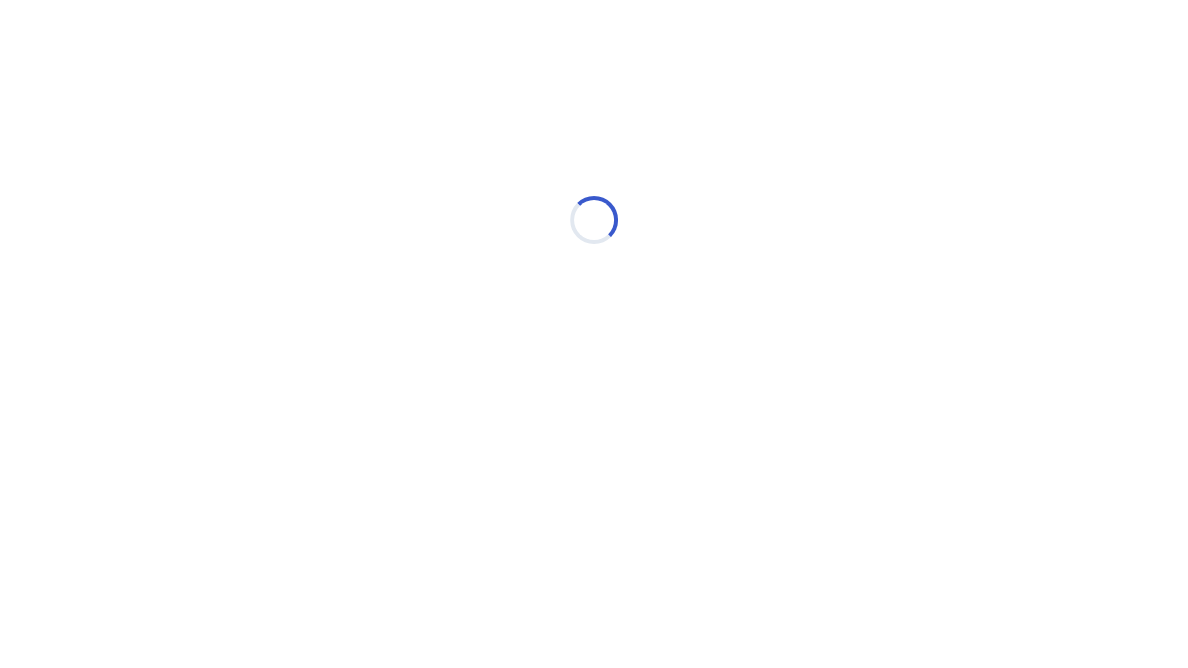 click on "Loading..." at bounding box center (594, 220) 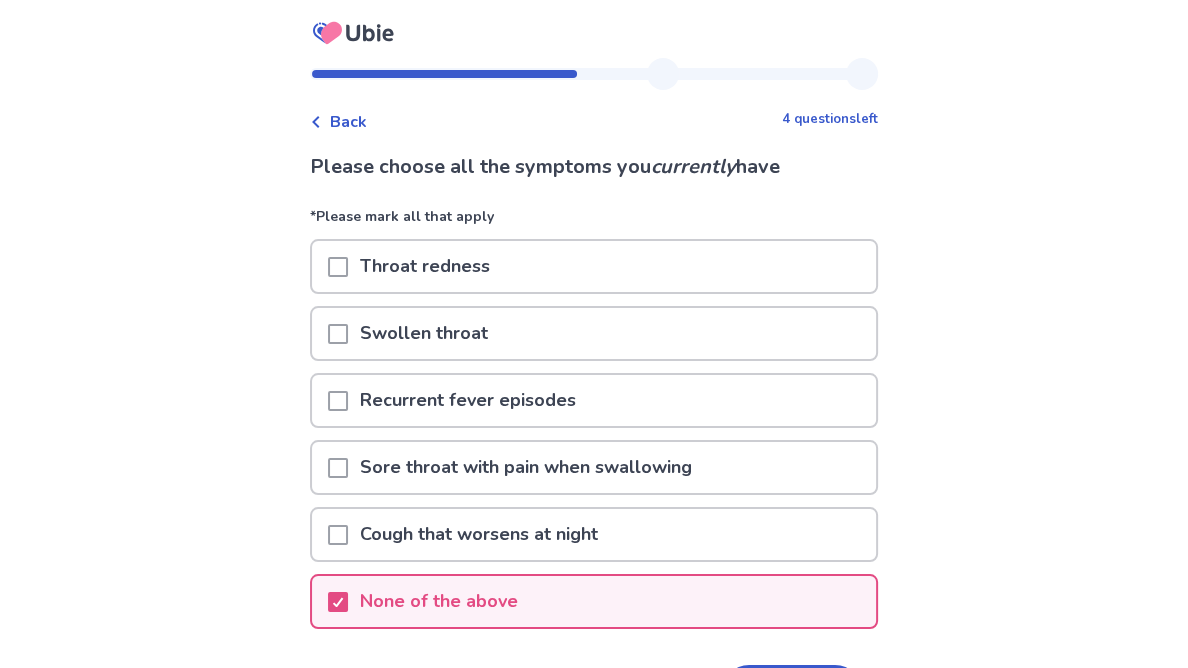 click 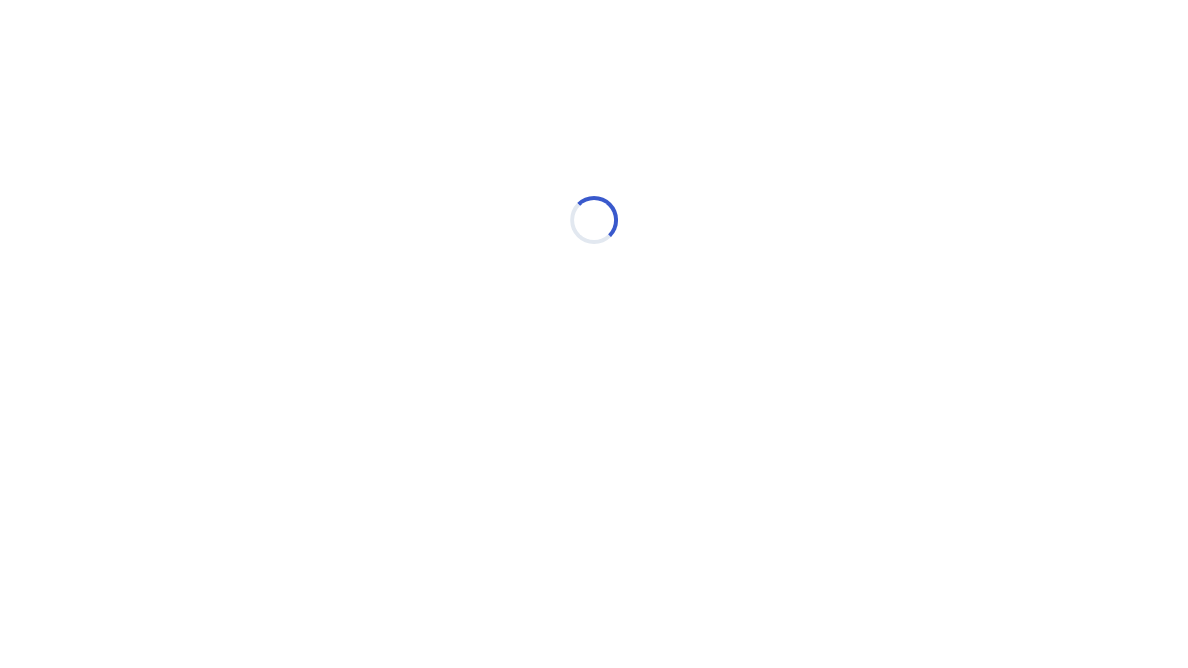click on "Loading..." at bounding box center (594, 220) 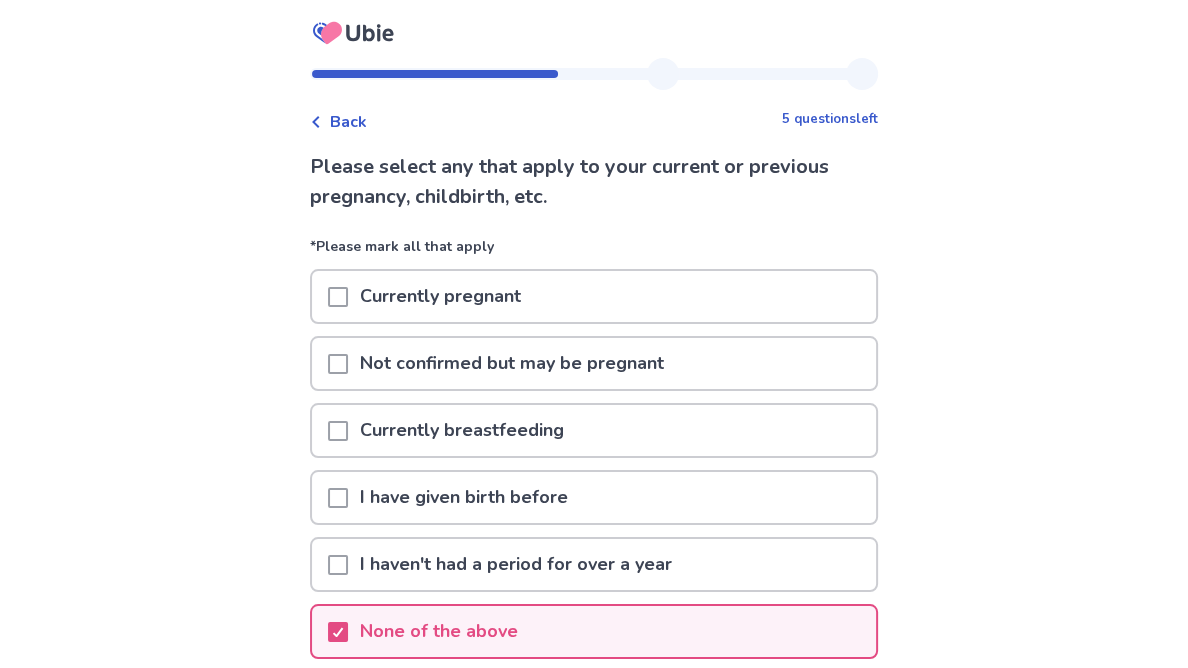 click 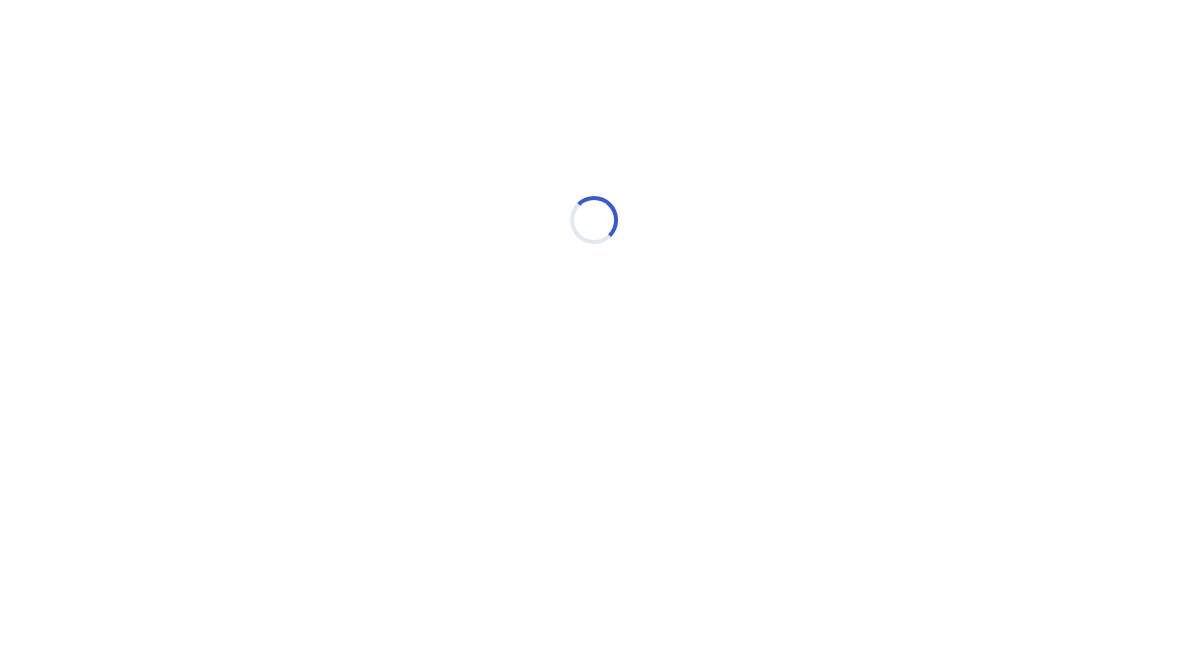 click on "Loading..." at bounding box center [594, 220] 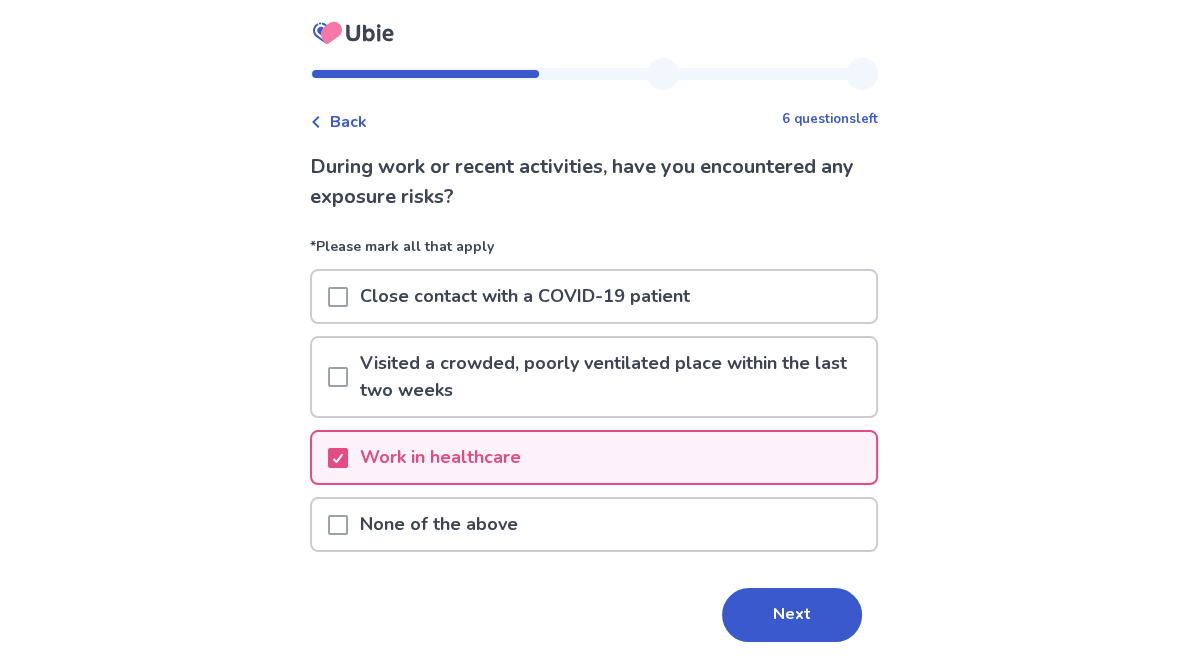 click 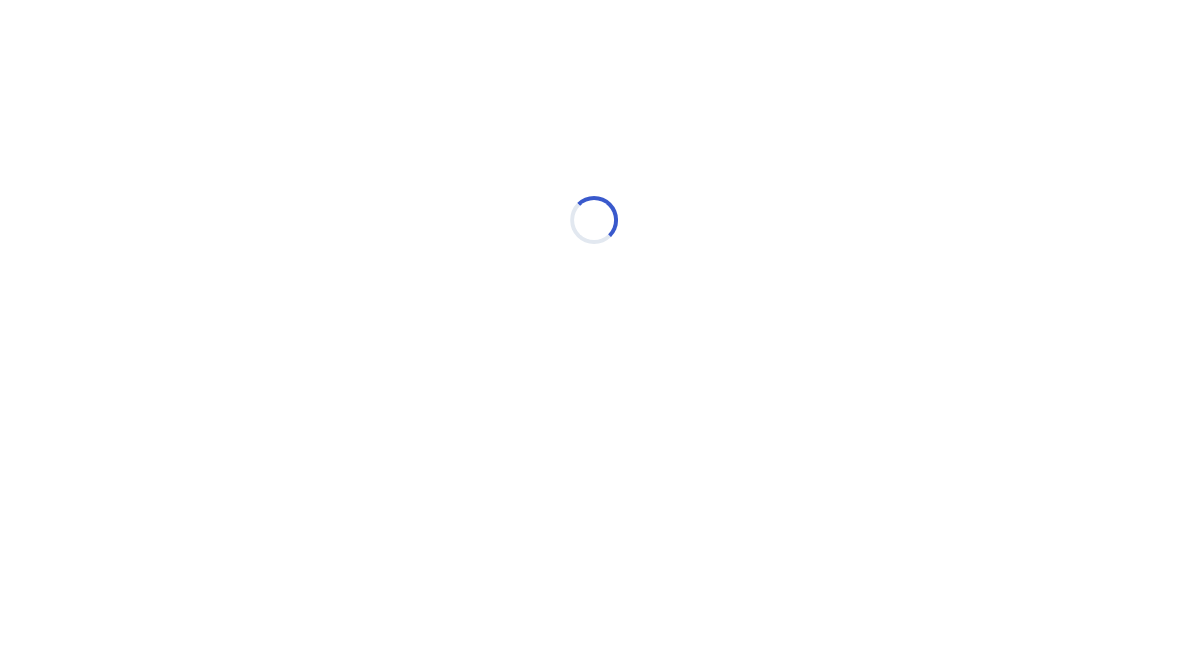 click on "Loading..." at bounding box center [594, 220] 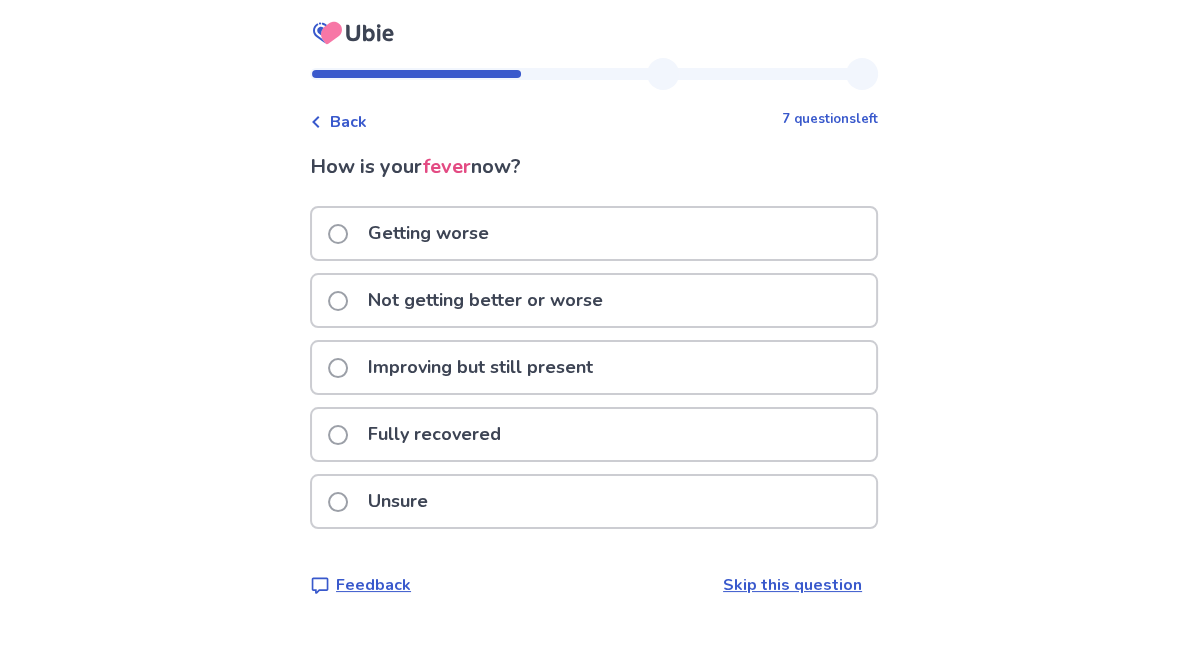 click on "Back" at bounding box center (348, 122) 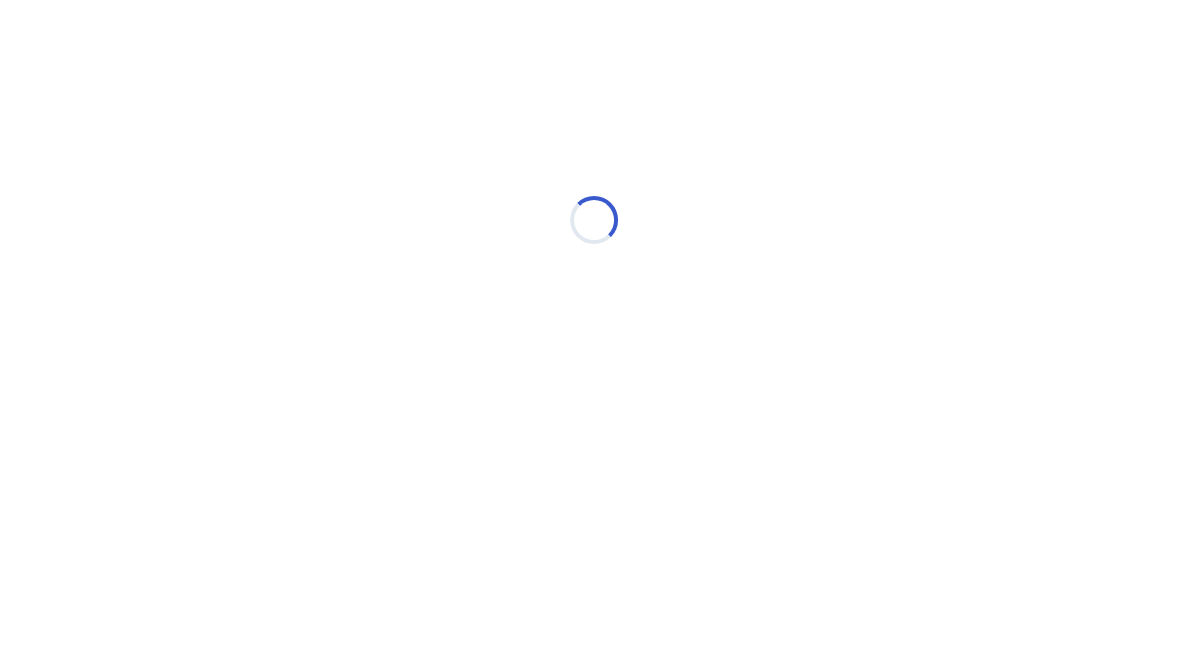 click on "Loading..." at bounding box center [594, 220] 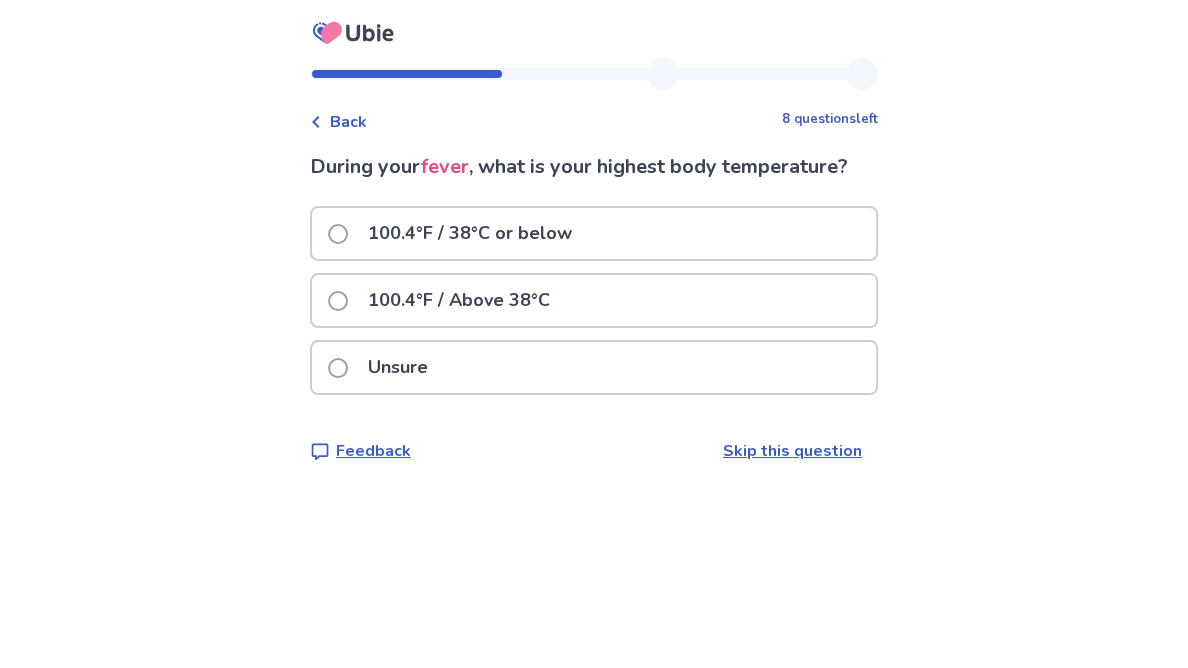 click on "Back 8   questions  left During your  fever , what is your highest body temperature? 100.4°F / 38°C or below 100.4°F / Above 38°C Unsure Feedback Skip this question" at bounding box center (594, 334) 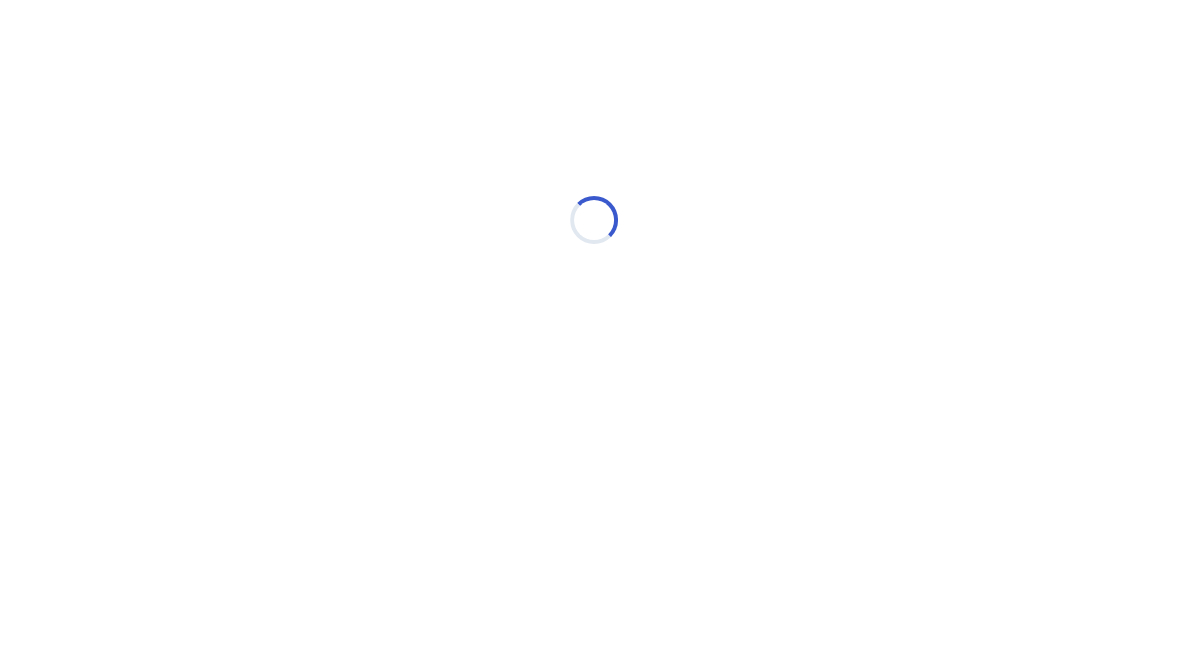 select on "*" 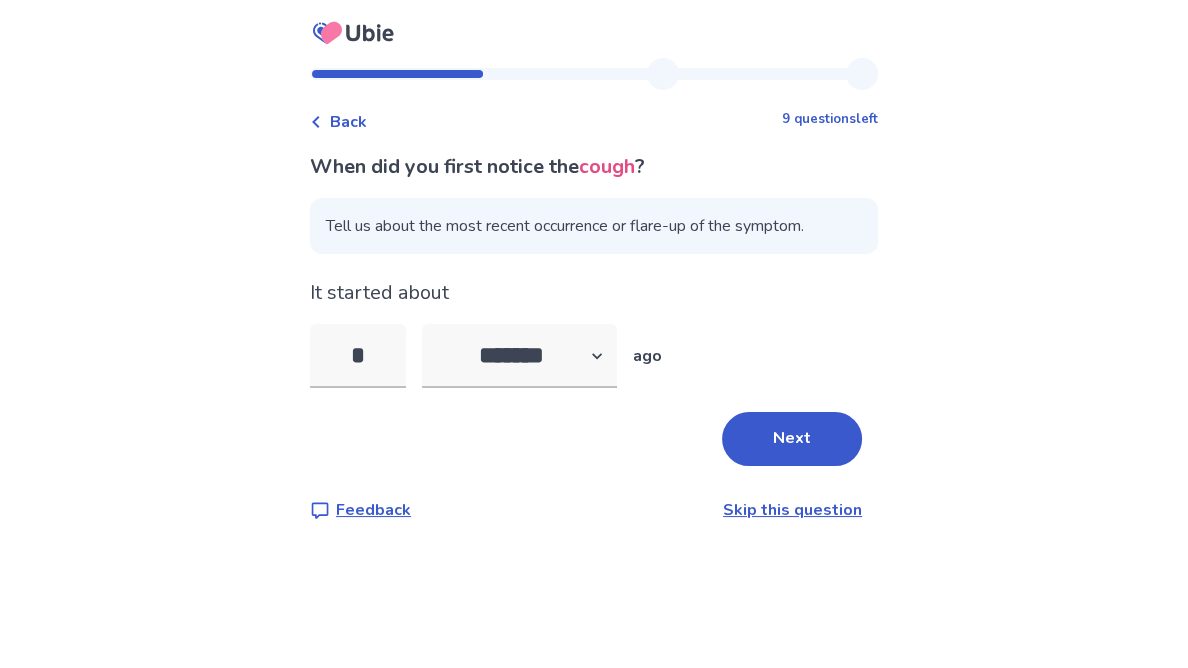 click on "Back" at bounding box center [348, 122] 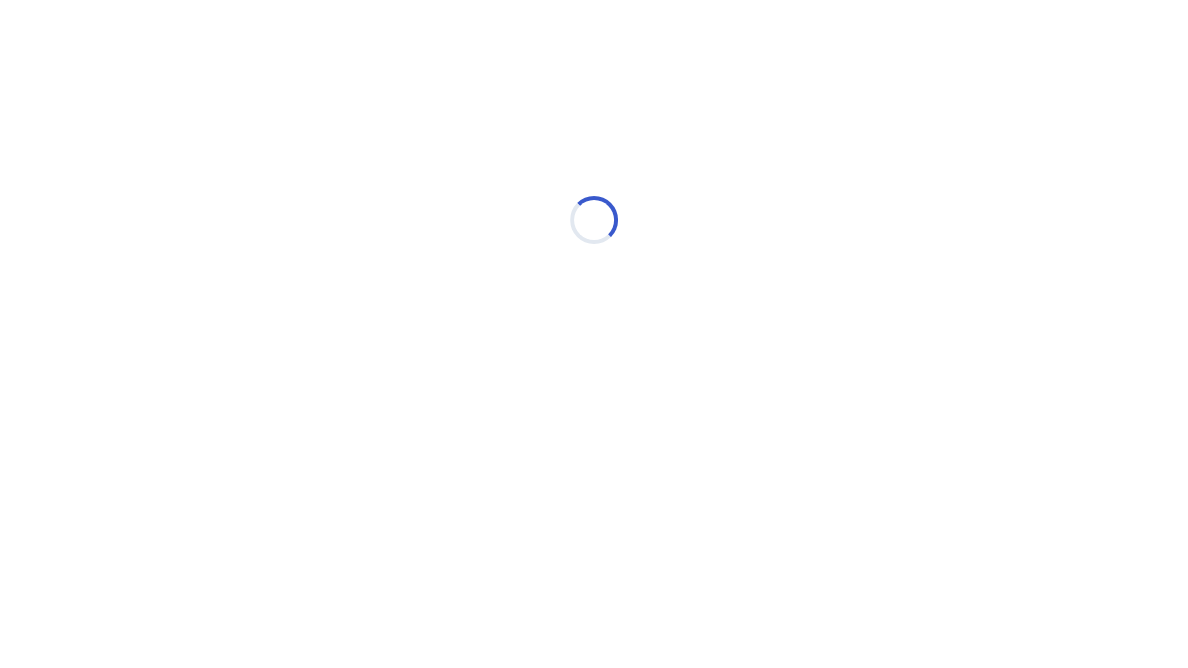 click on "Loading..." at bounding box center (594, 220) 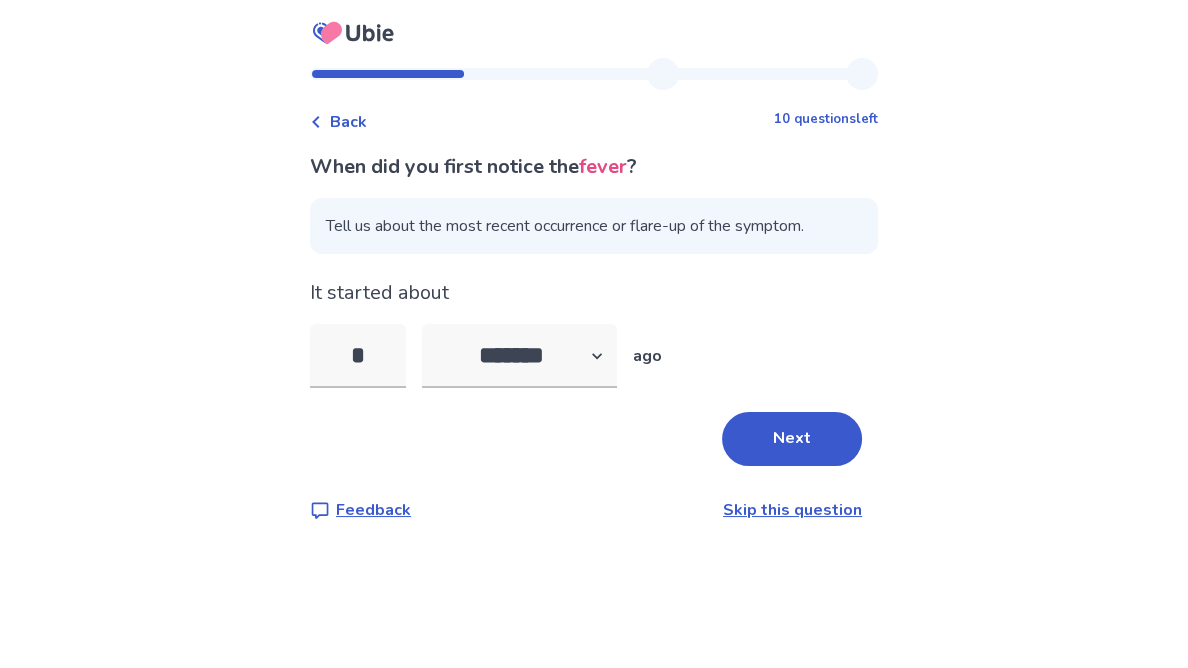 click 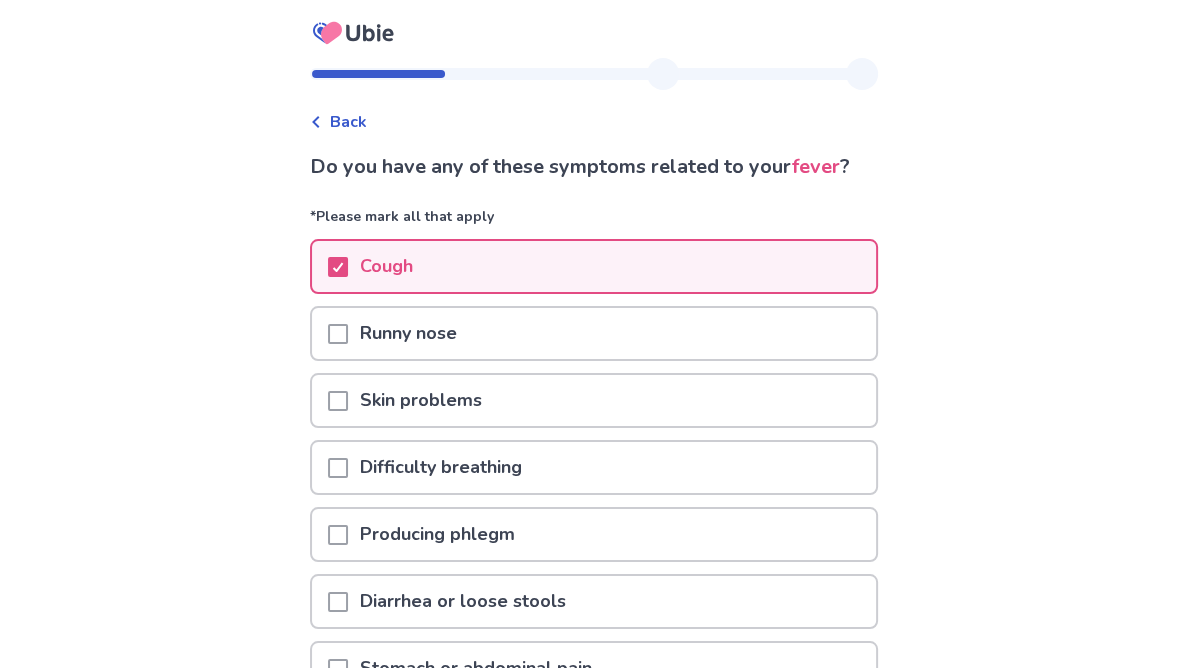 click 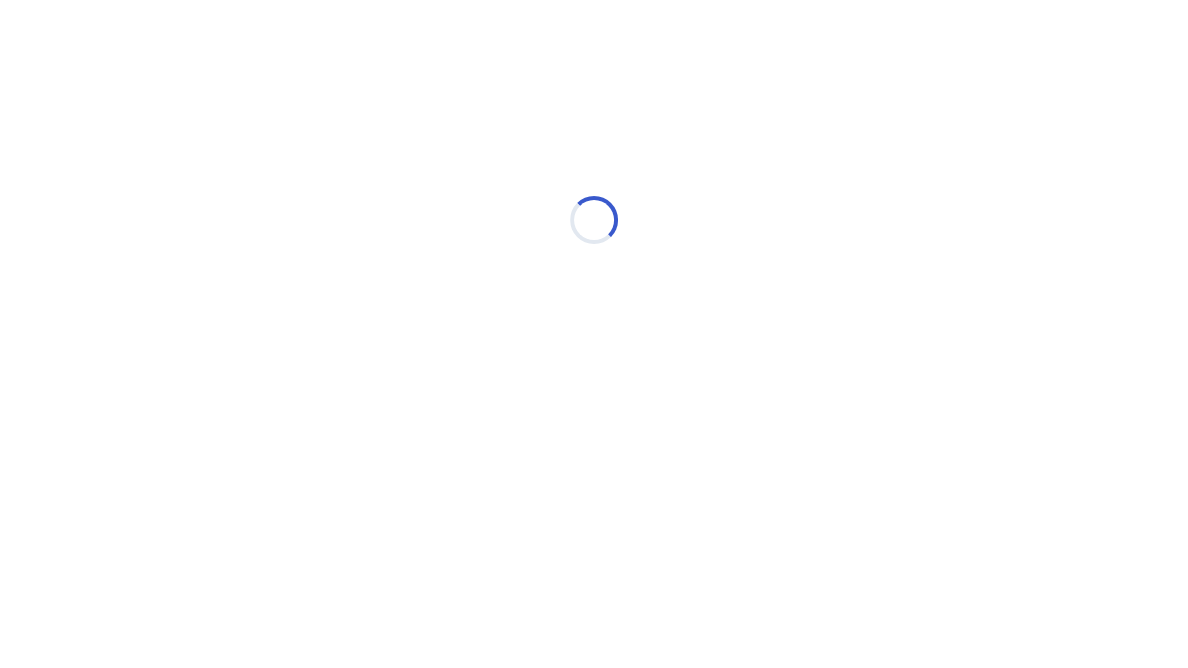 click on "Loading..." at bounding box center (594, 220) 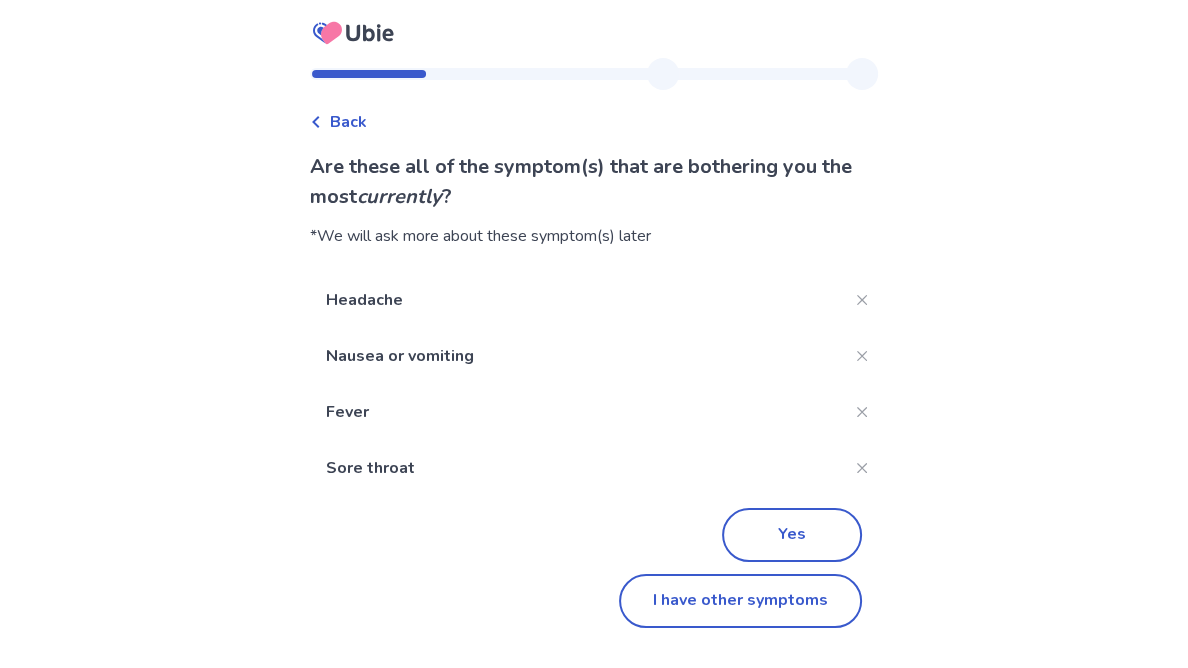 click 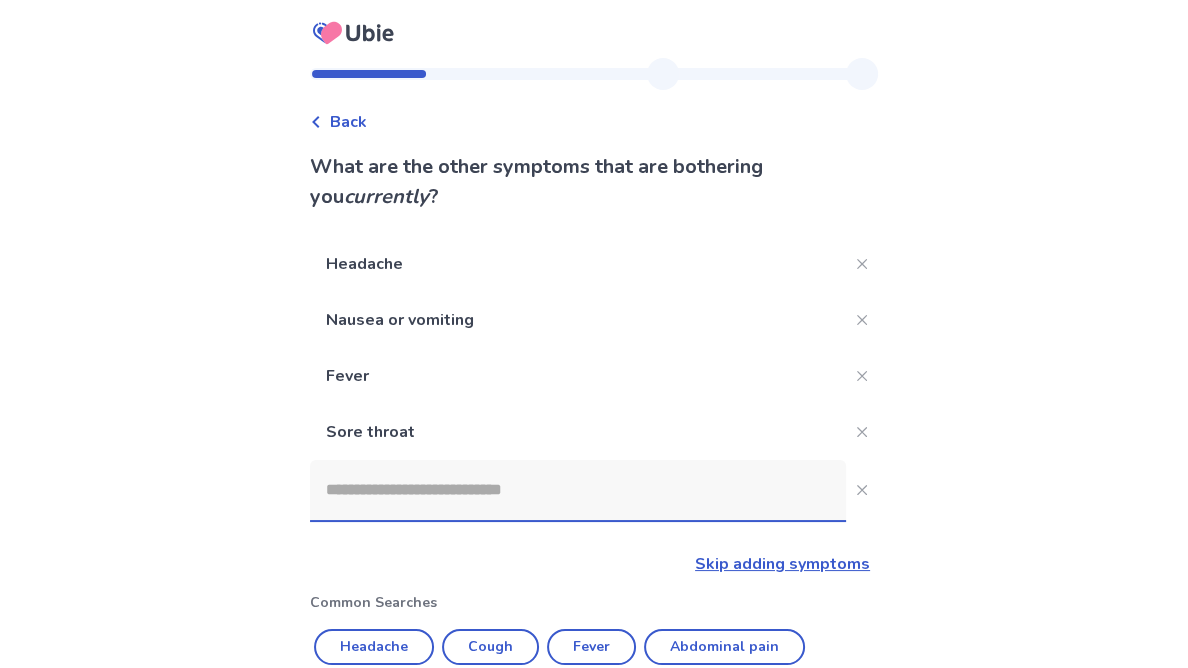 scroll, scrollTop: 455, scrollLeft: 0, axis: vertical 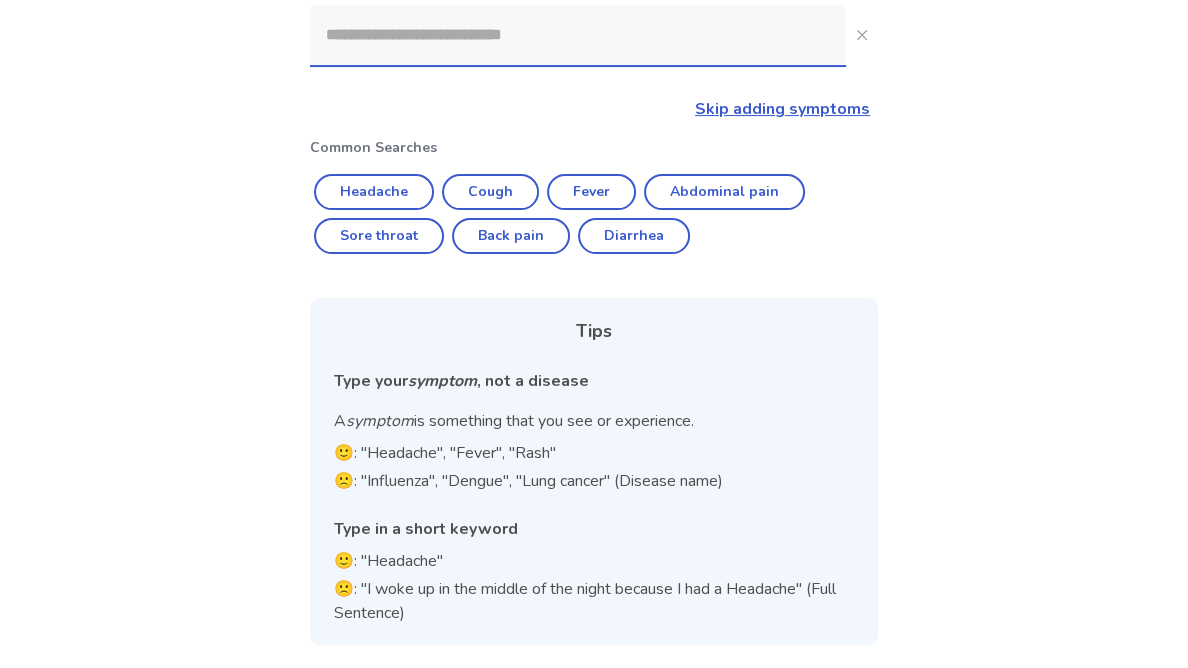 click on "Skip adding symptoms" 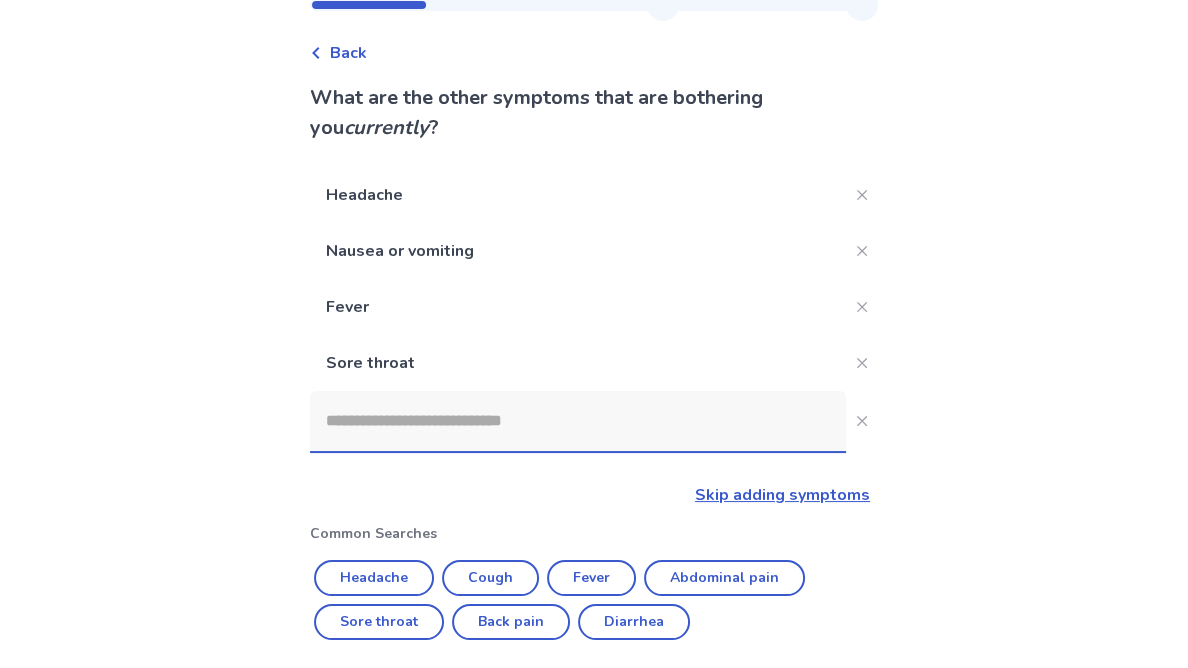 scroll, scrollTop: 93, scrollLeft: 0, axis: vertical 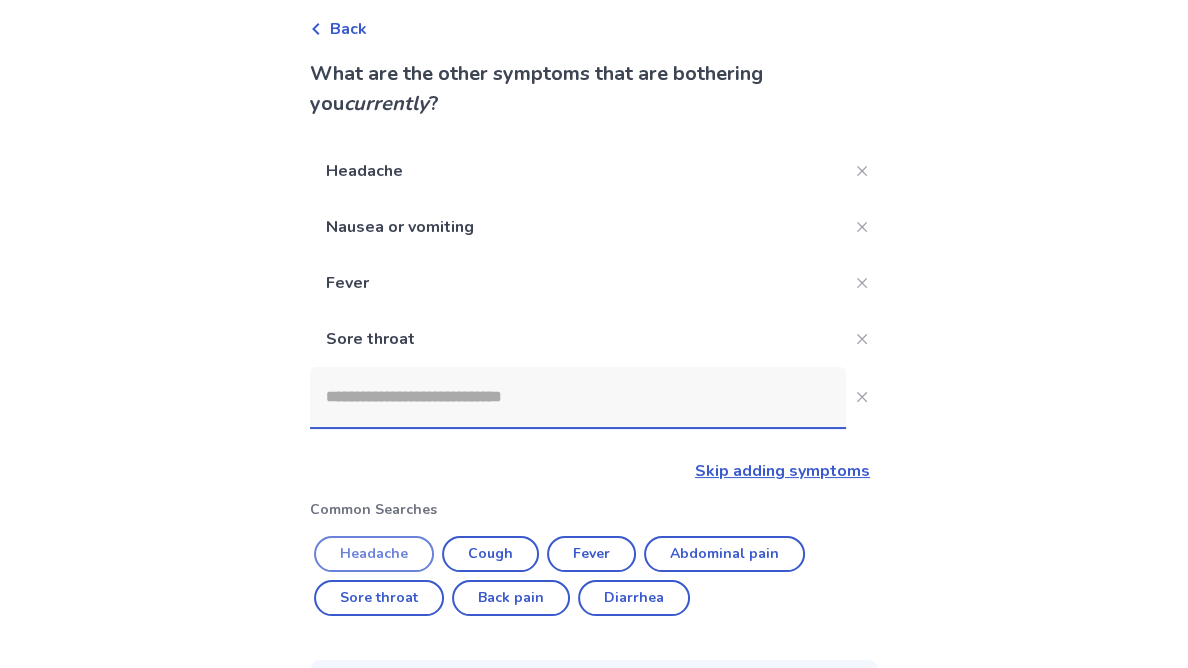 click on "Headache" 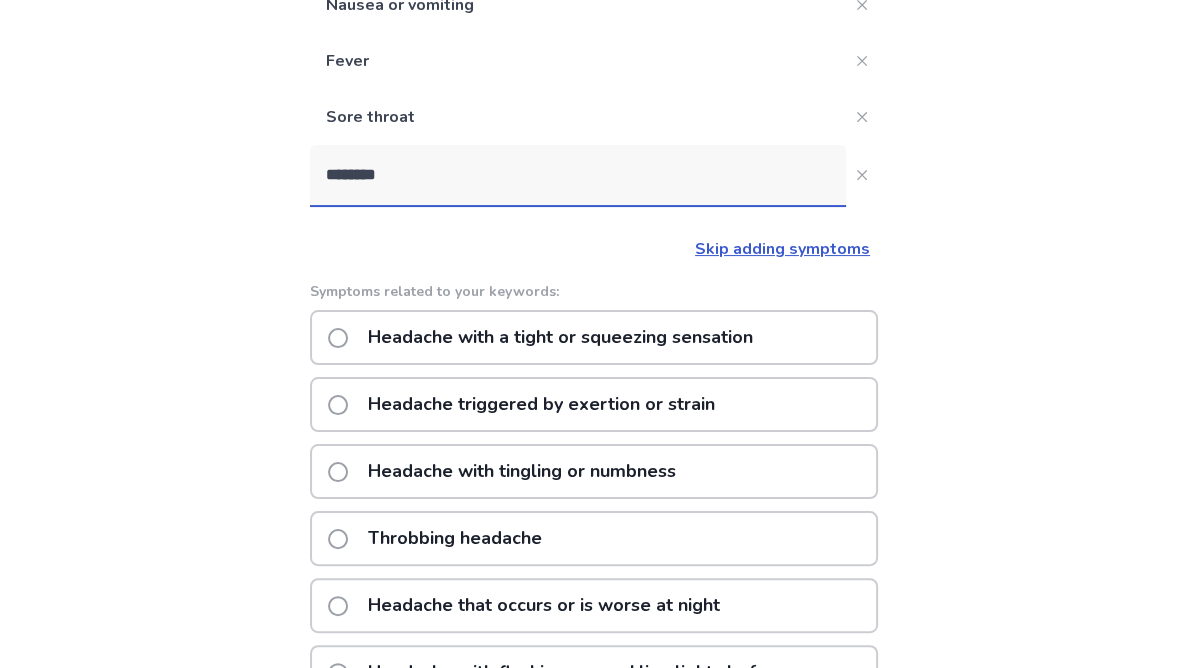 scroll, scrollTop: 237, scrollLeft: 0, axis: vertical 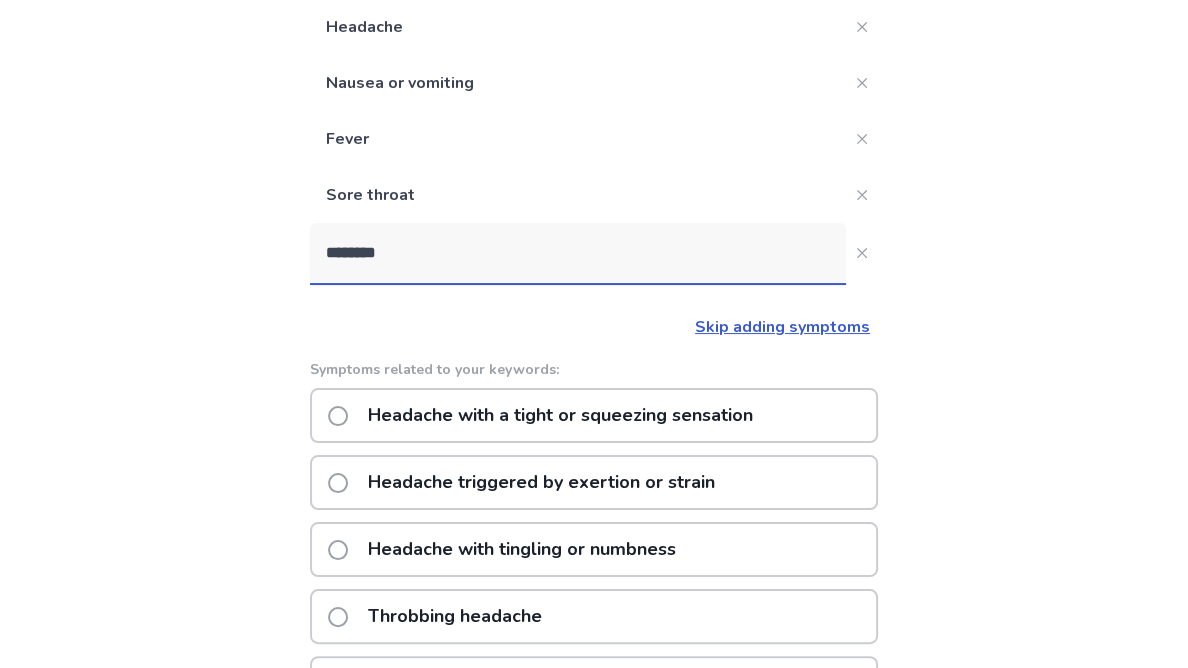 click on "********" 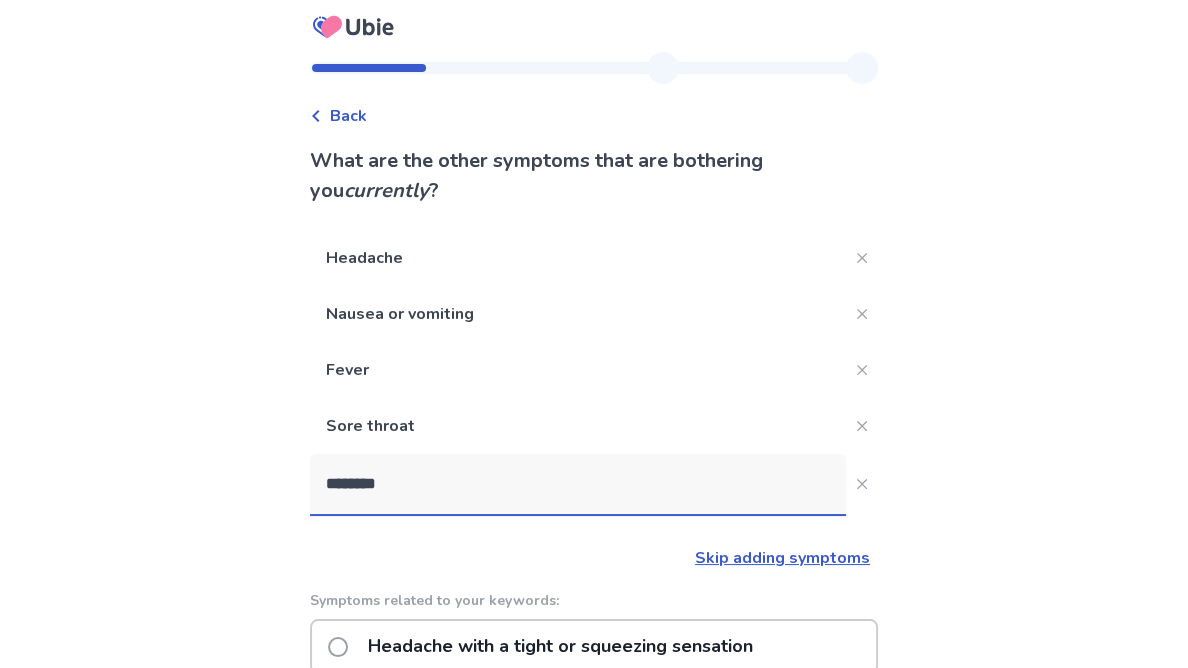scroll, scrollTop: 0, scrollLeft: 0, axis: both 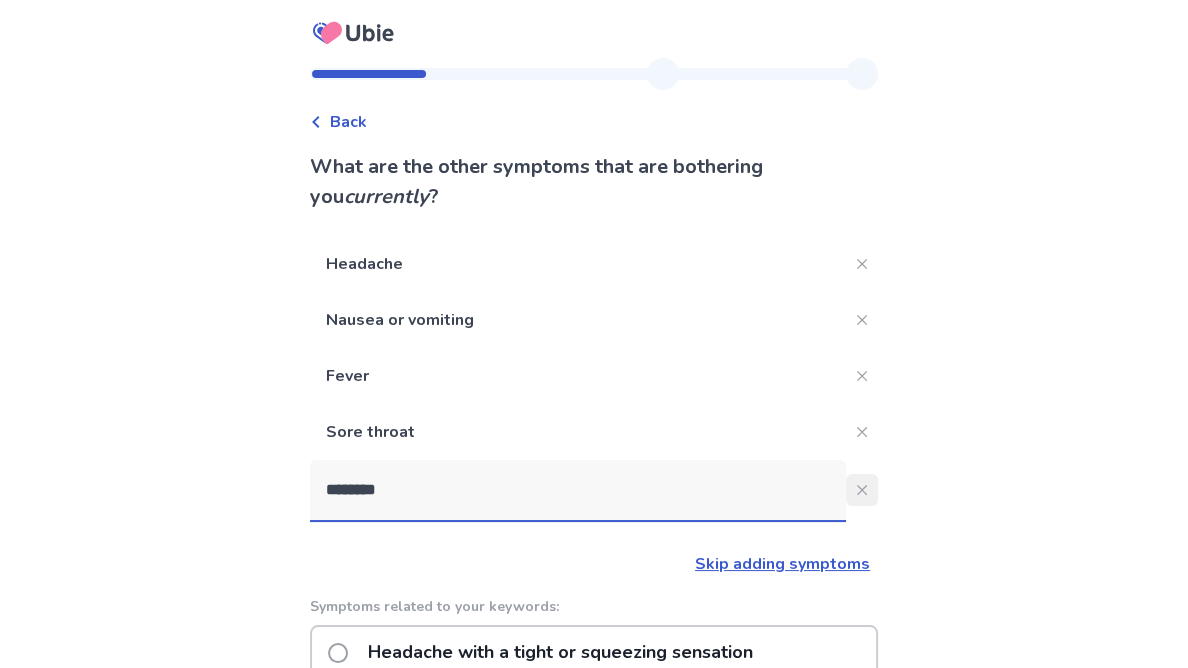 click on "********" 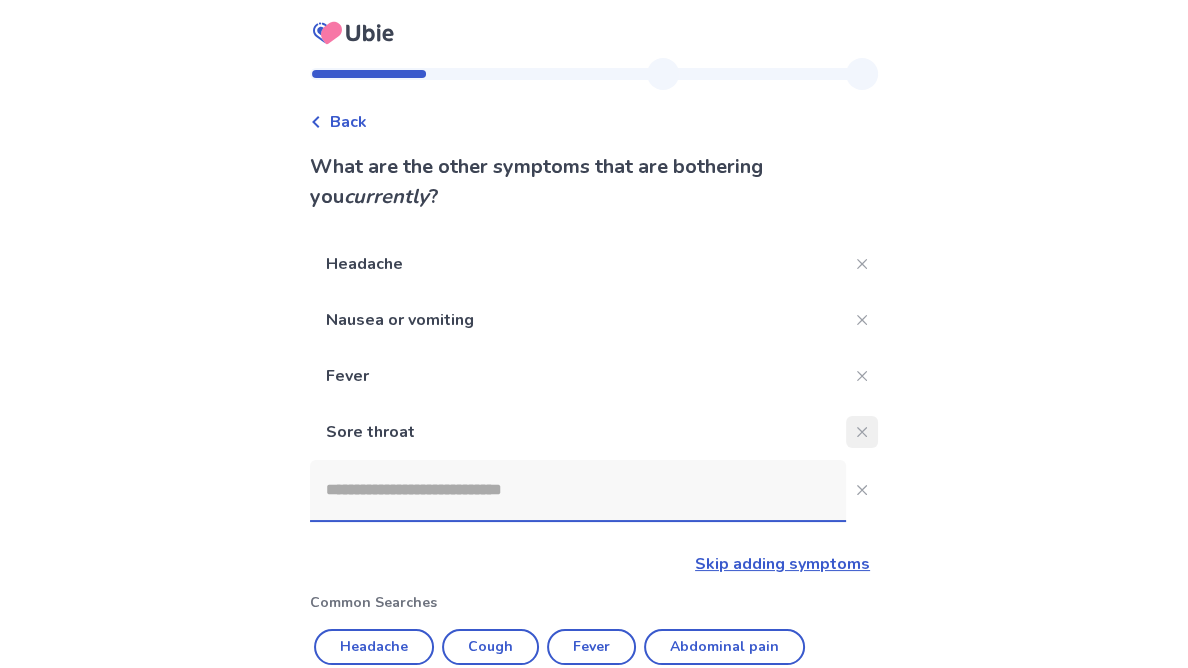 click 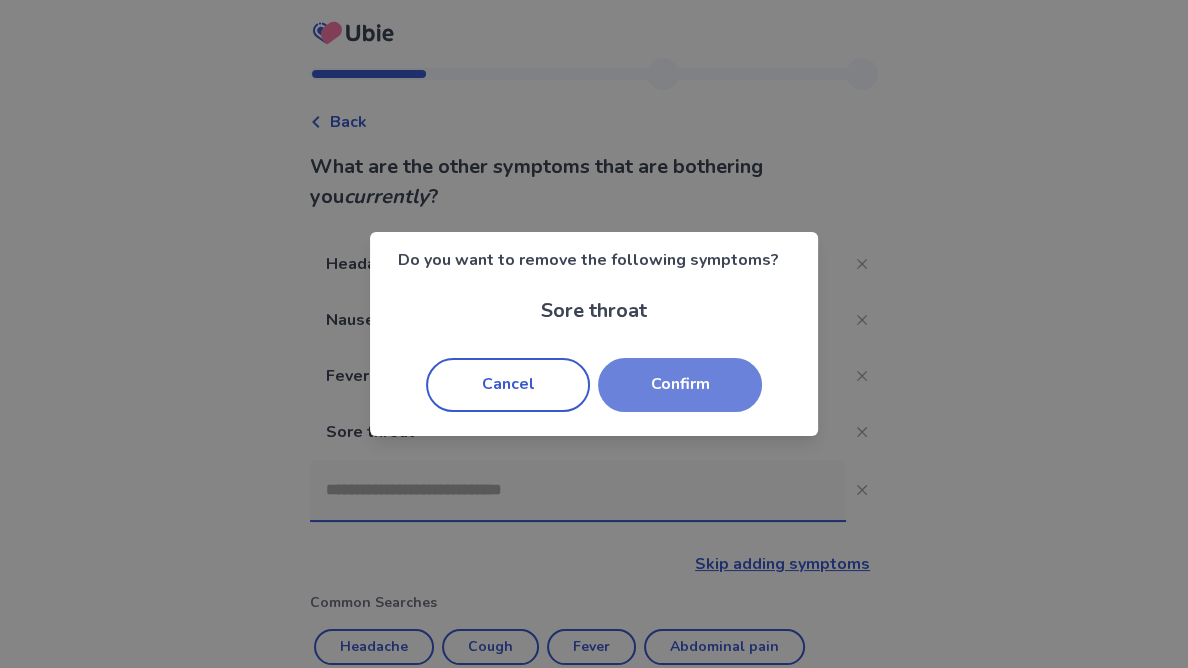 click on "Confirm" at bounding box center (680, 385) 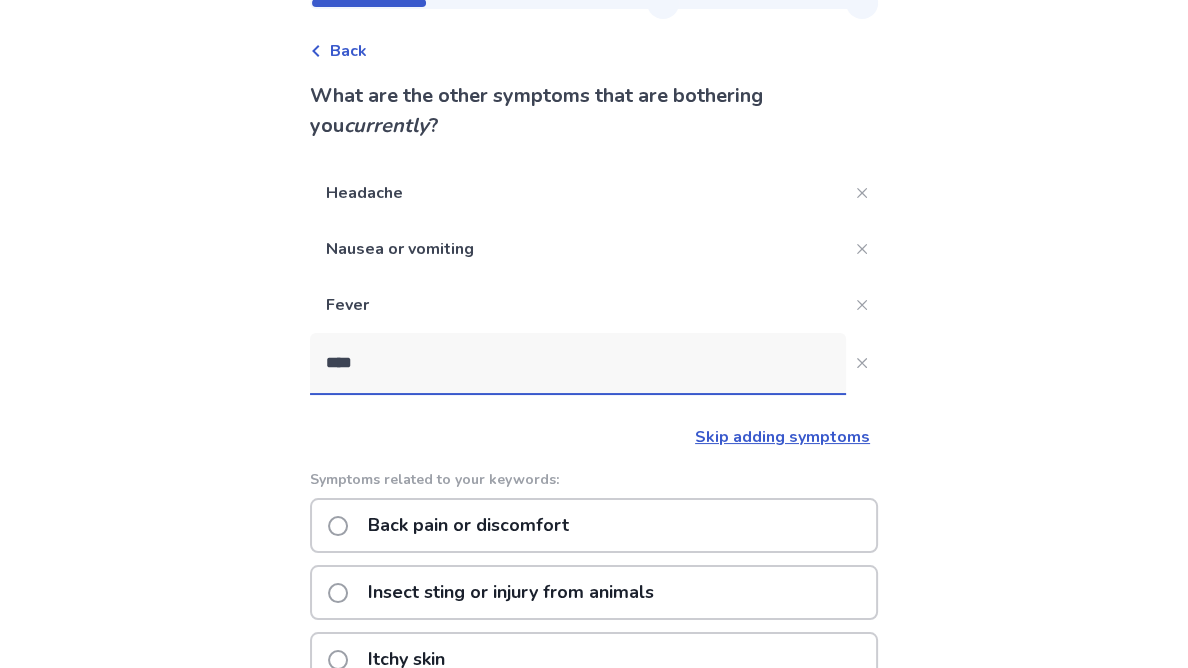 scroll, scrollTop: 161, scrollLeft: 0, axis: vertical 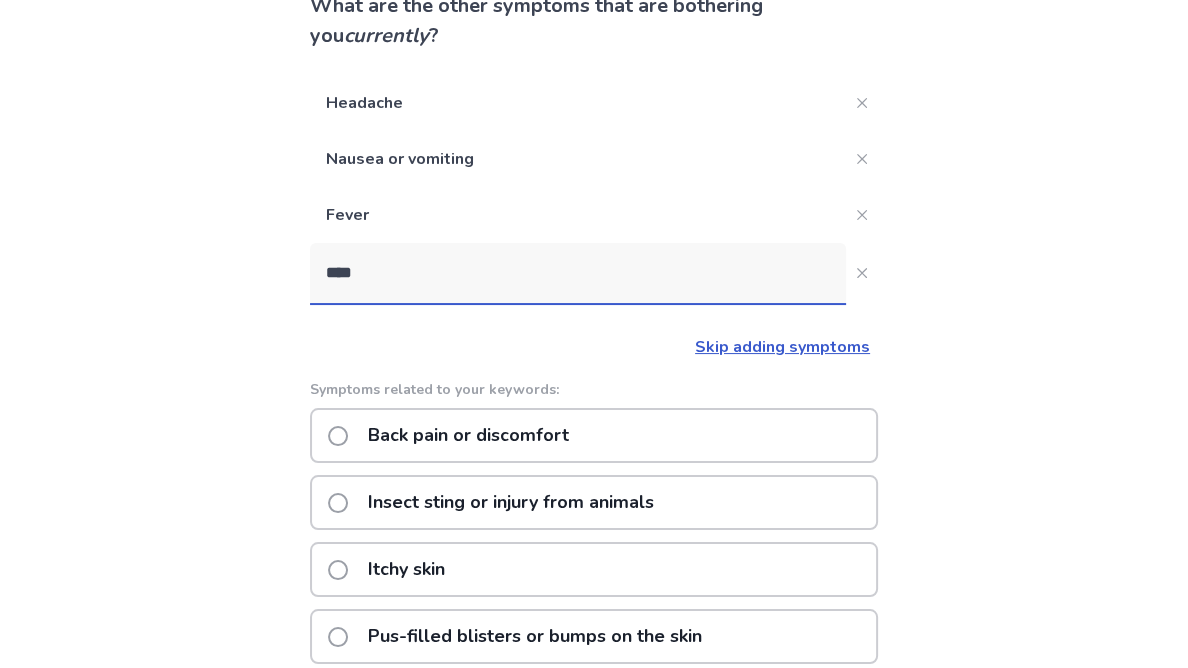 type on "****" 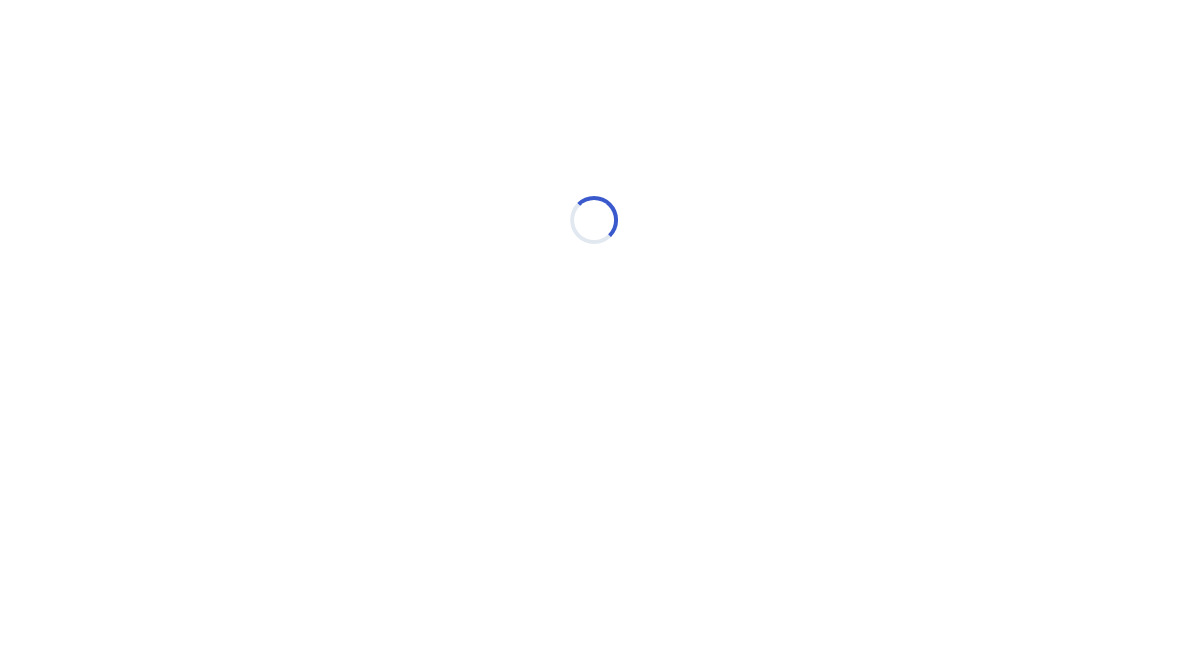 scroll, scrollTop: 0, scrollLeft: 0, axis: both 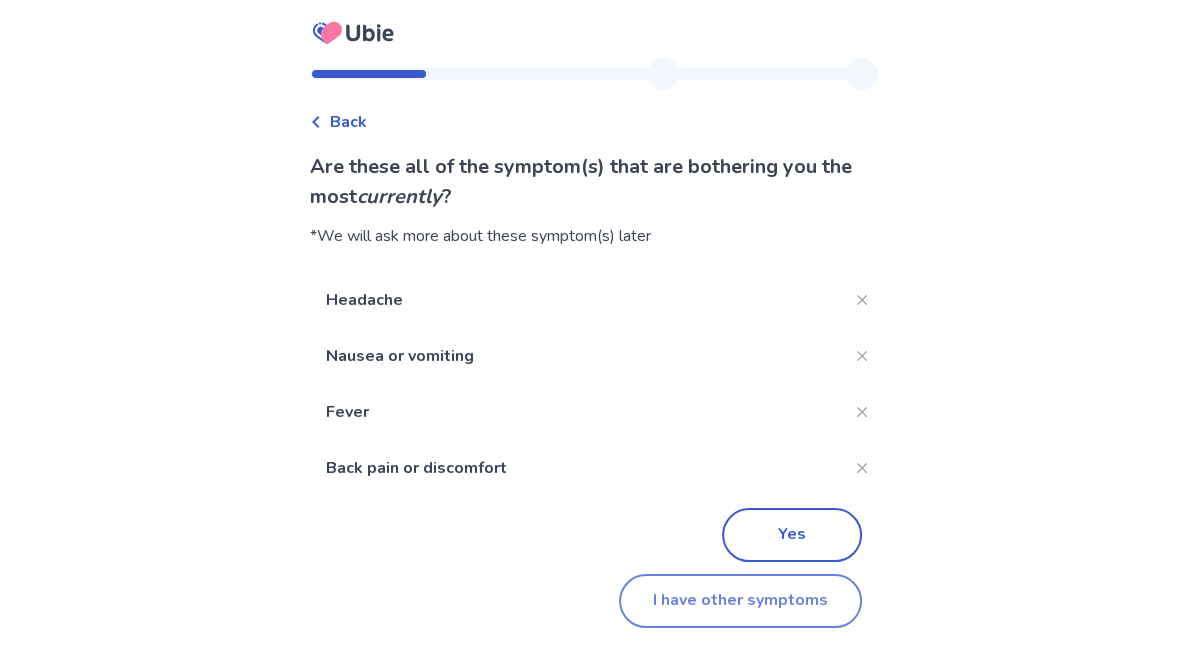 click on "I have other symptoms" 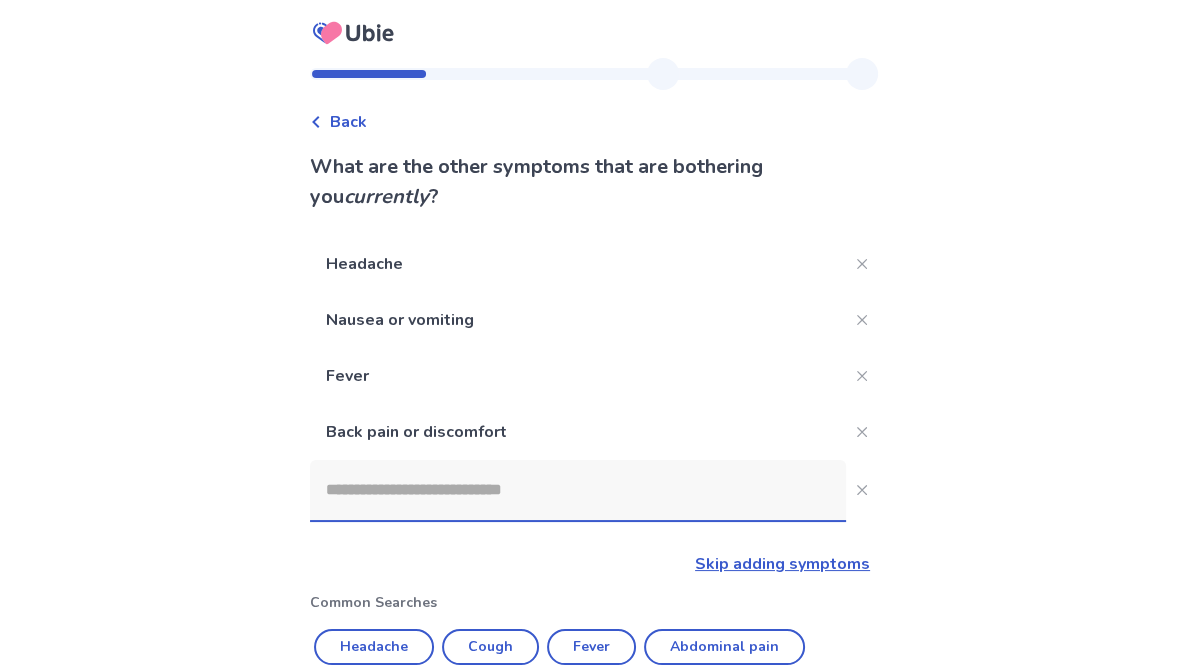 scroll, scrollTop: 0, scrollLeft: 0, axis: both 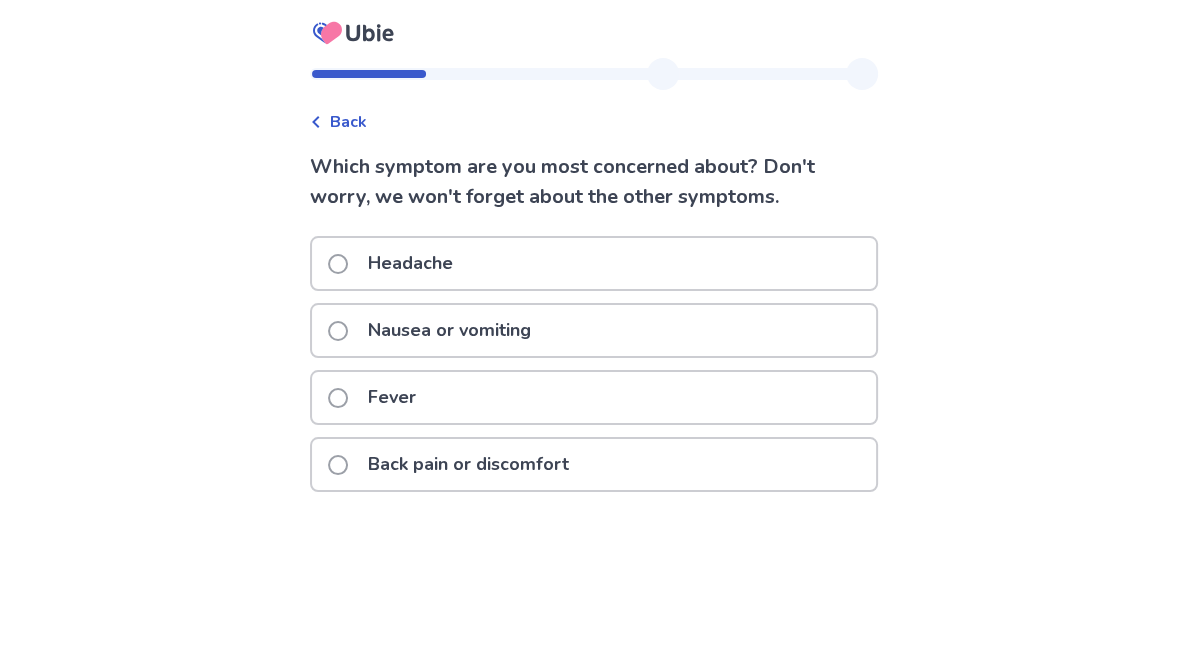 click 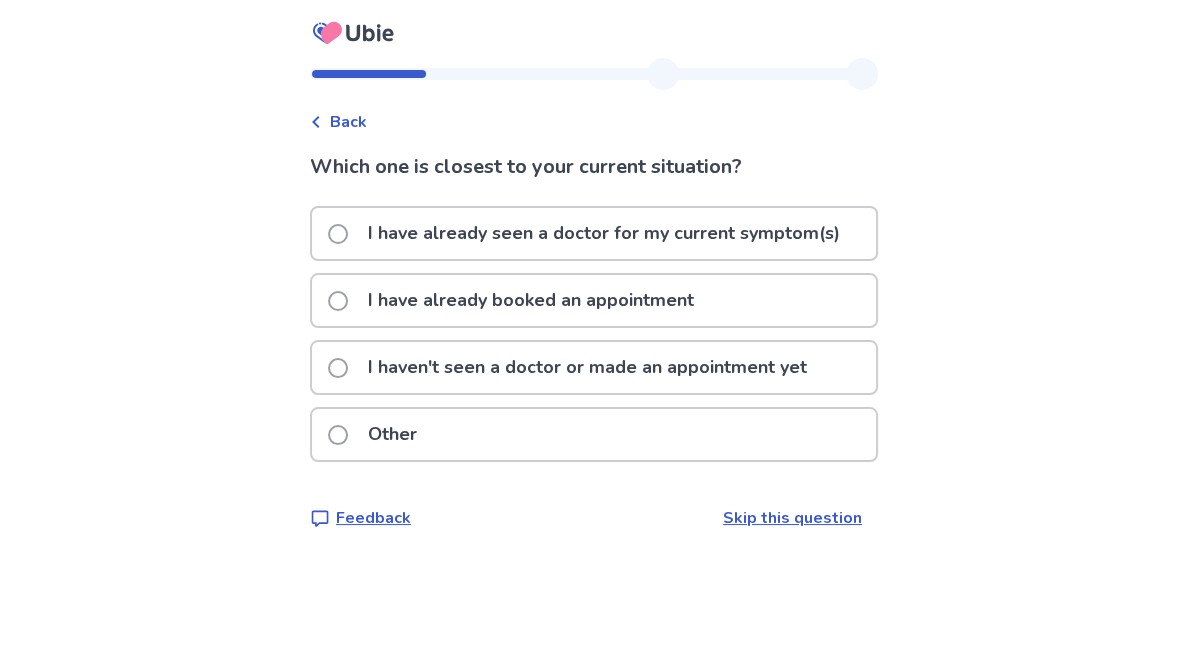 click on "I haven't seen a doctor or made an appointment yet" at bounding box center [594, 367] 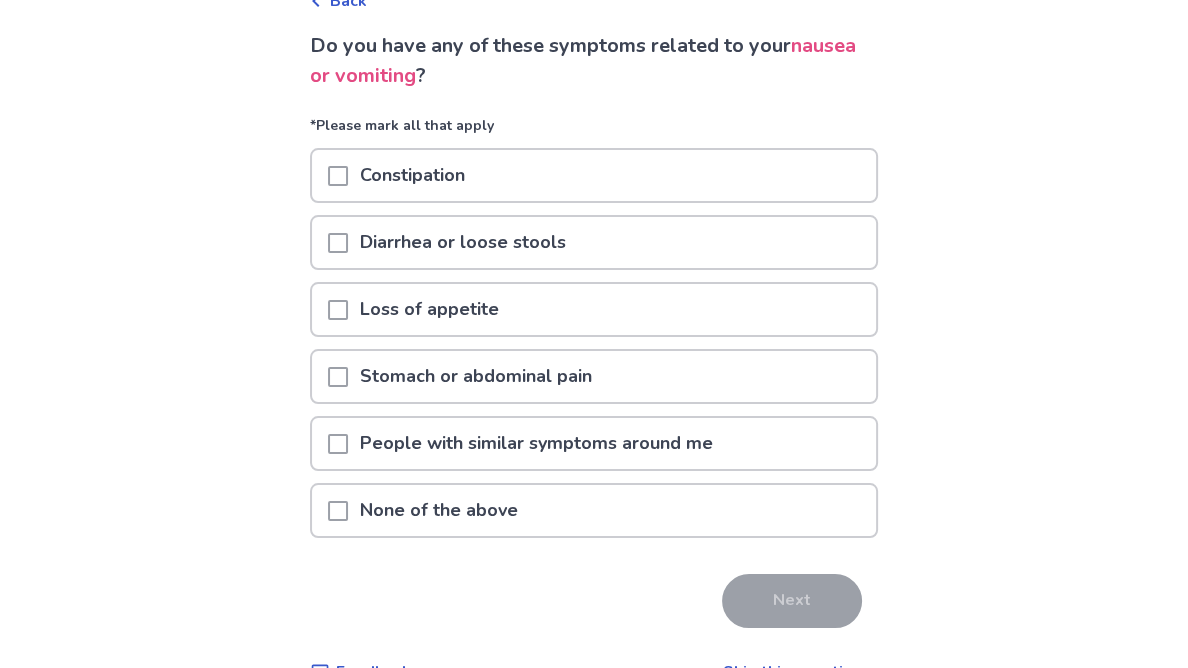 scroll, scrollTop: 124, scrollLeft: 0, axis: vertical 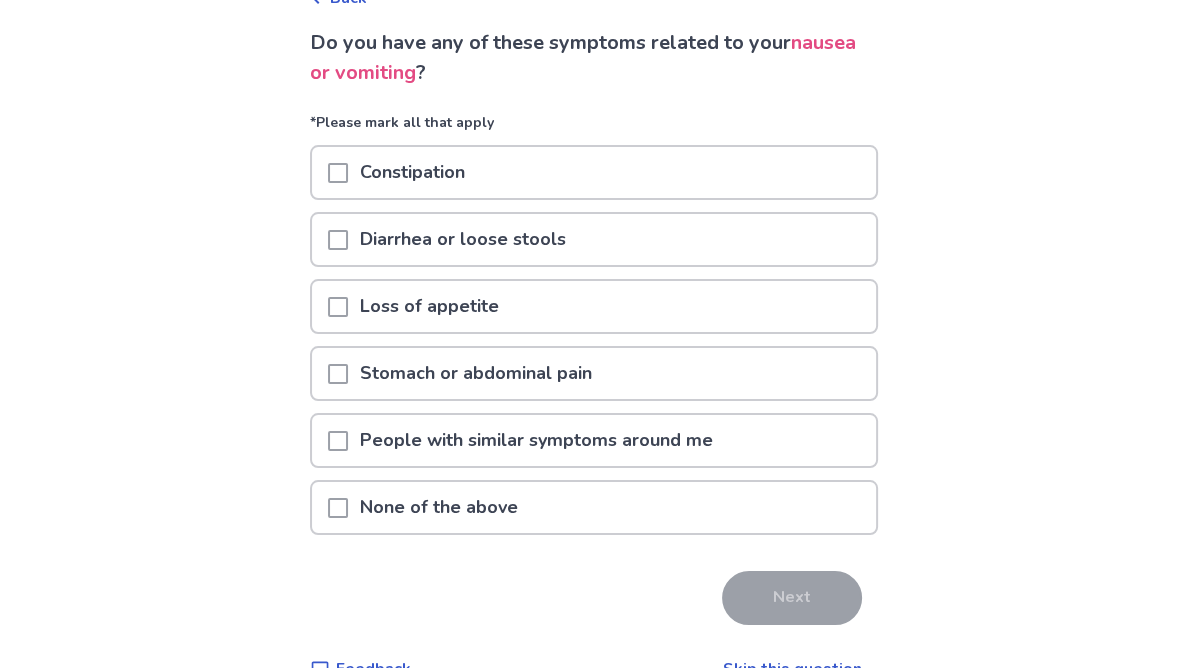 click at bounding box center [338, 508] 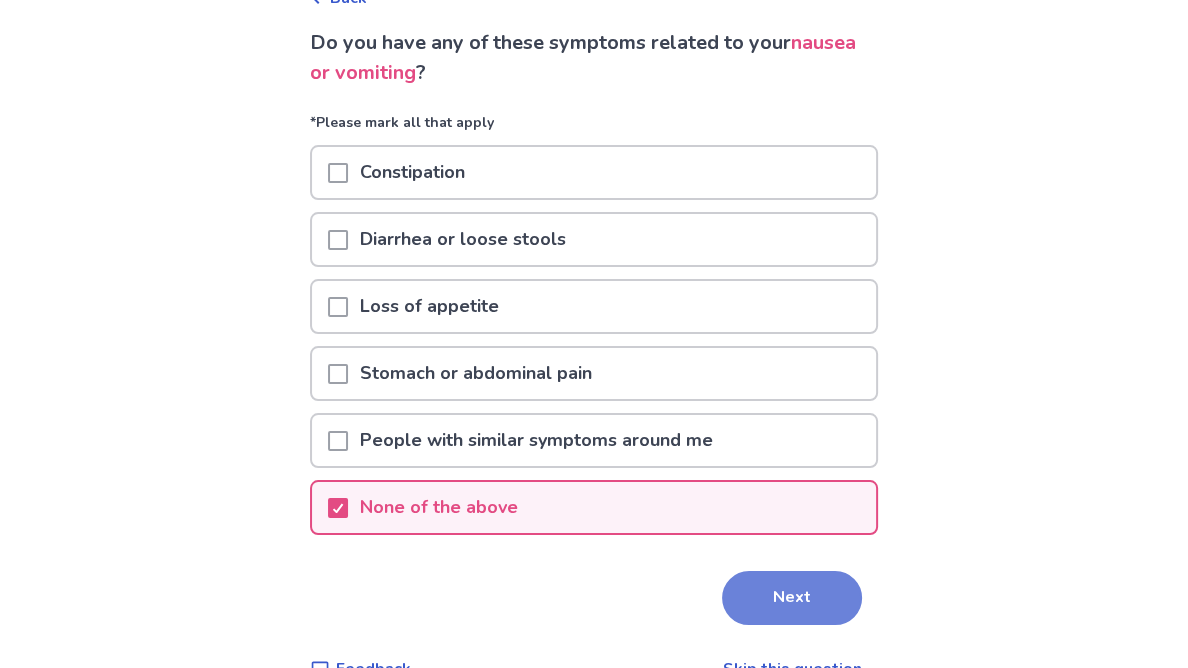 click on "Next" at bounding box center [792, 598] 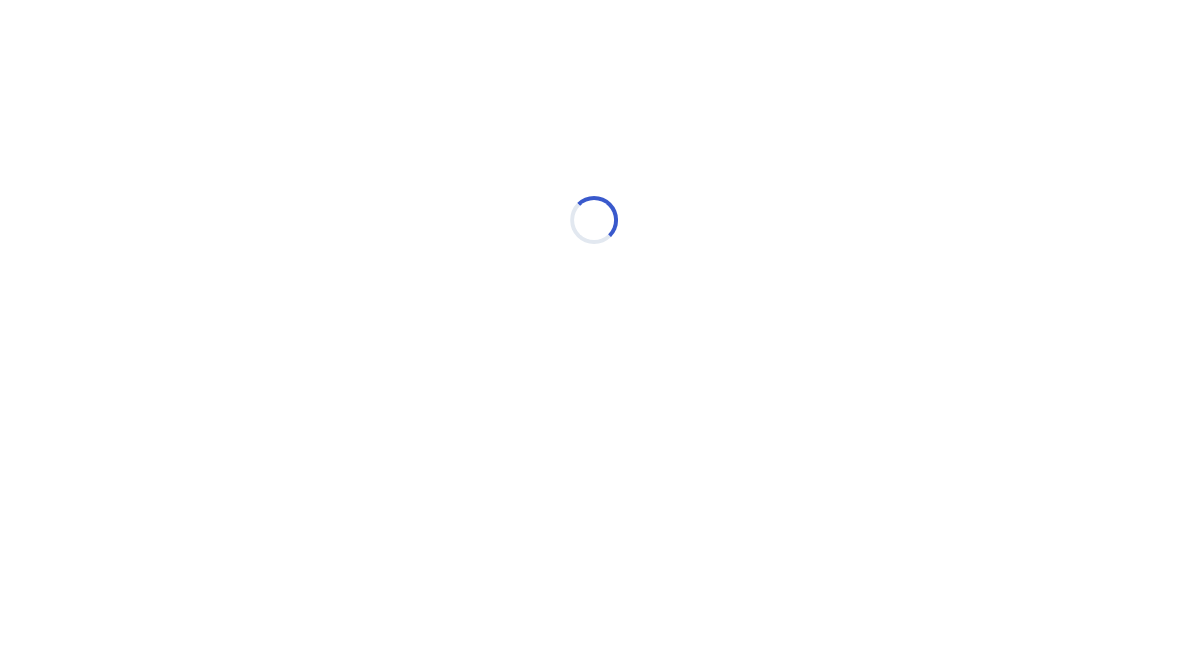 scroll, scrollTop: 0, scrollLeft: 0, axis: both 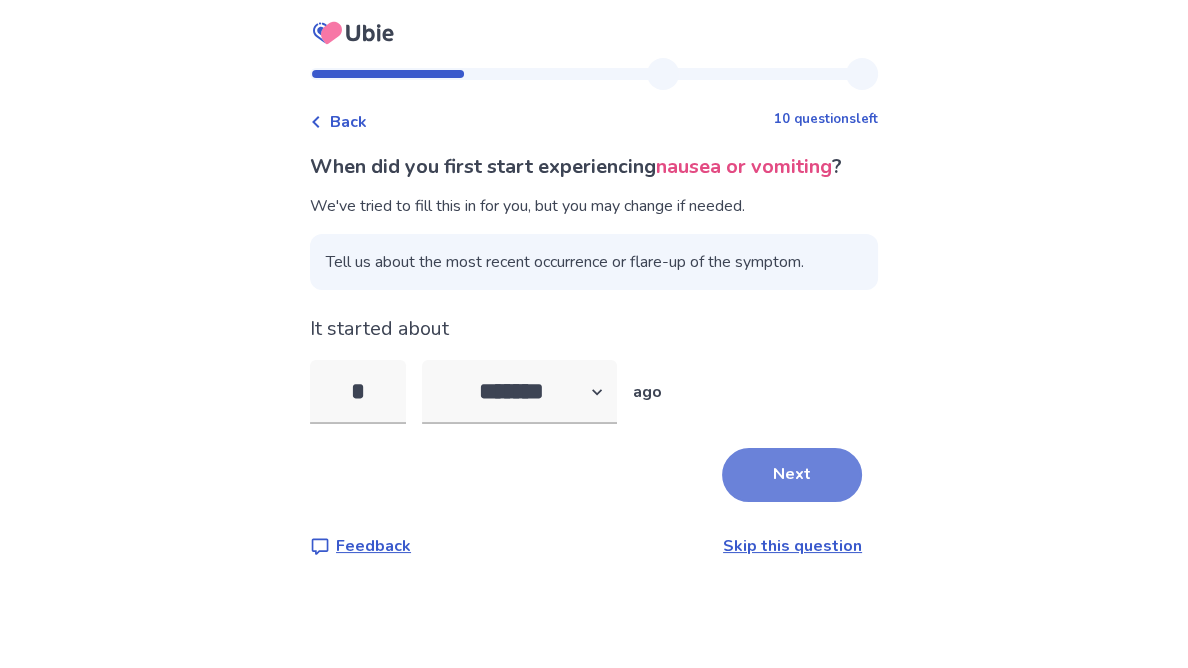 click on "Next" at bounding box center [792, 475] 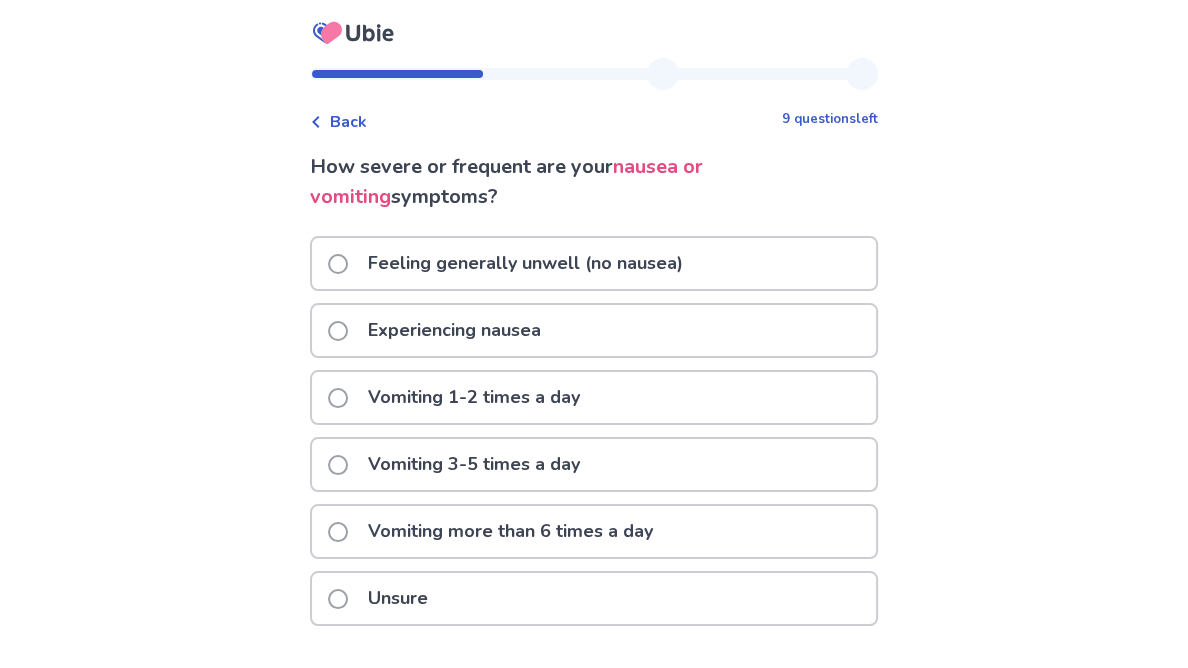 click on "Vomiting more than 6 times a day" at bounding box center [510, 531] 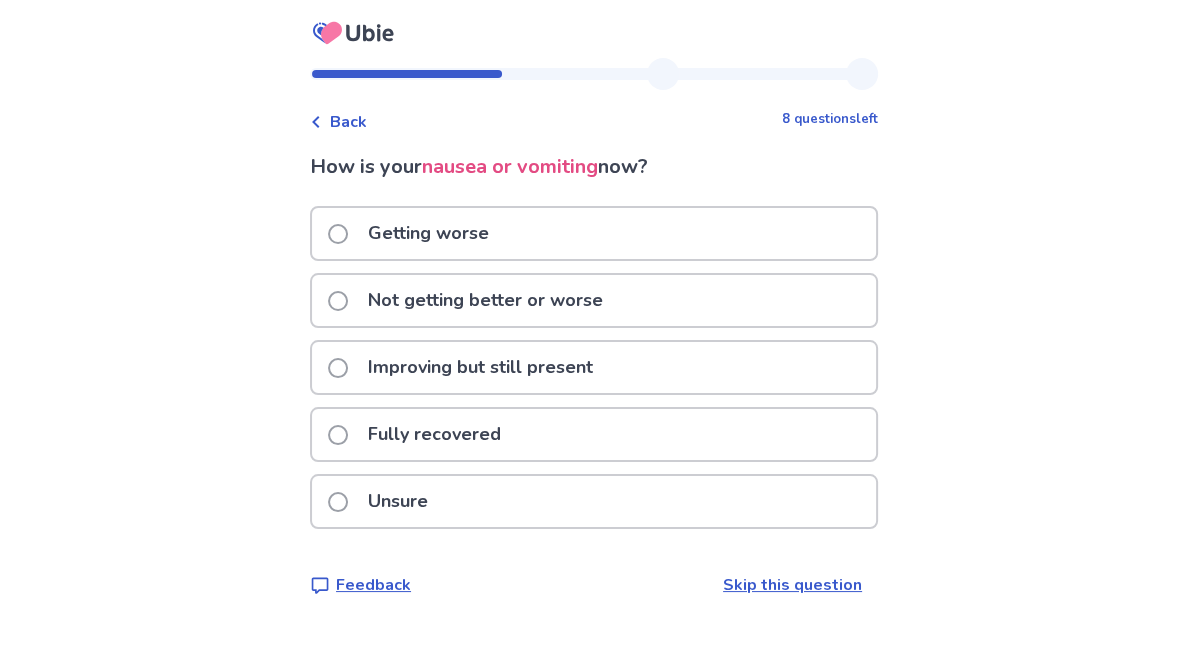 click at bounding box center (338, 435) 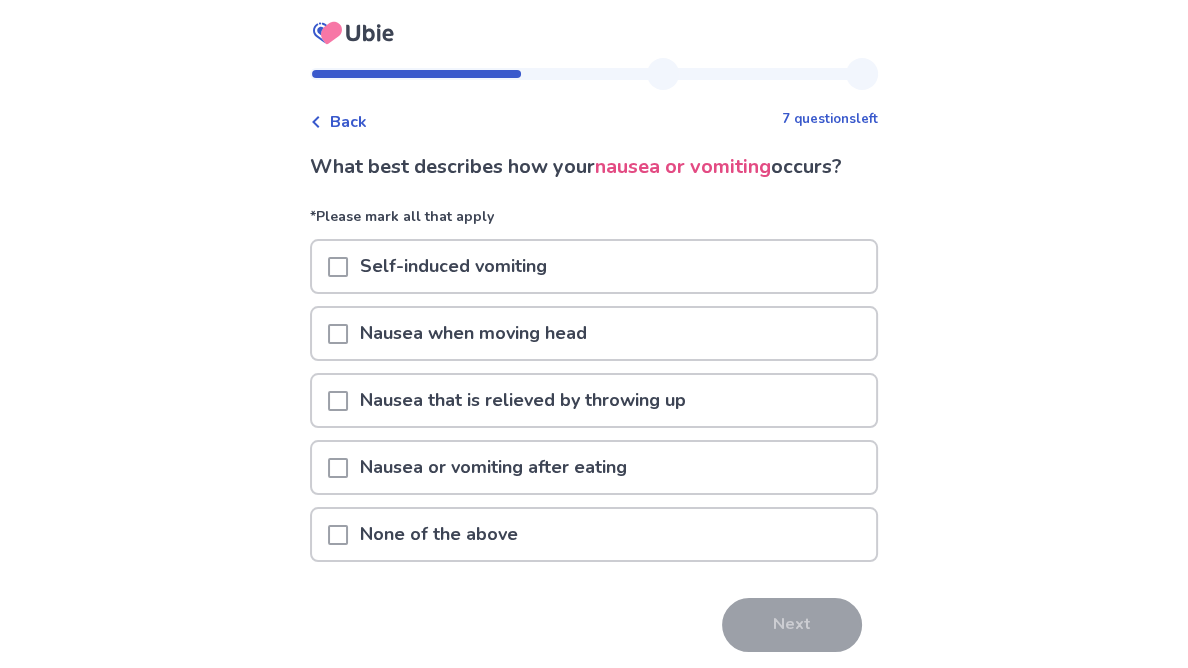 click at bounding box center (338, 267) 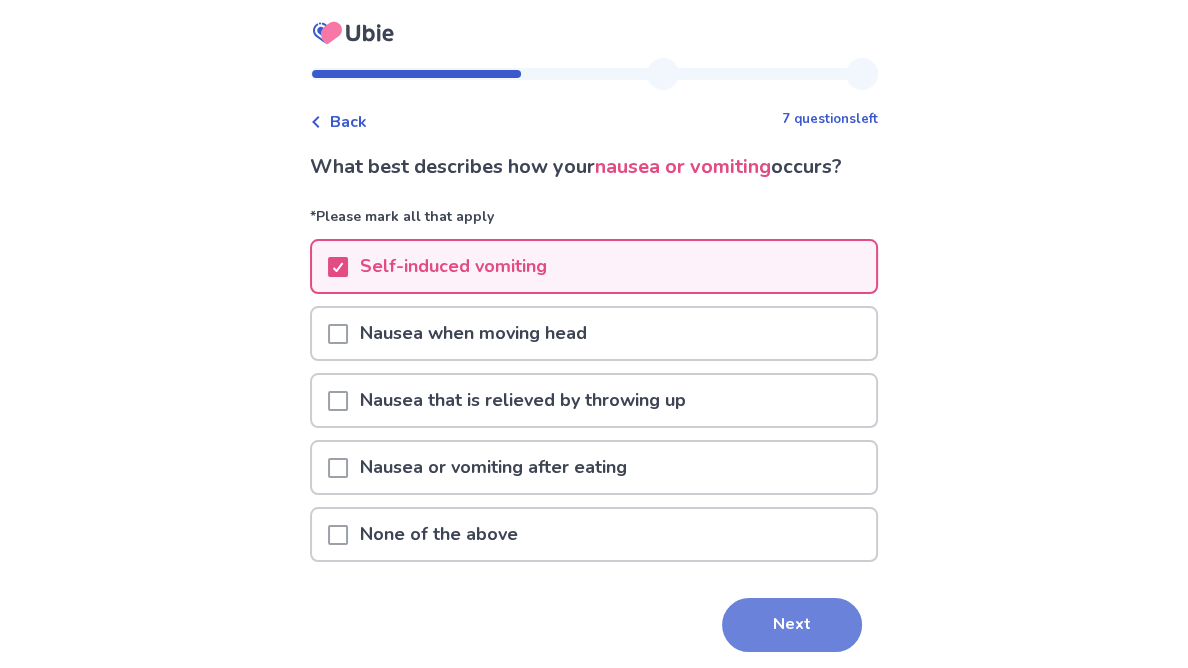click on "Next" at bounding box center [792, 625] 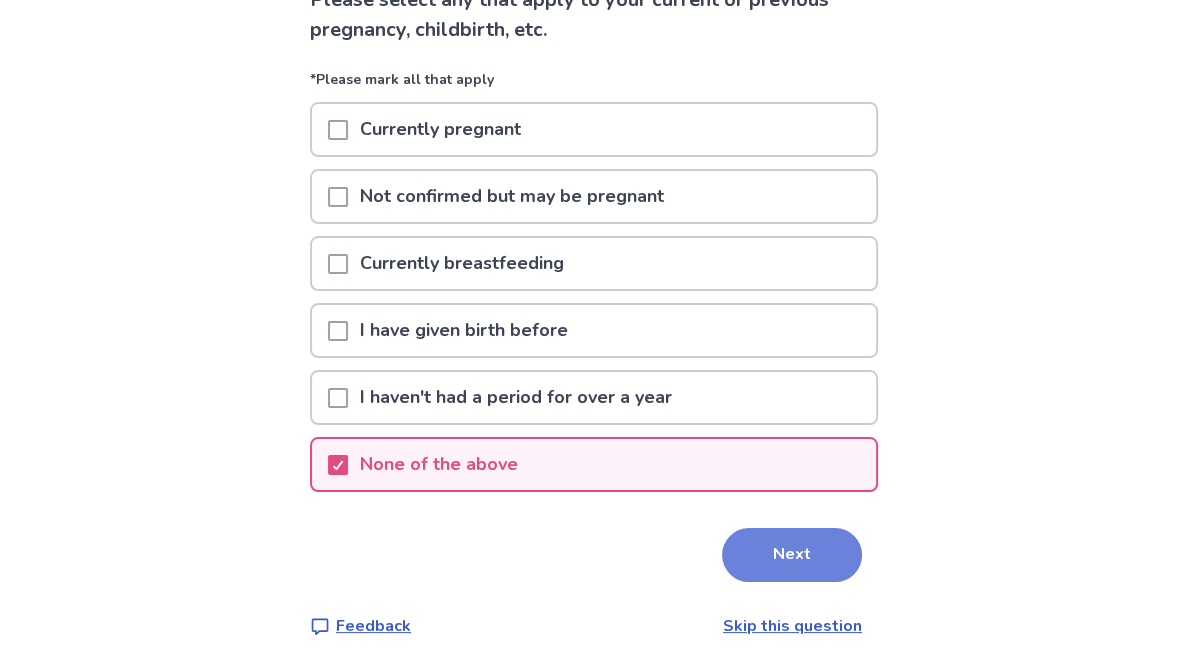 scroll, scrollTop: 168, scrollLeft: 0, axis: vertical 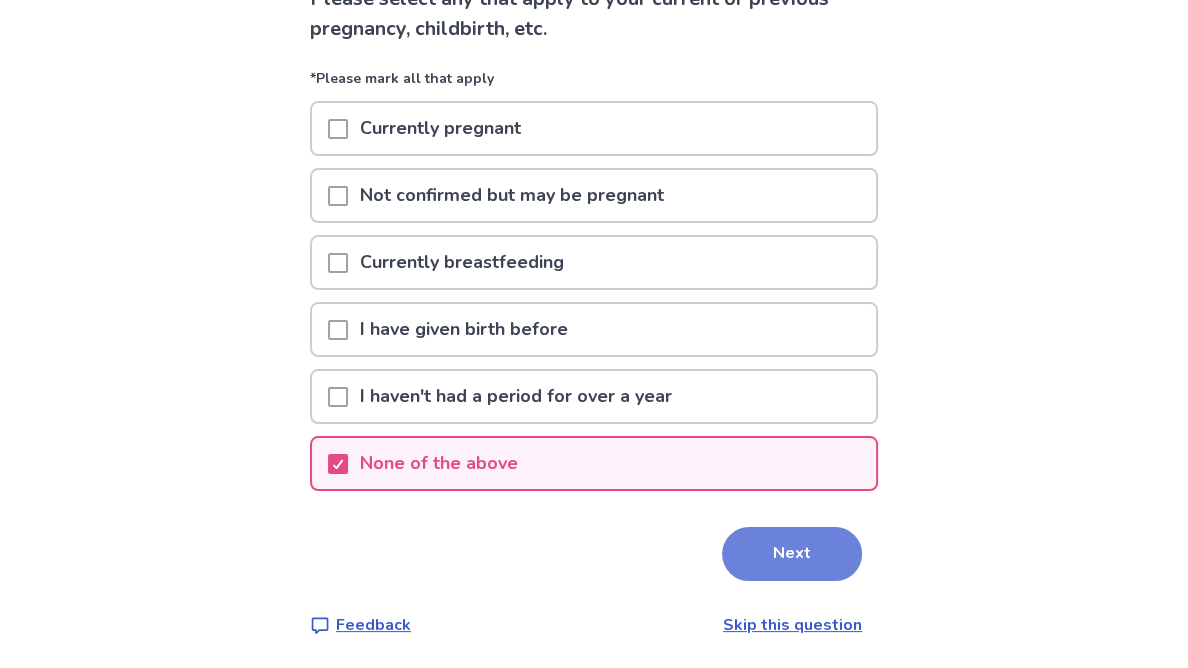 click on "Next" at bounding box center (792, 554) 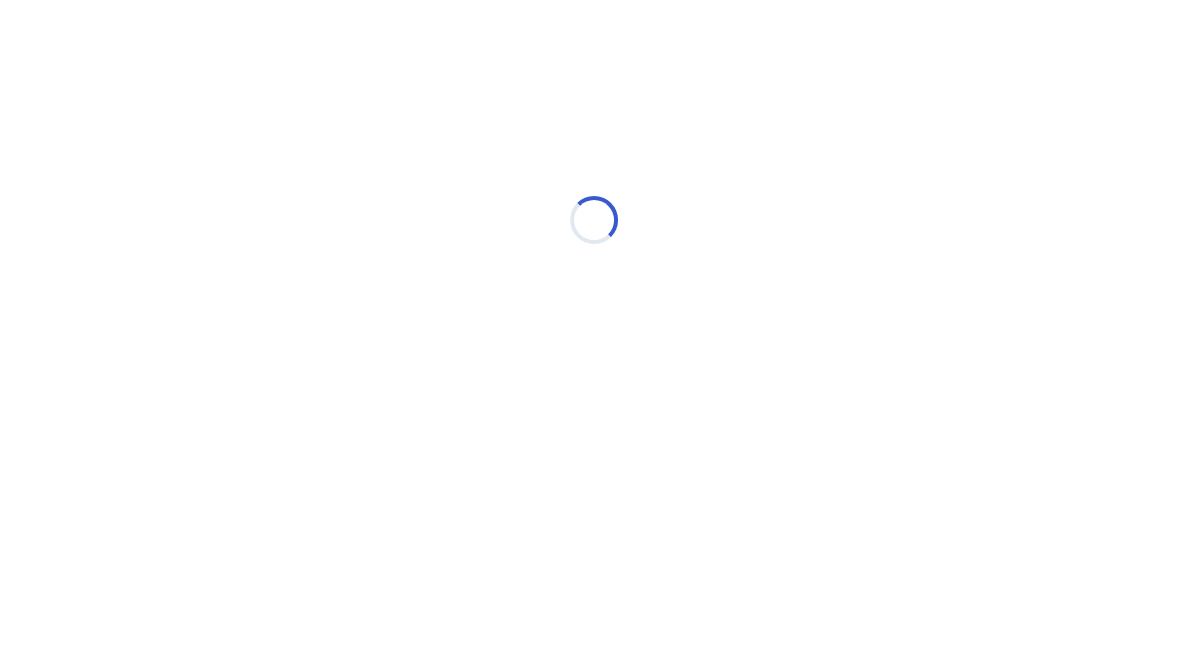 scroll, scrollTop: 0, scrollLeft: 0, axis: both 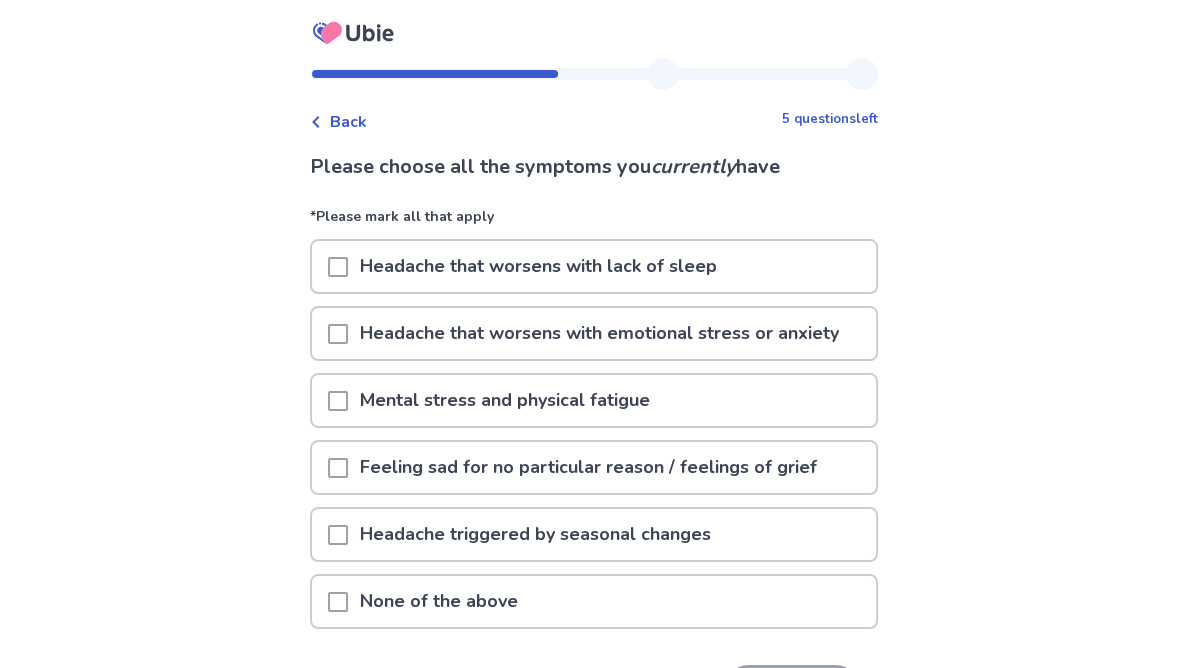 click at bounding box center (338, 266) 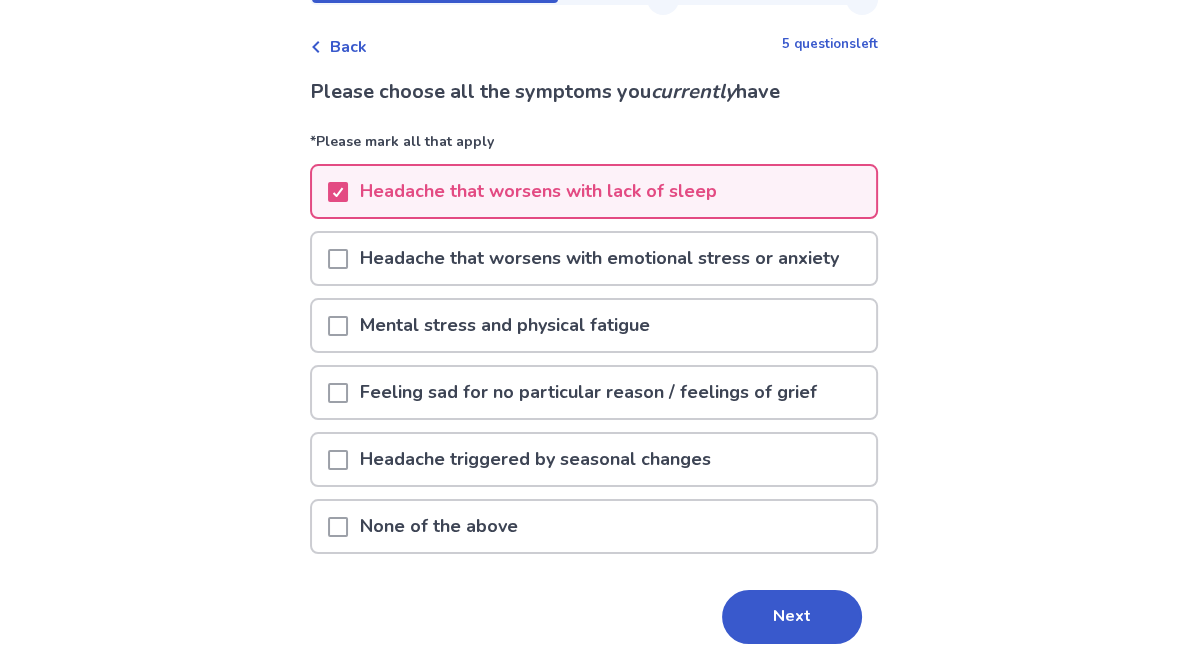 scroll, scrollTop: 77, scrollLeft: 0, axis: vertical 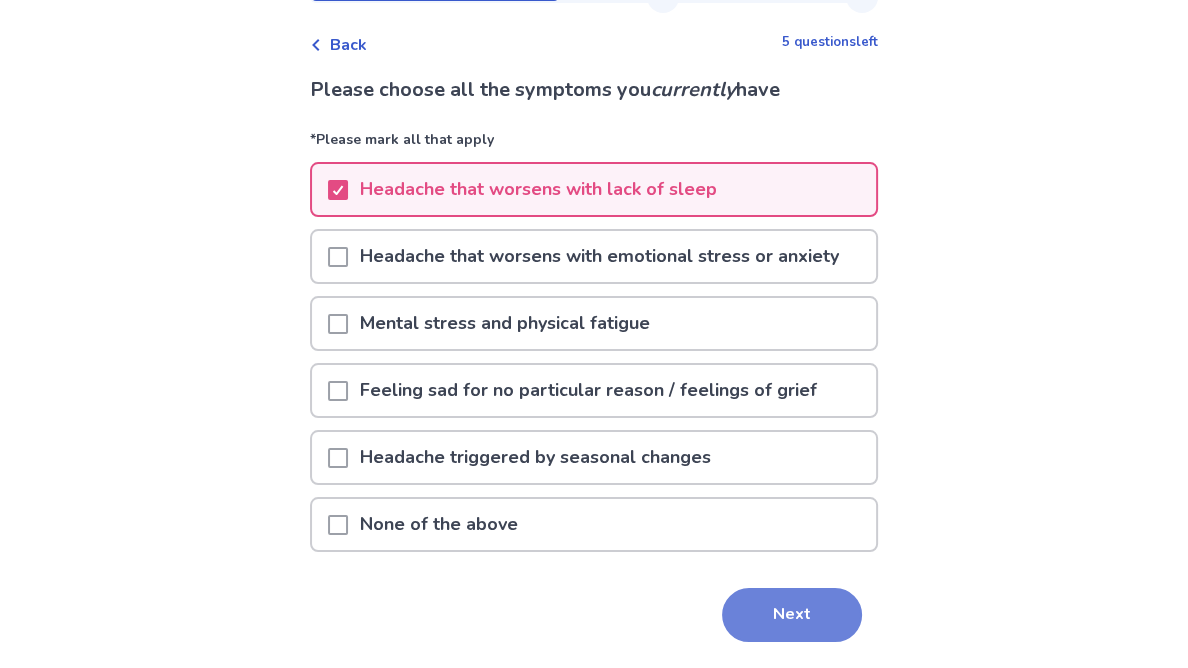 click on "Next" at bounding box center (792, 615) 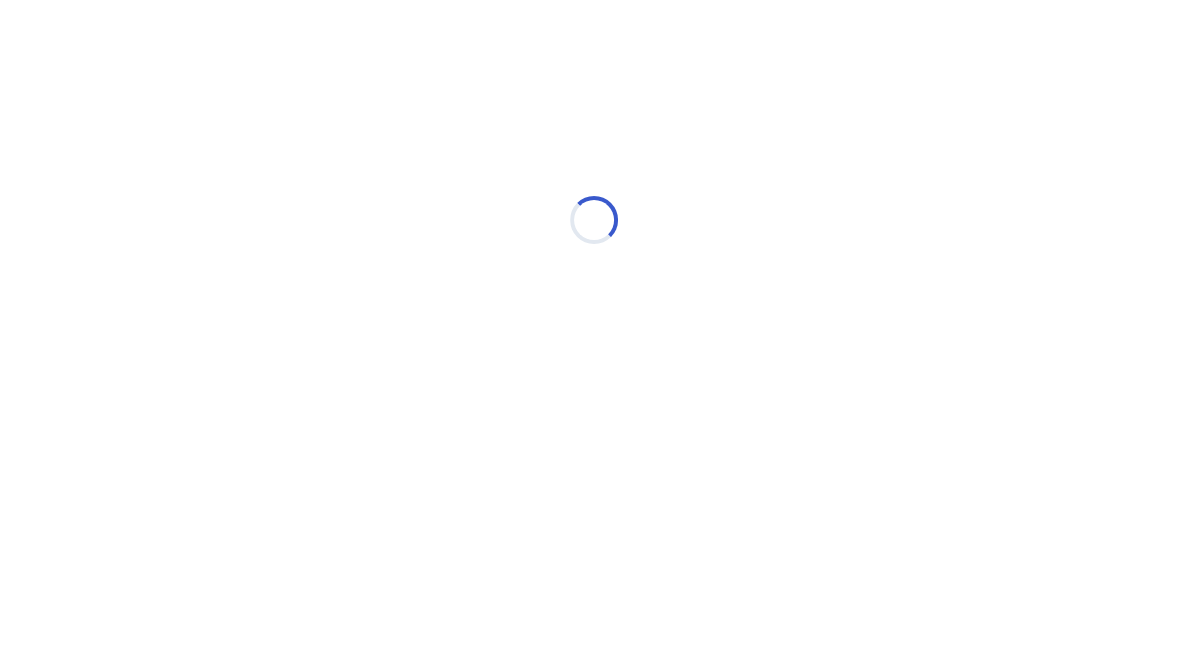 scroll, scrollTop: 0, scrollLeft: 0, axis: both 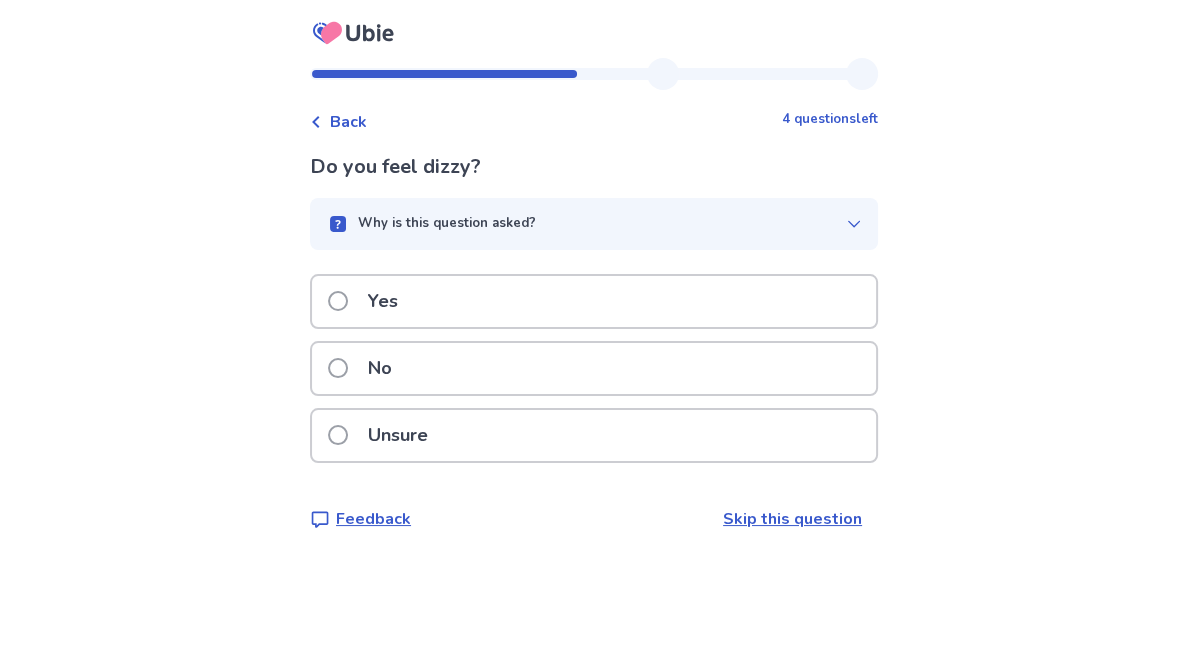 click at bounding box center (338, 368) 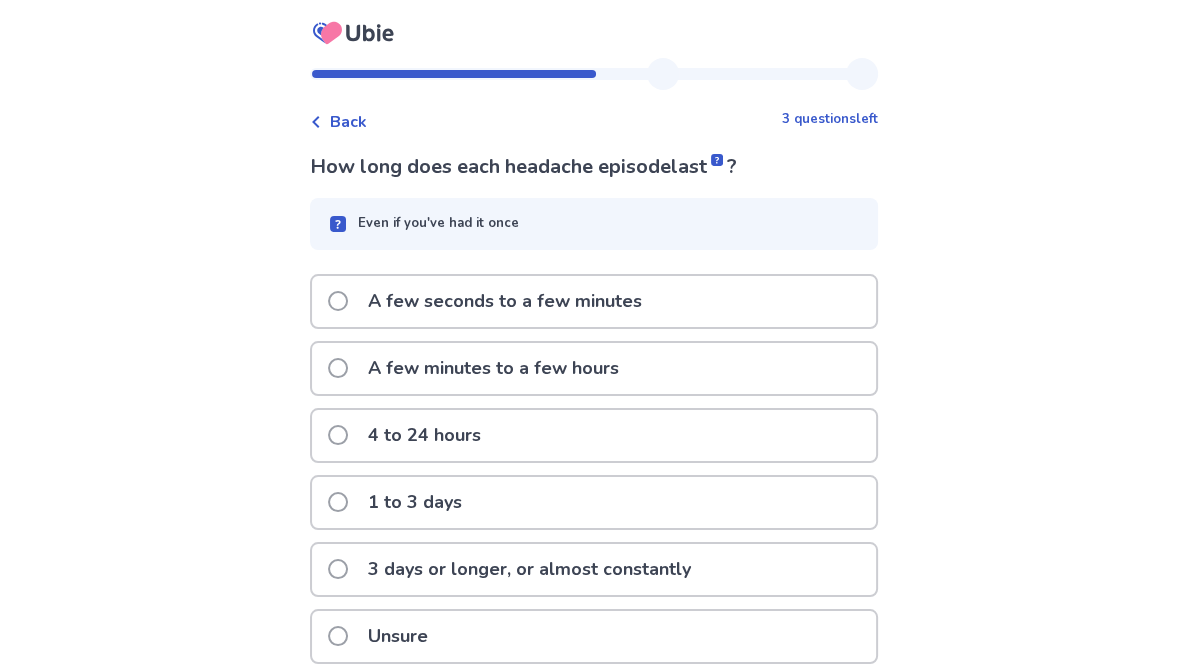 click on "A few seconds to a few minutes" at bounding box center [594, 301] 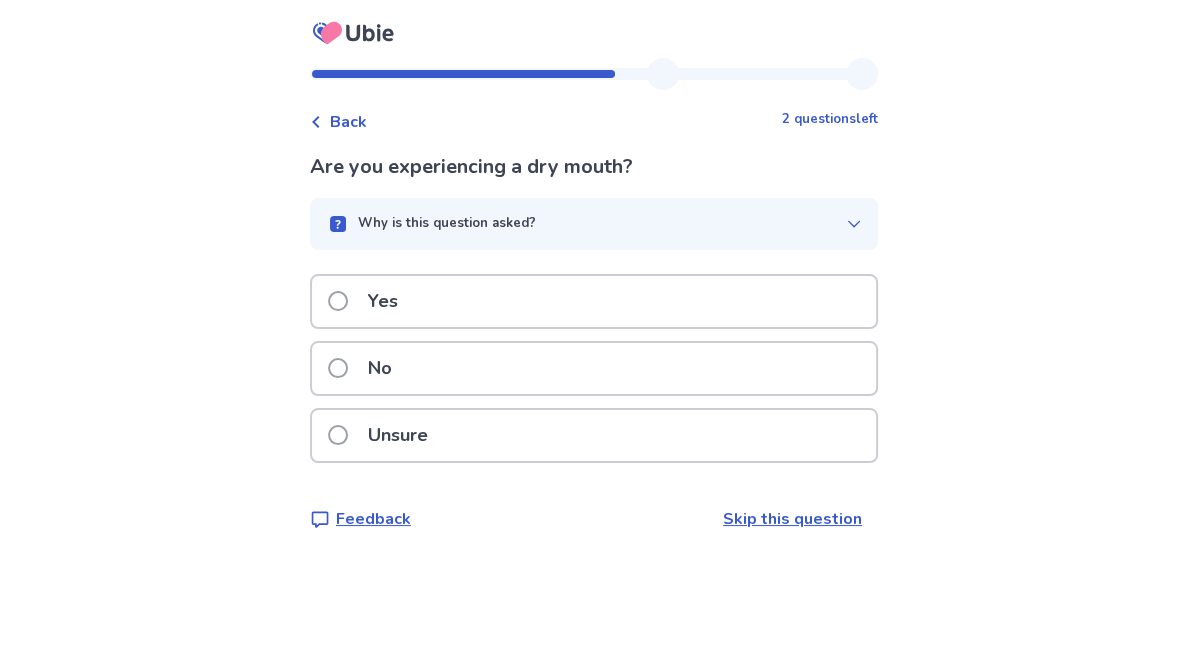 click on "No" at bounding box center [380, 368] 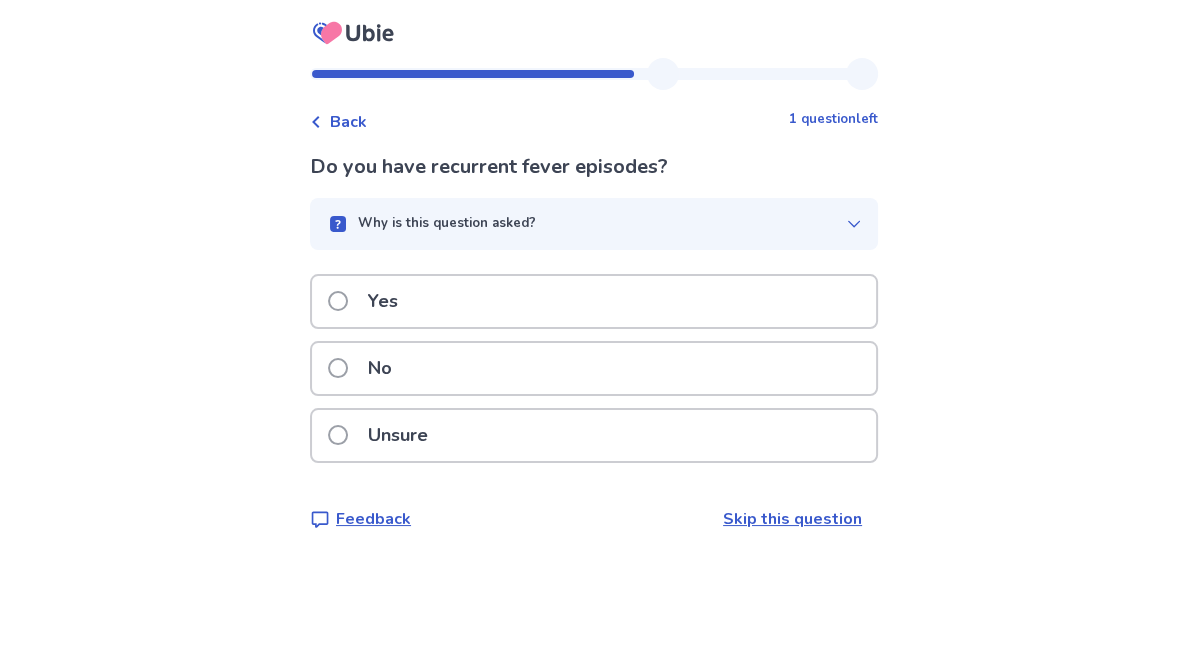 click on "No" at bounding box center [594, 374] 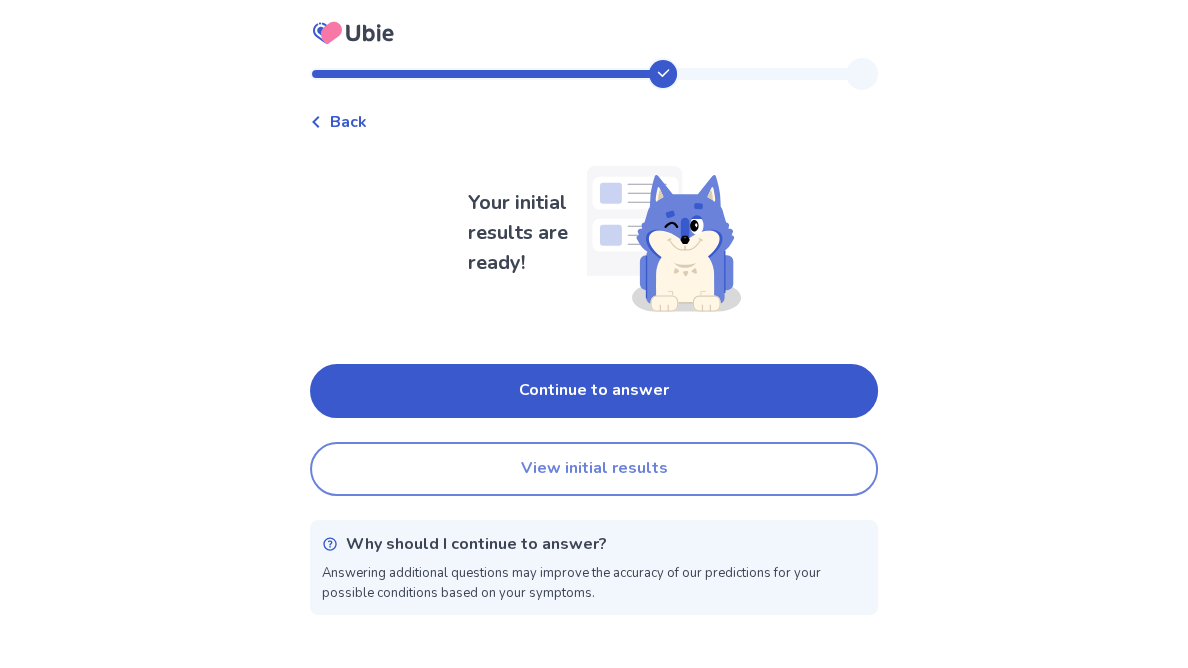 click on "View initial results" at bounding box center [594, 469] 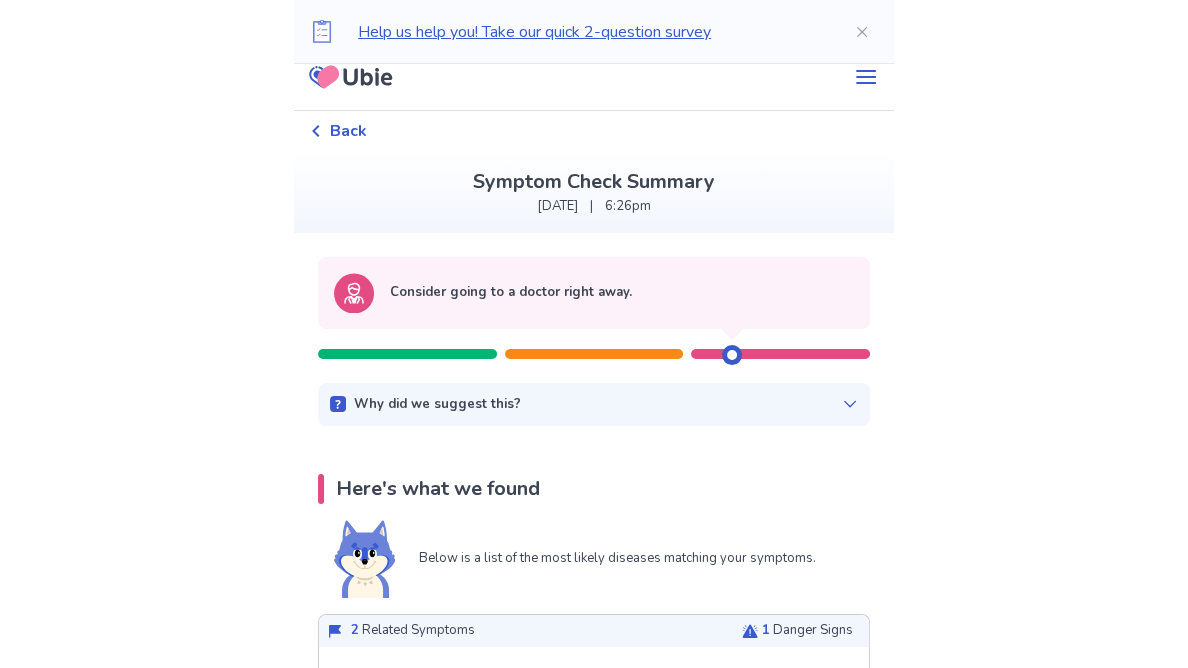 scroll, scrollTop: 0, scrollLeft: 0, axis: both 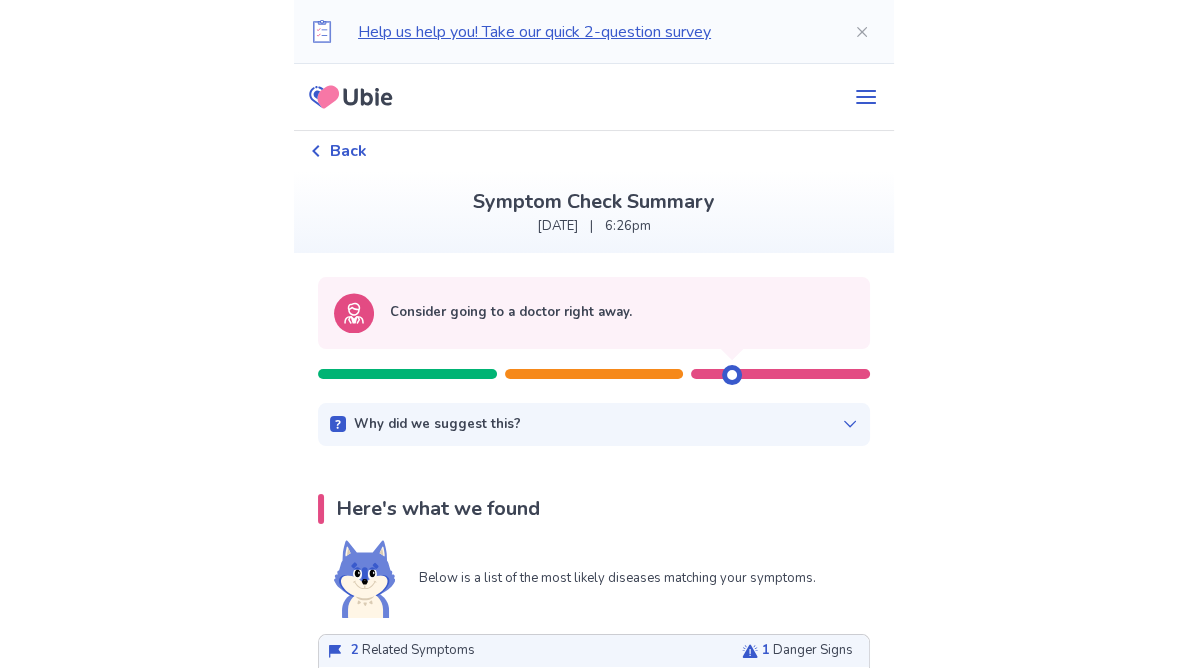 click 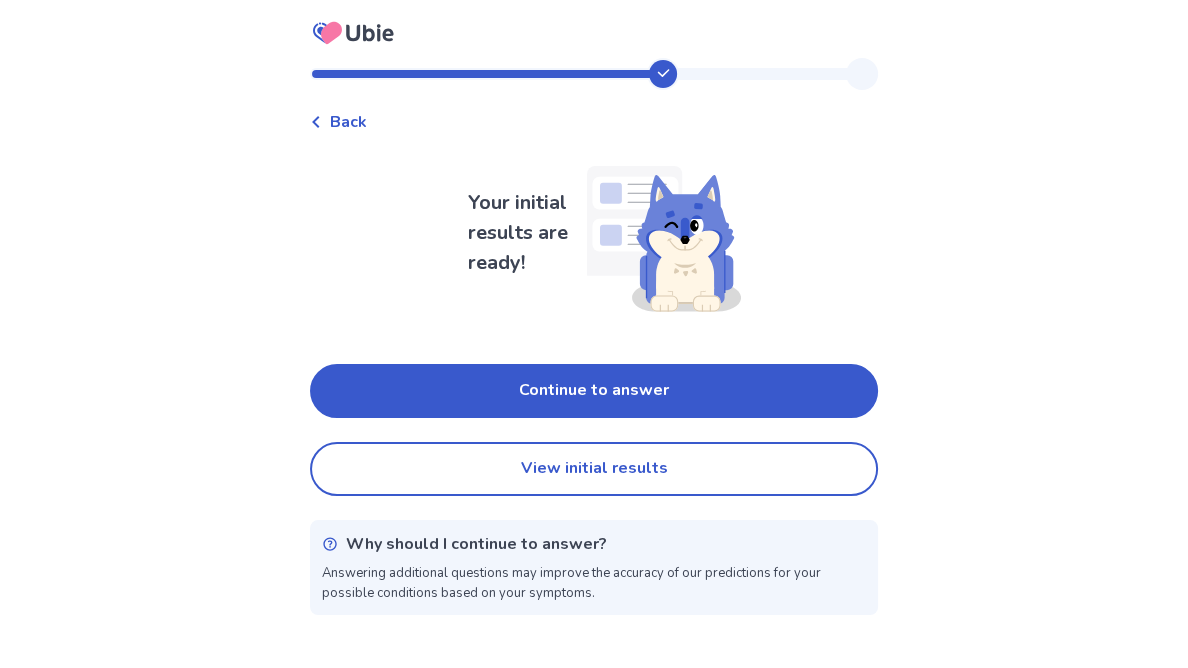 click 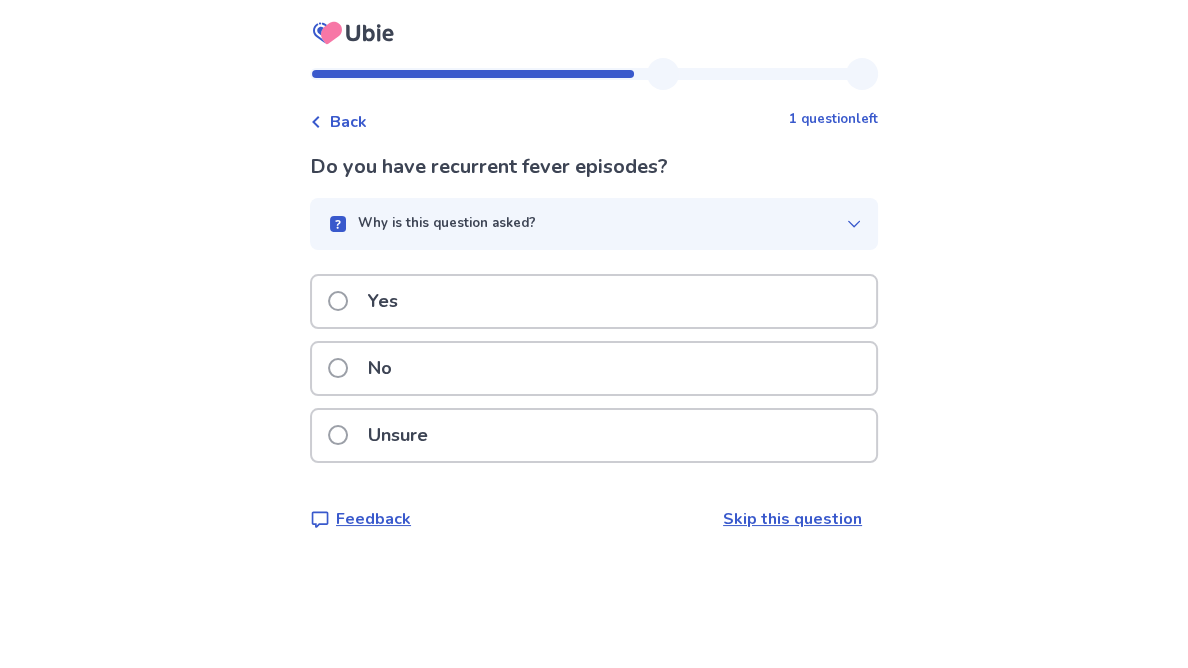 click 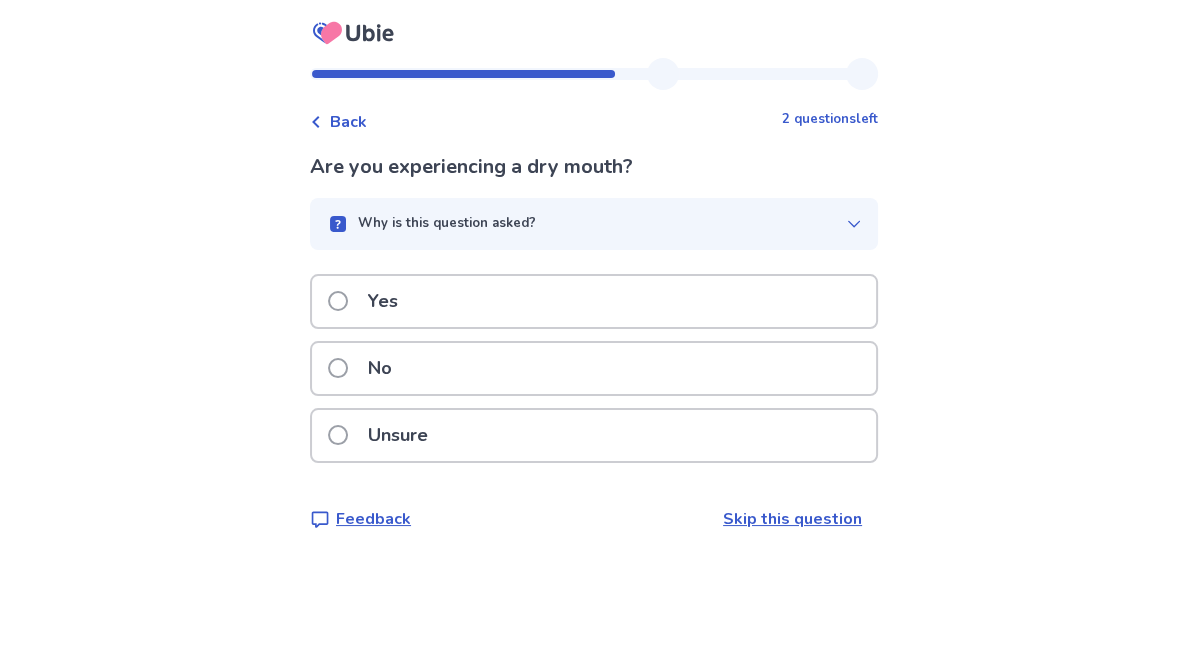 click on "Yes" at bounding box center (383, 301) 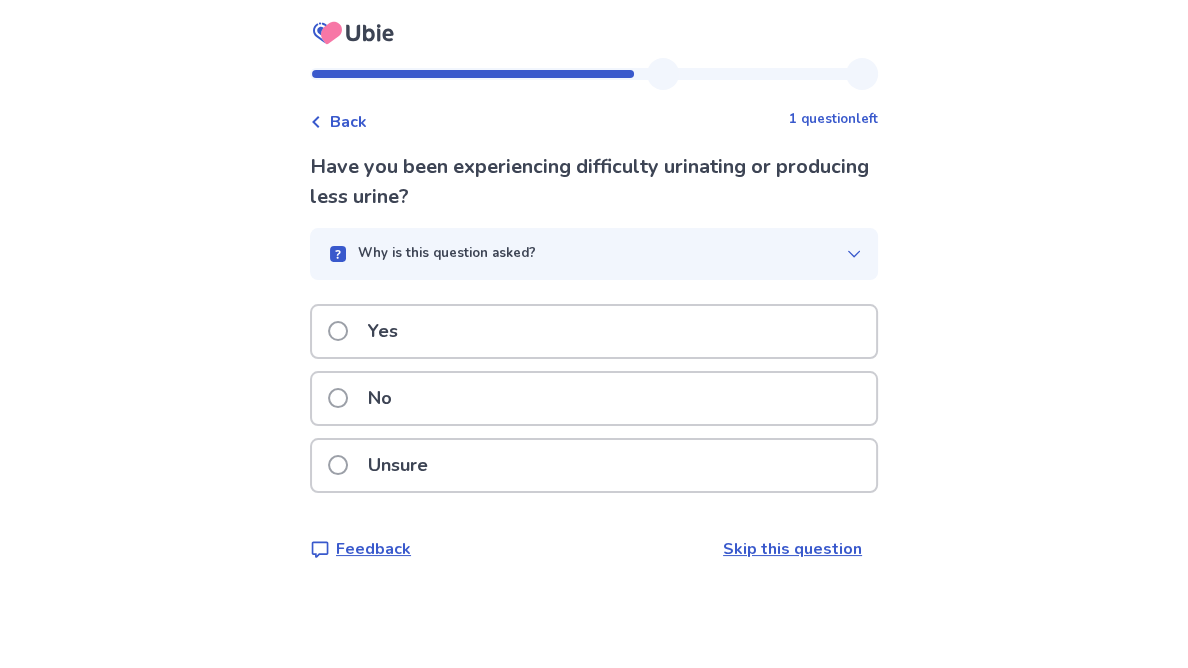 click on "No" at bounding box center (594, 398) 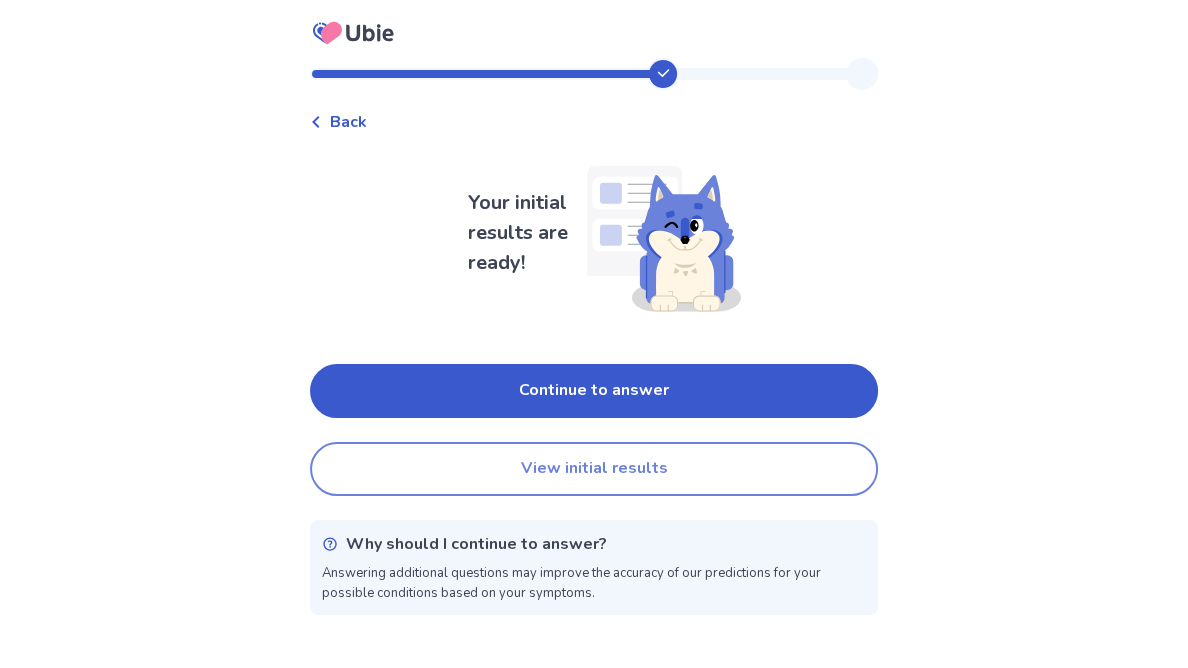click on "View initial results" at bounding box center (594, 469) 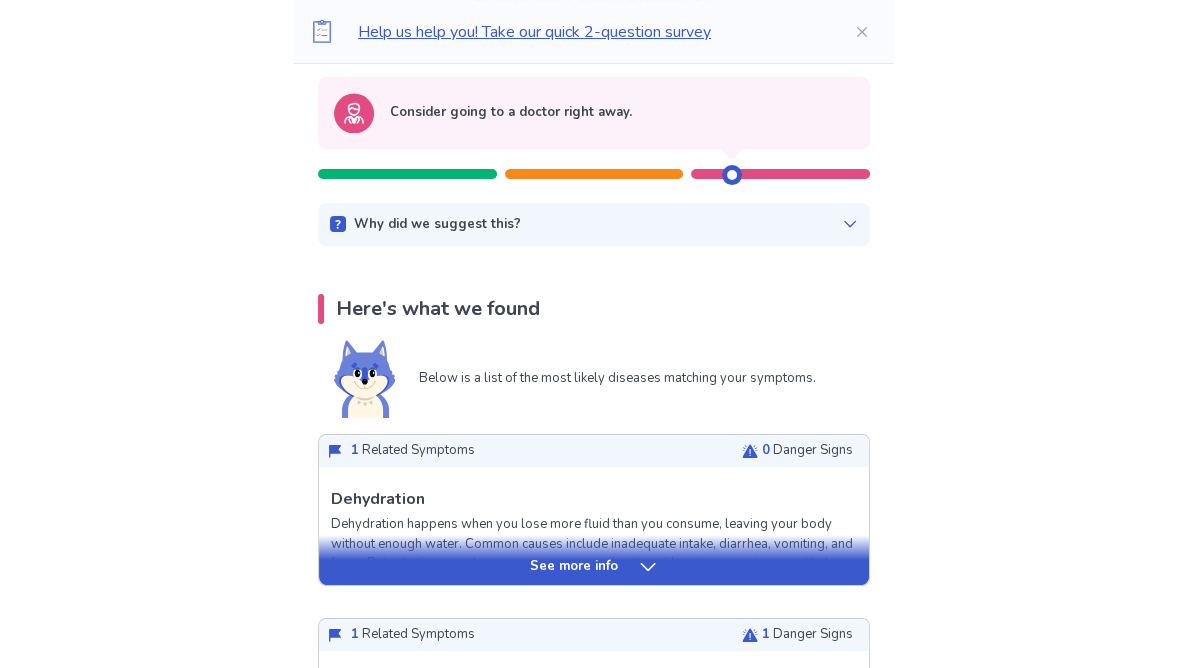 scroll, scrollTop: 221, scrollLeft: 0, axis: vertical 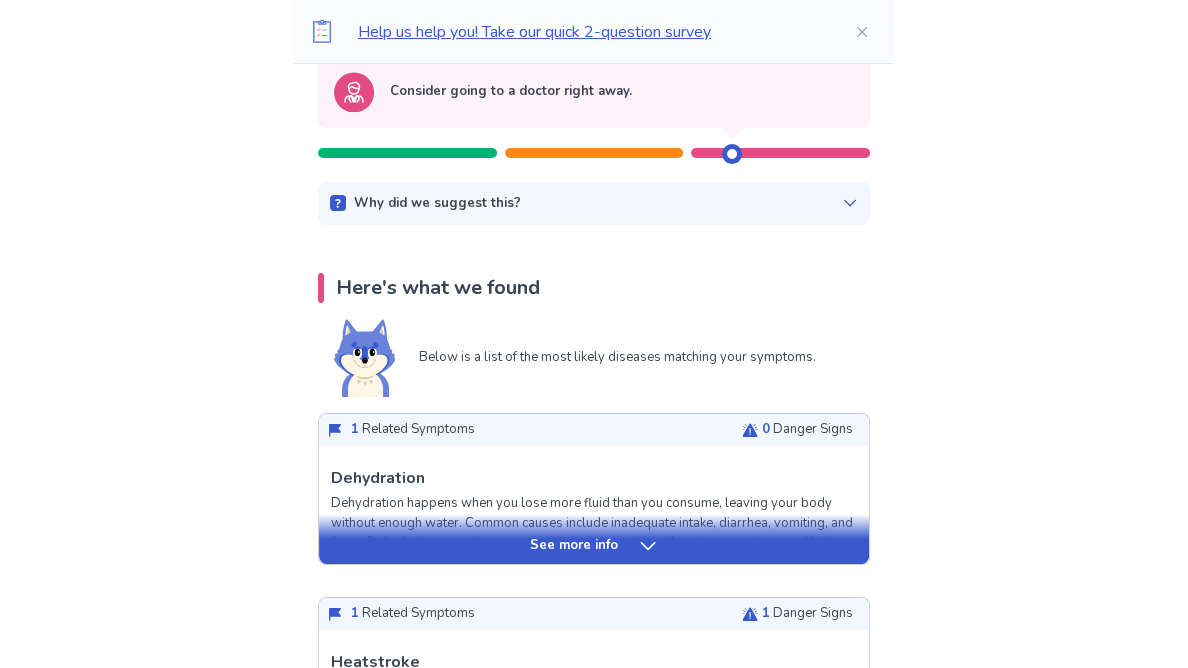 click on "See more info" at bounding box center (594, 546) 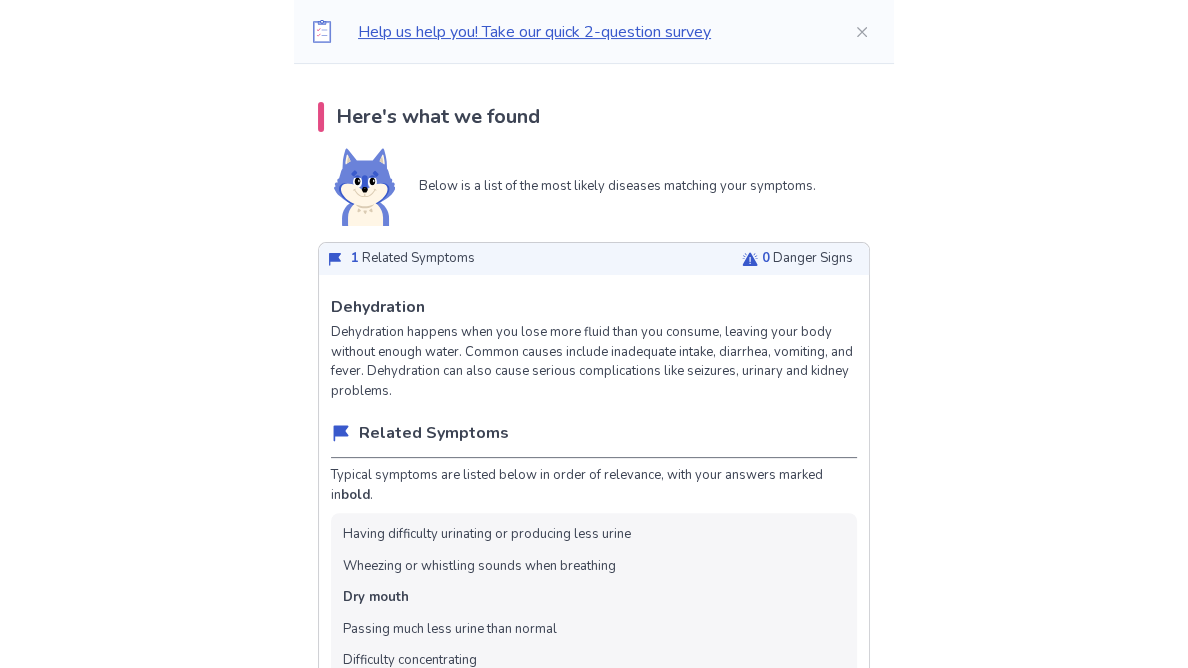 scroll, scrollTop: 0, scrollLeft: 0, axis: both 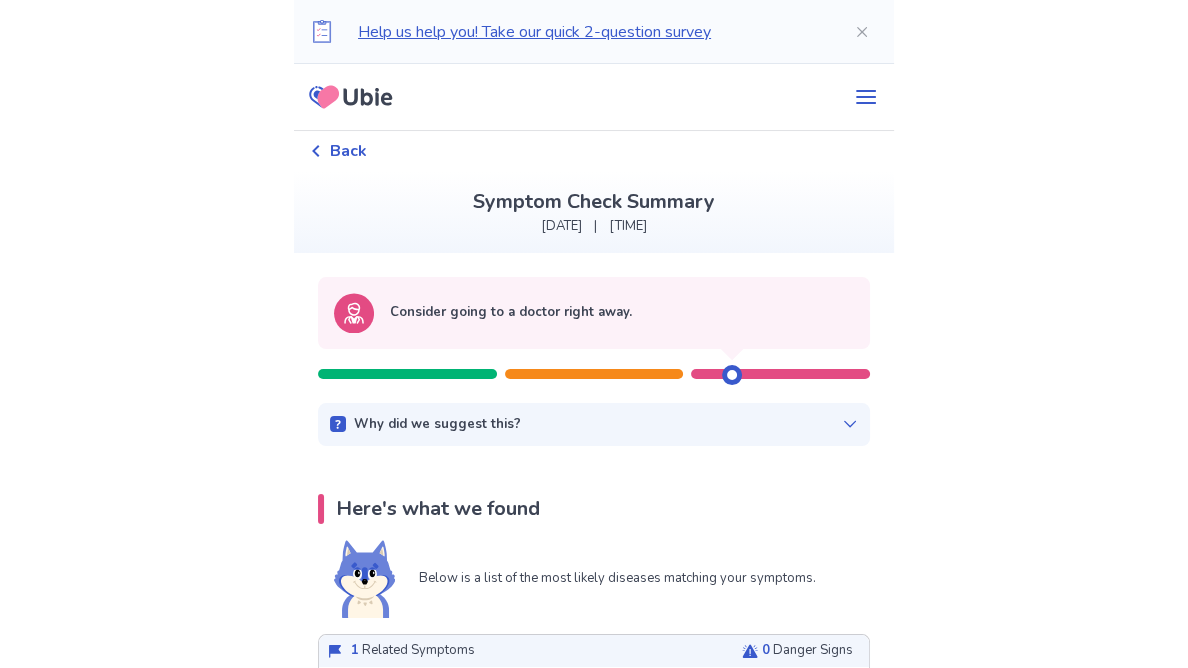 click on "Why did we suggest this?" at bounding box center [437, 425] 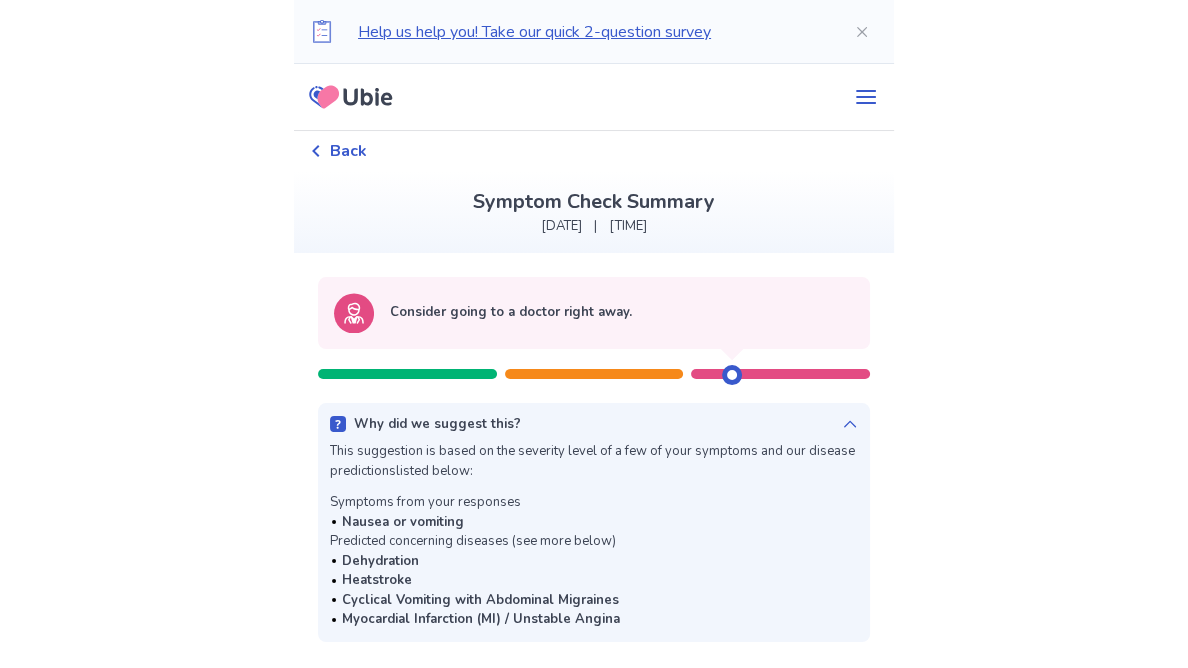 click 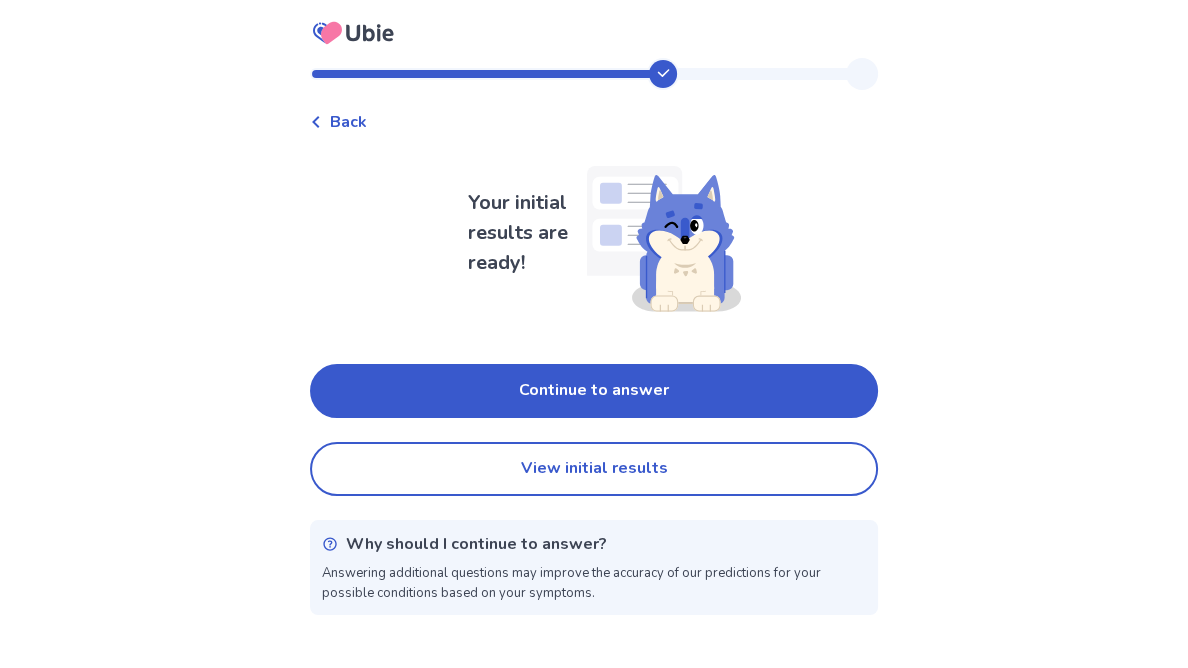 click on "Back" at bounding box center [348, 122] 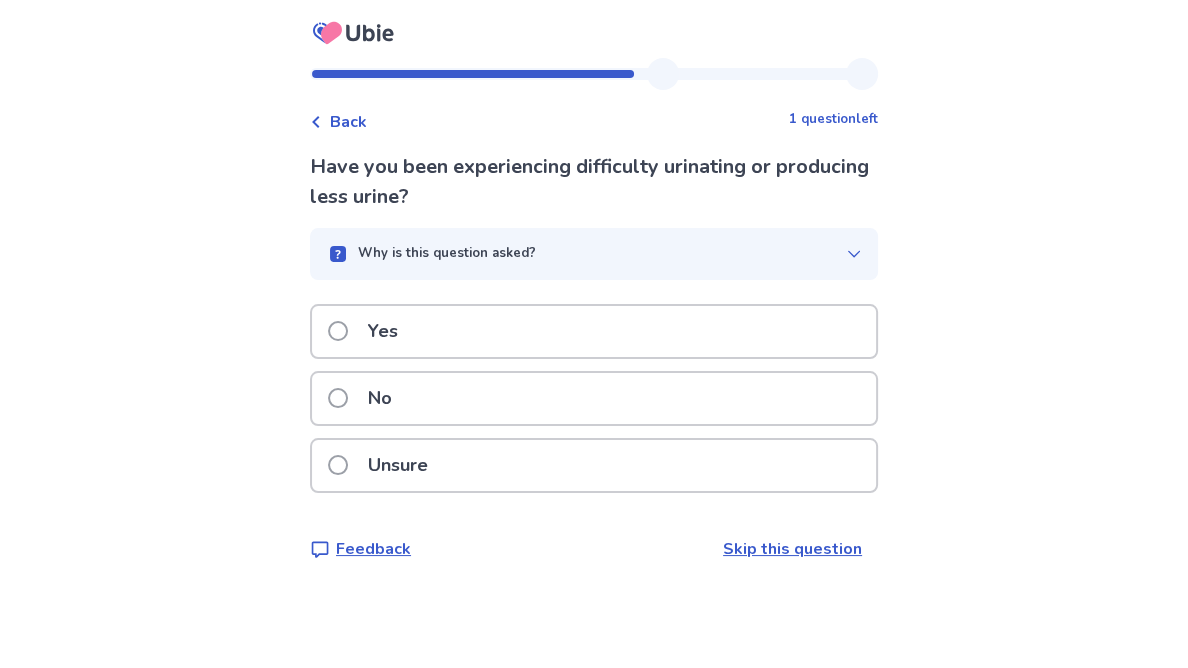 click on "Back" at bounding box center (338, 122) 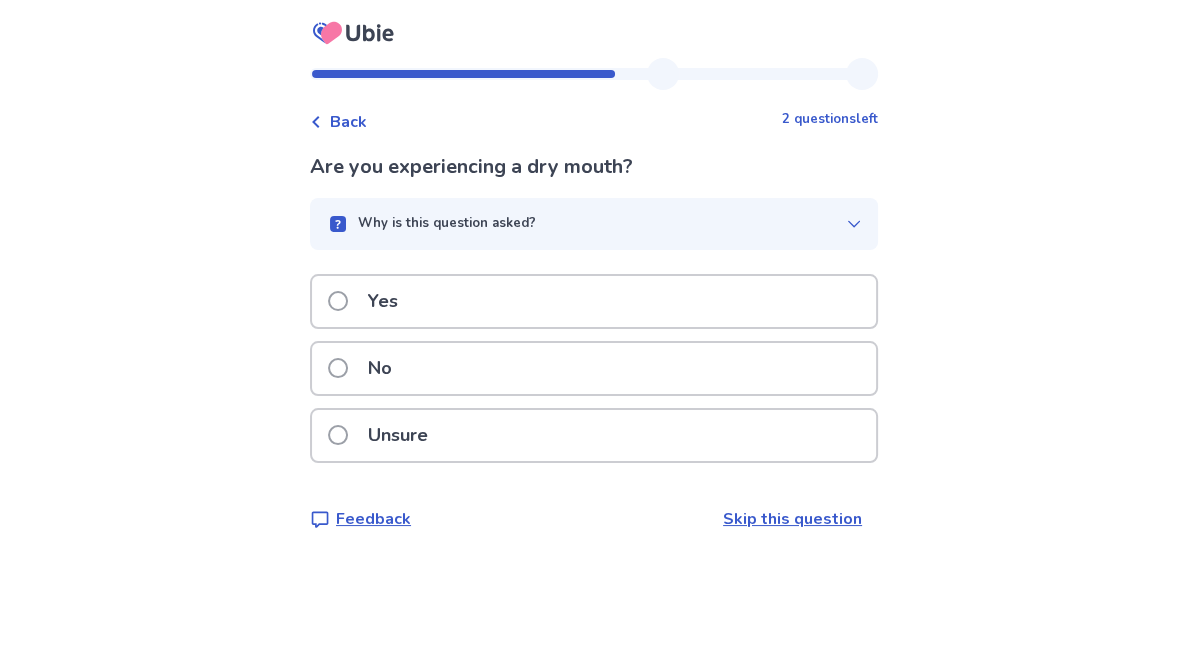 click 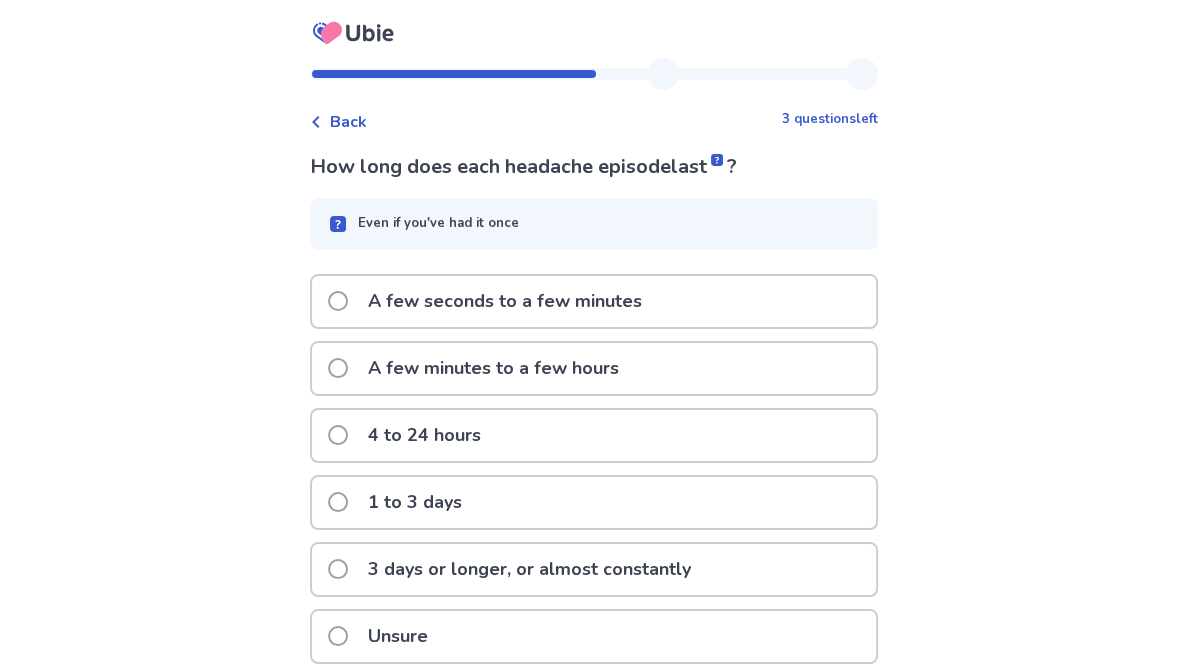 click 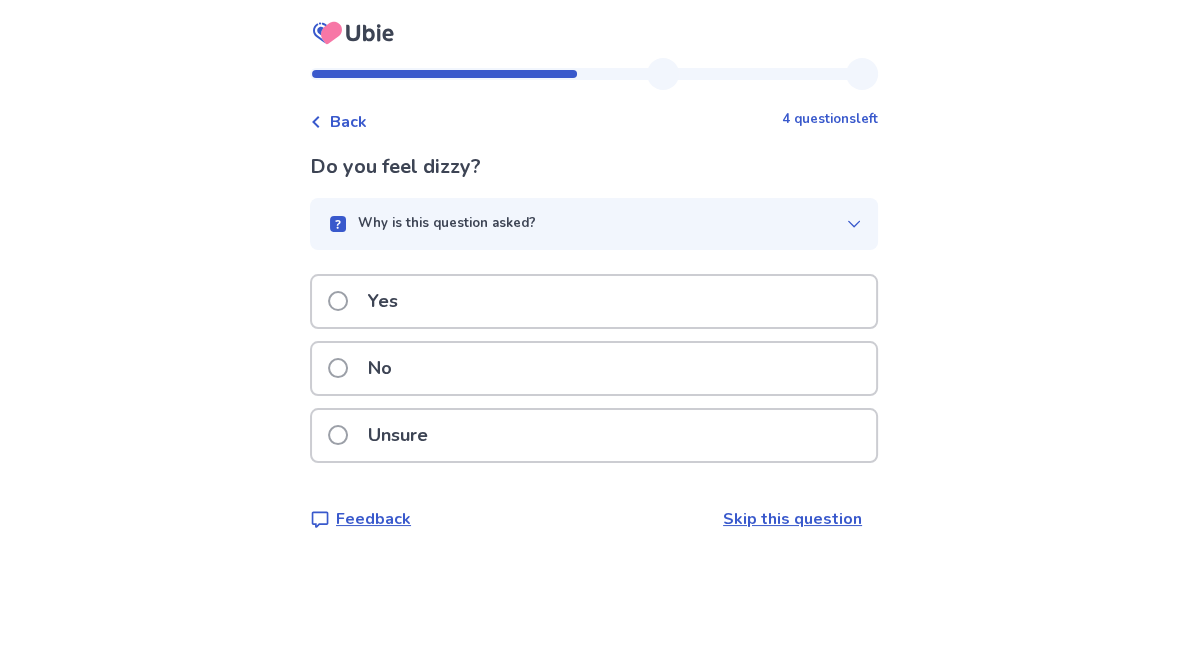 click 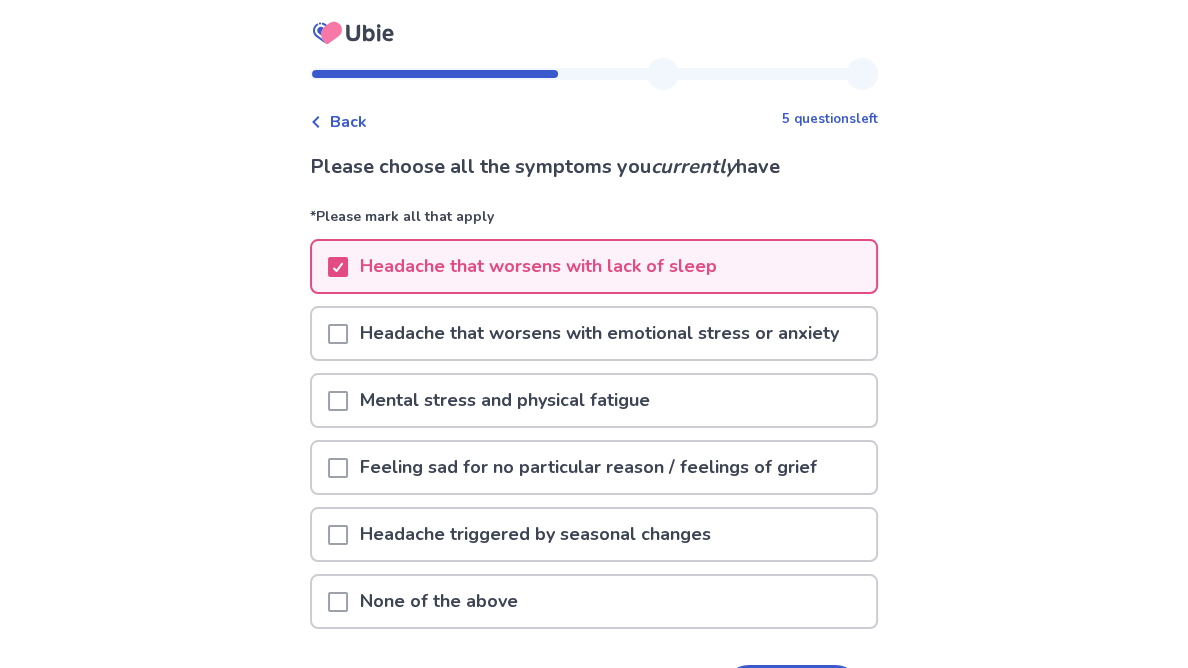 click 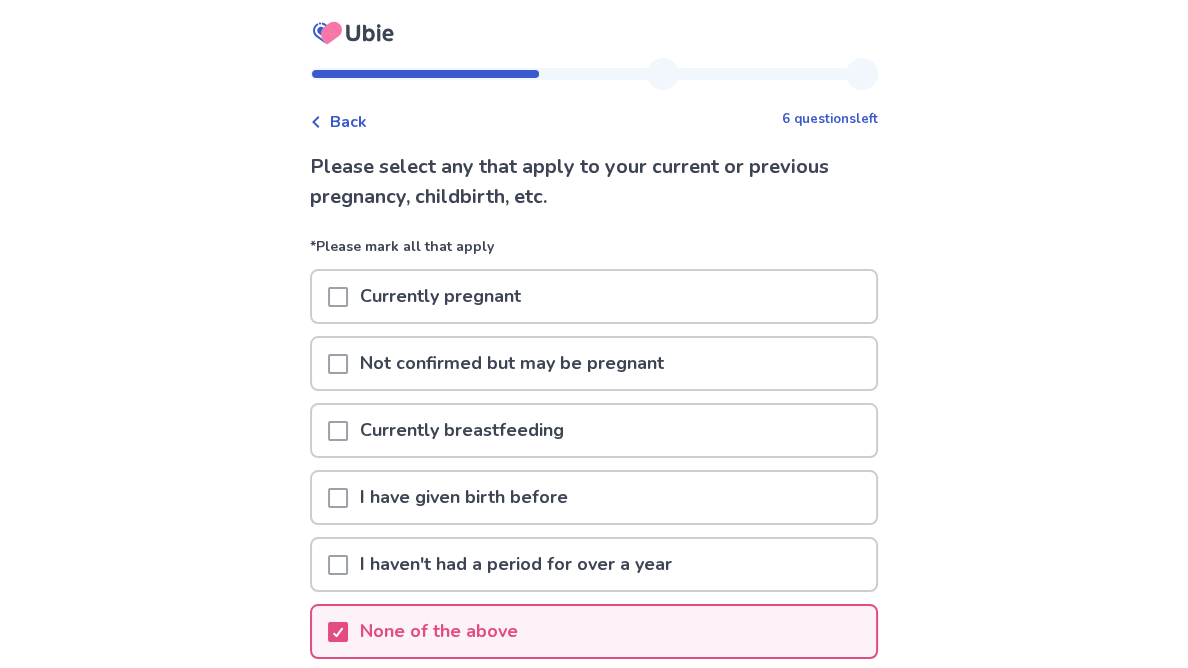 click 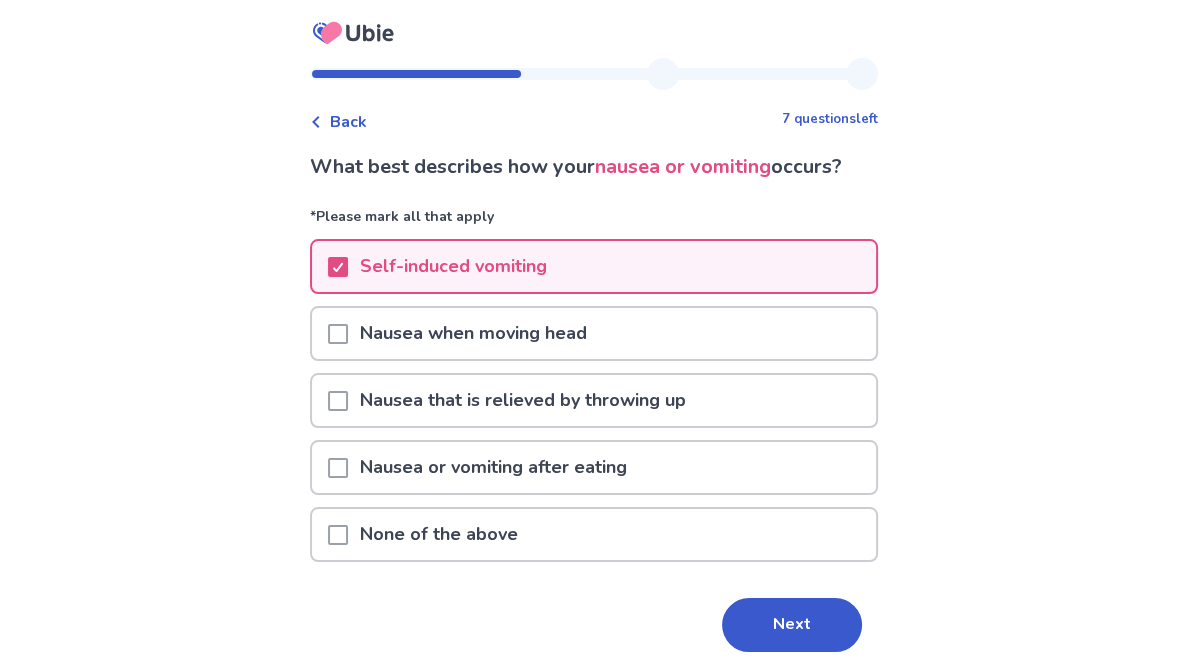 click 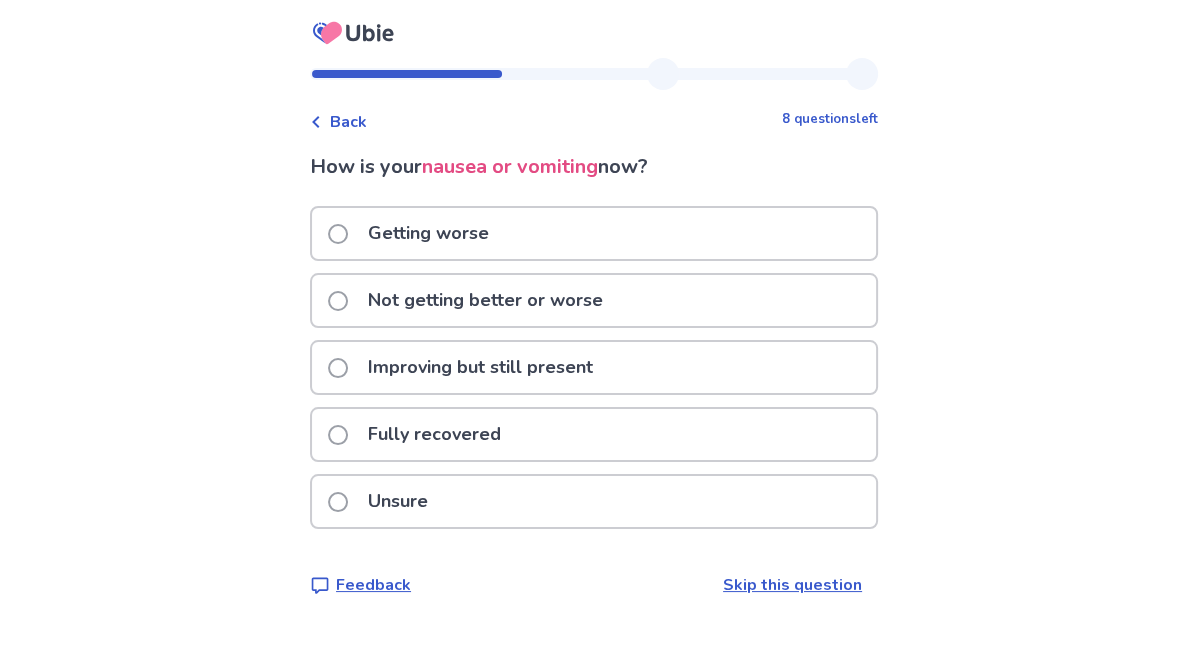 click 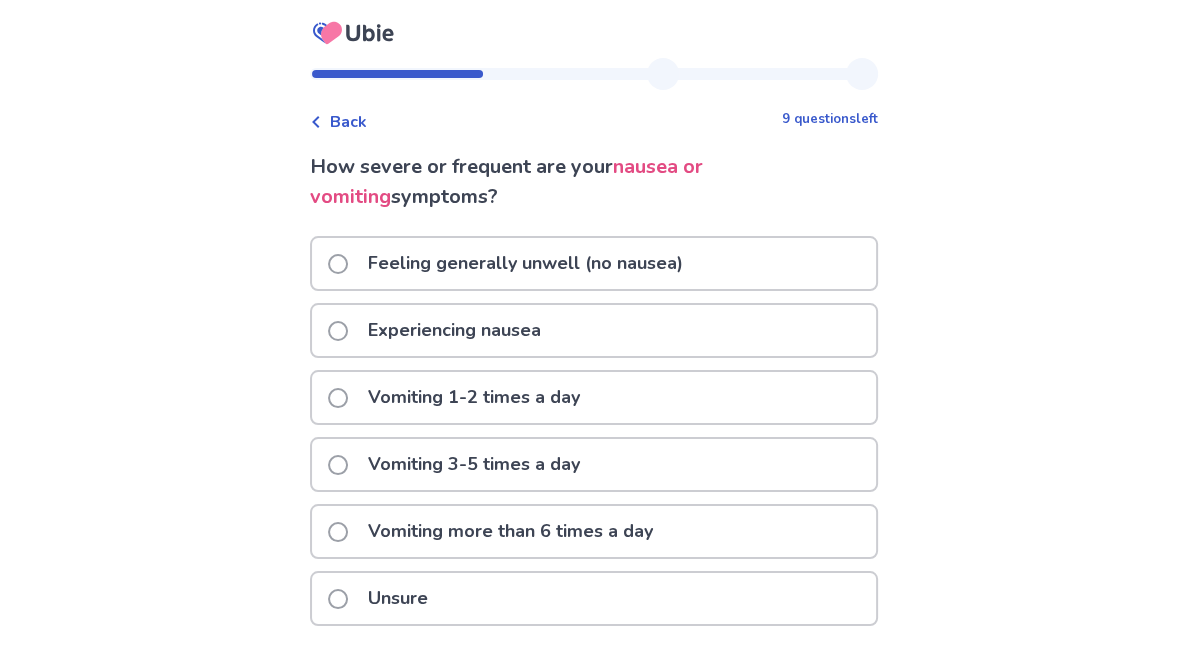 click 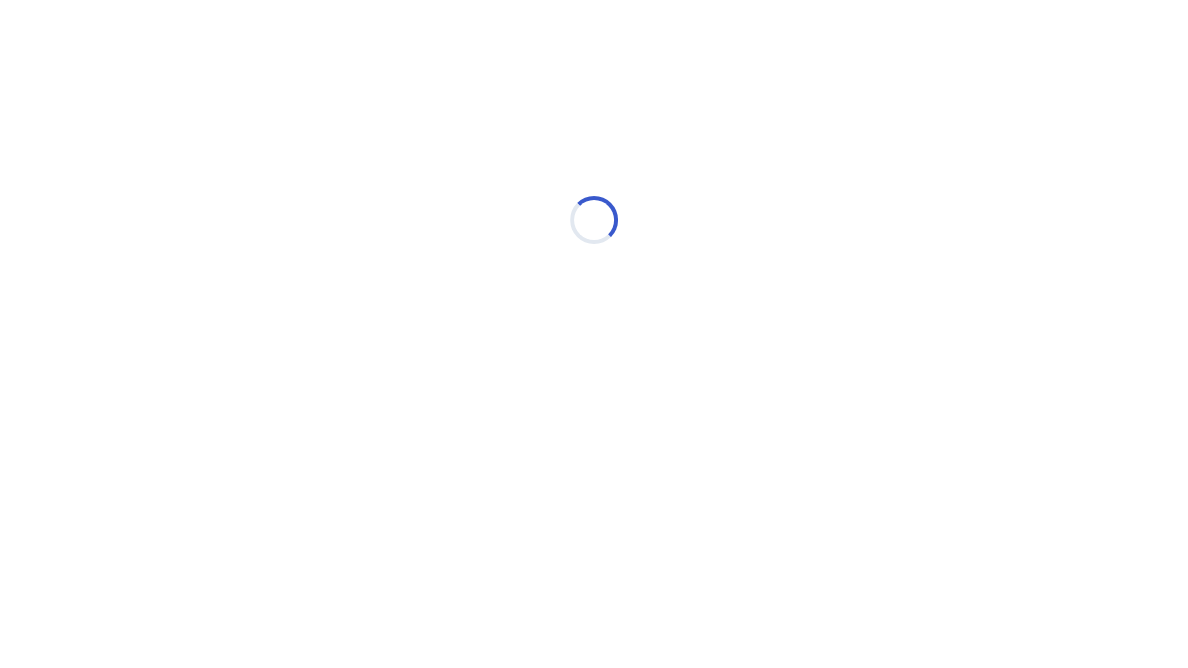 select on "*" 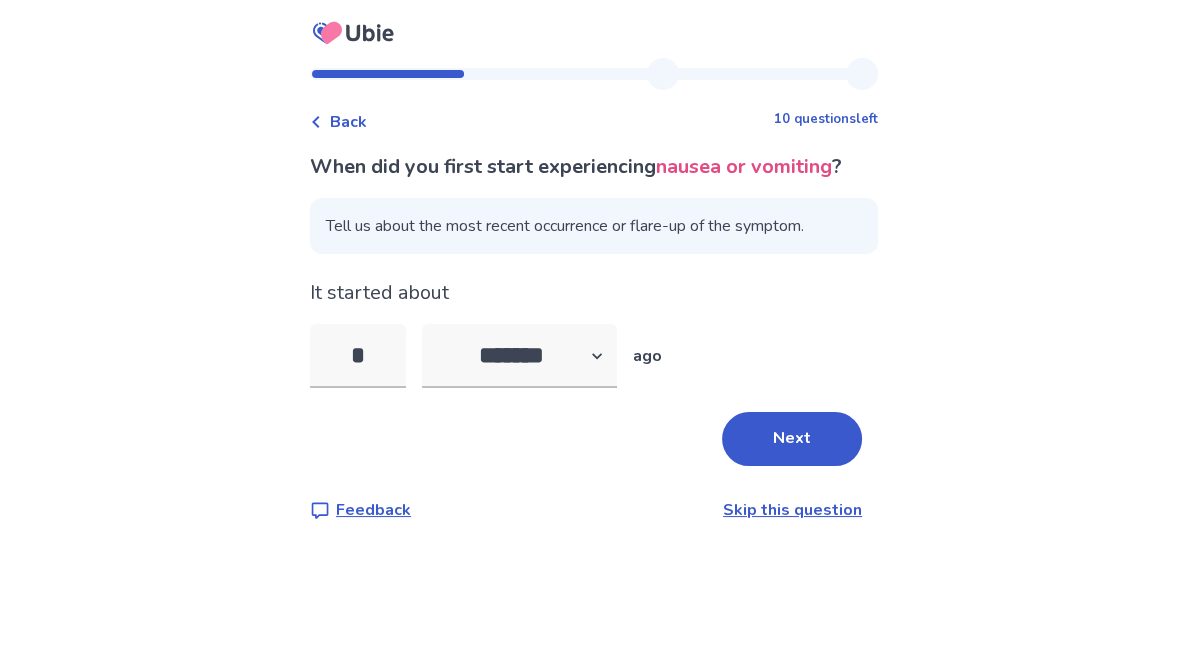 click 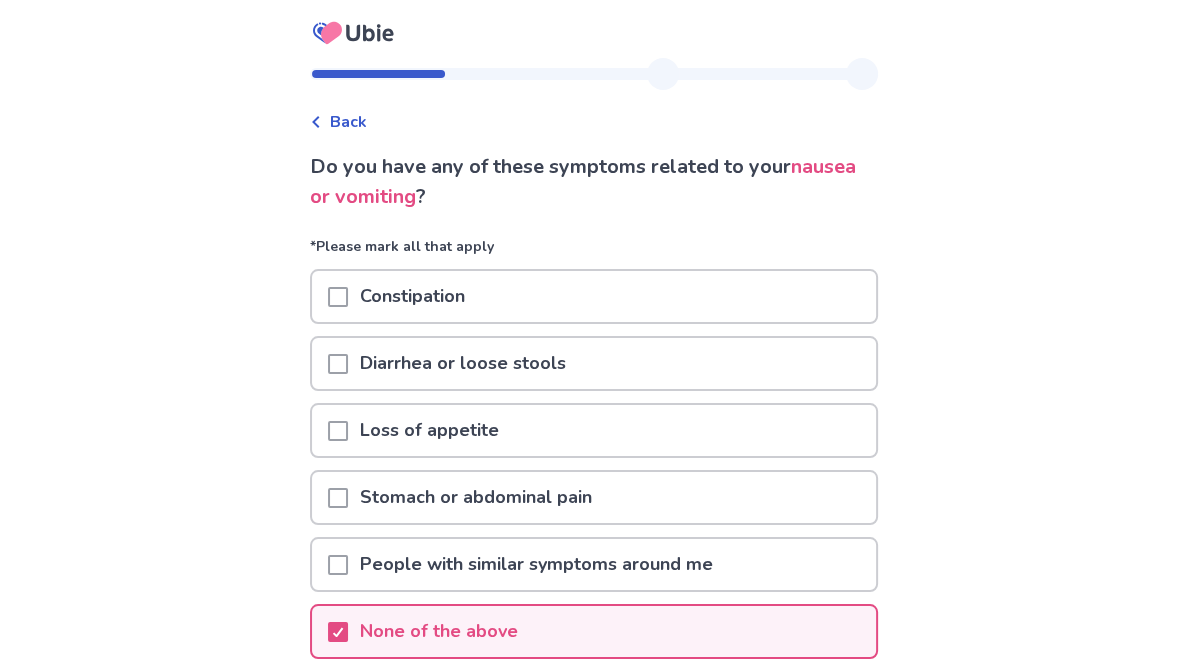 click 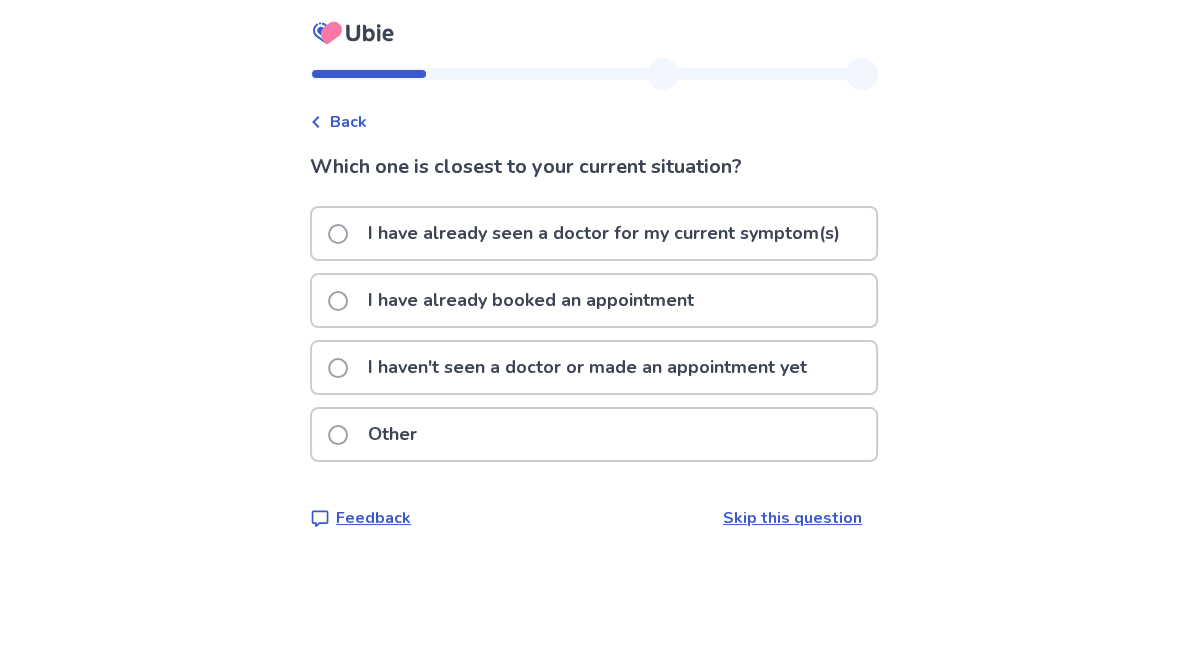 click 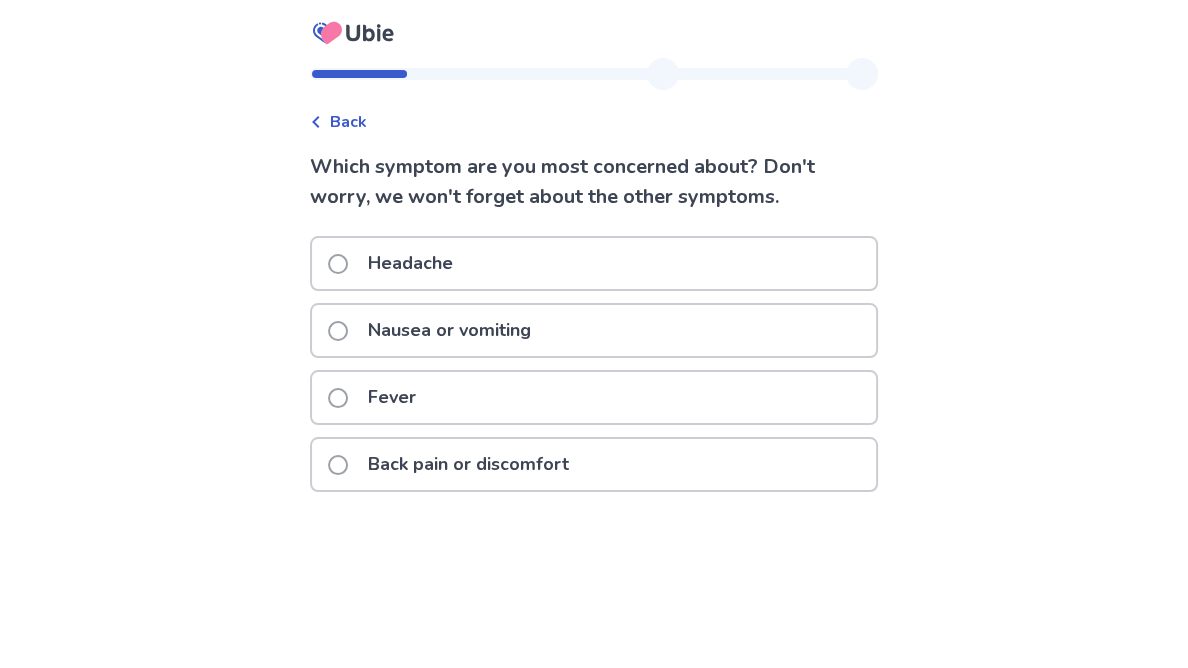 click 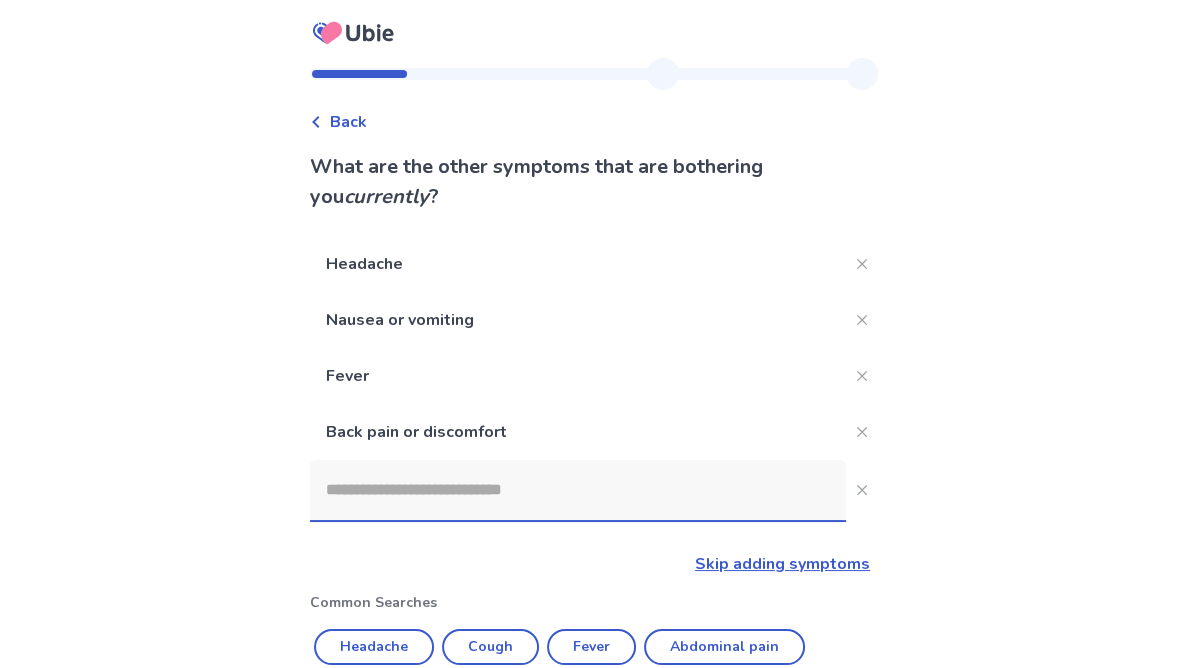 click 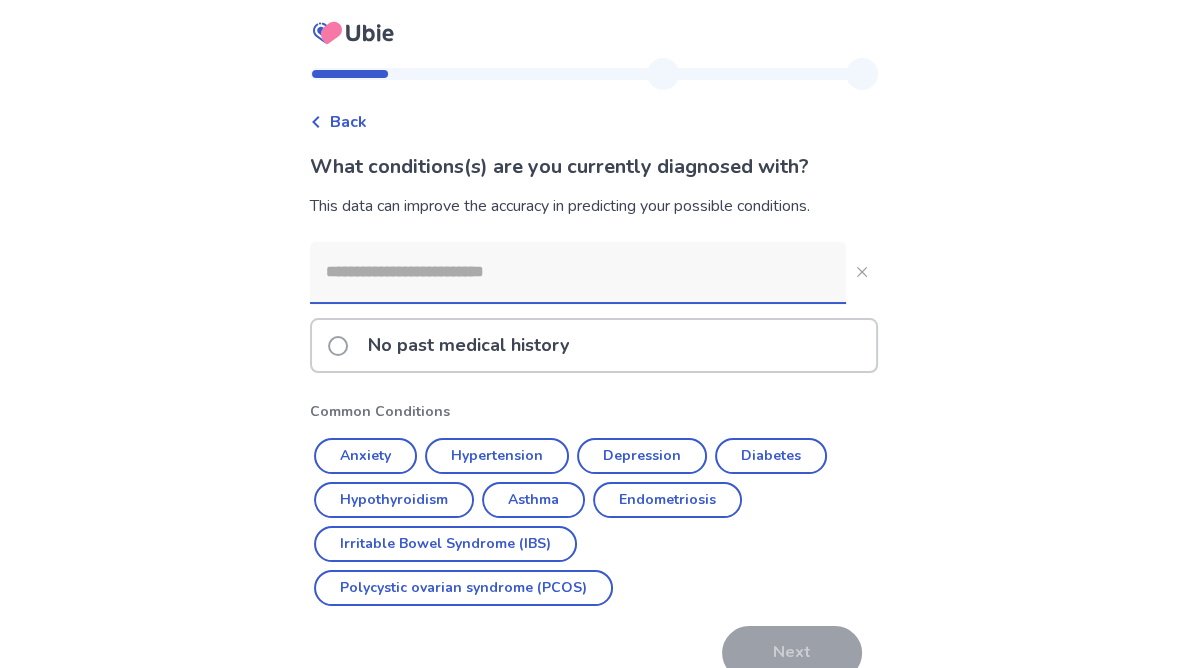 click at bounding box center (338, 346) 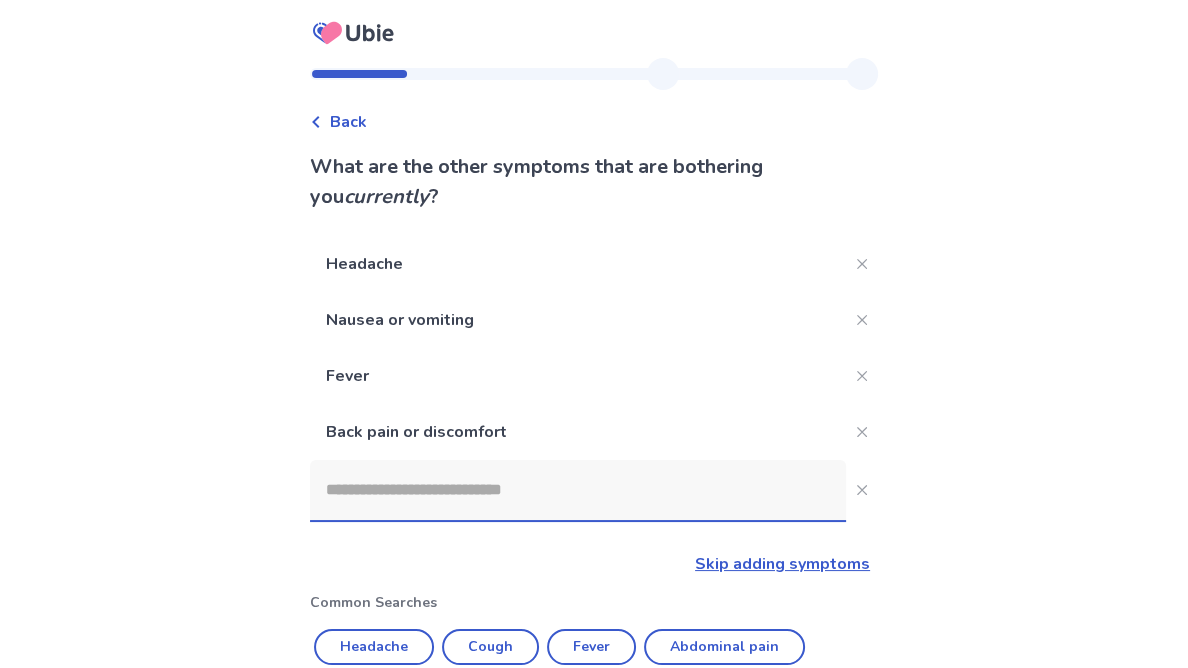click 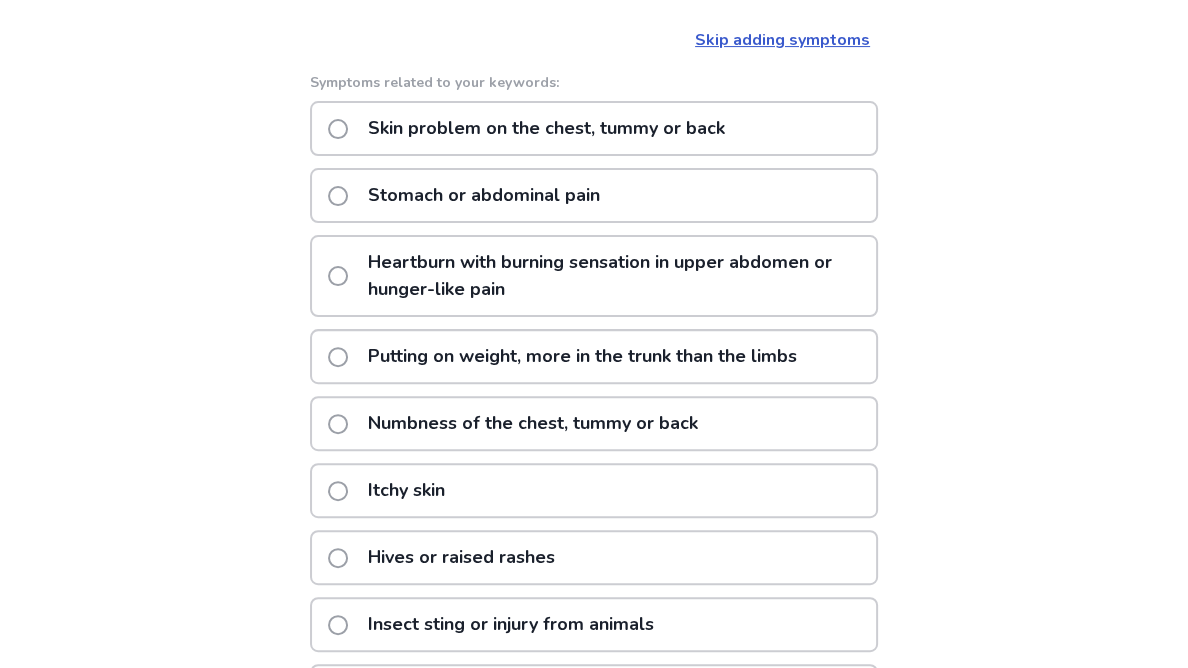 scroll, scrollTop: 437, scrollLeft: 0, axis: vertical 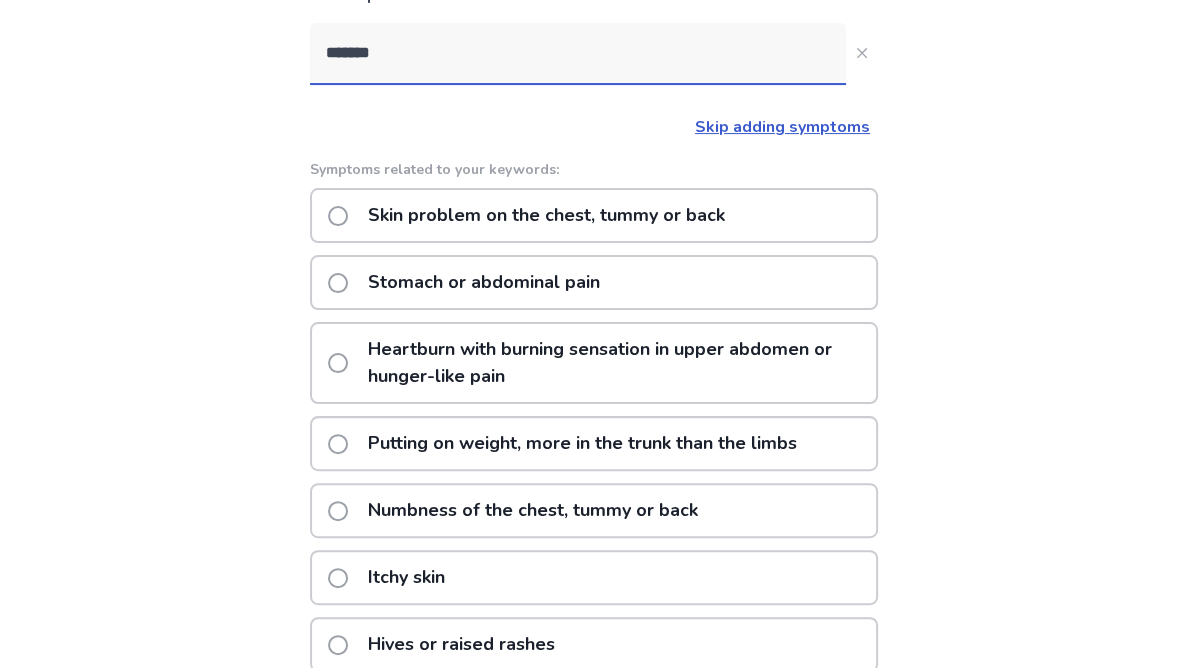 type on "*******" 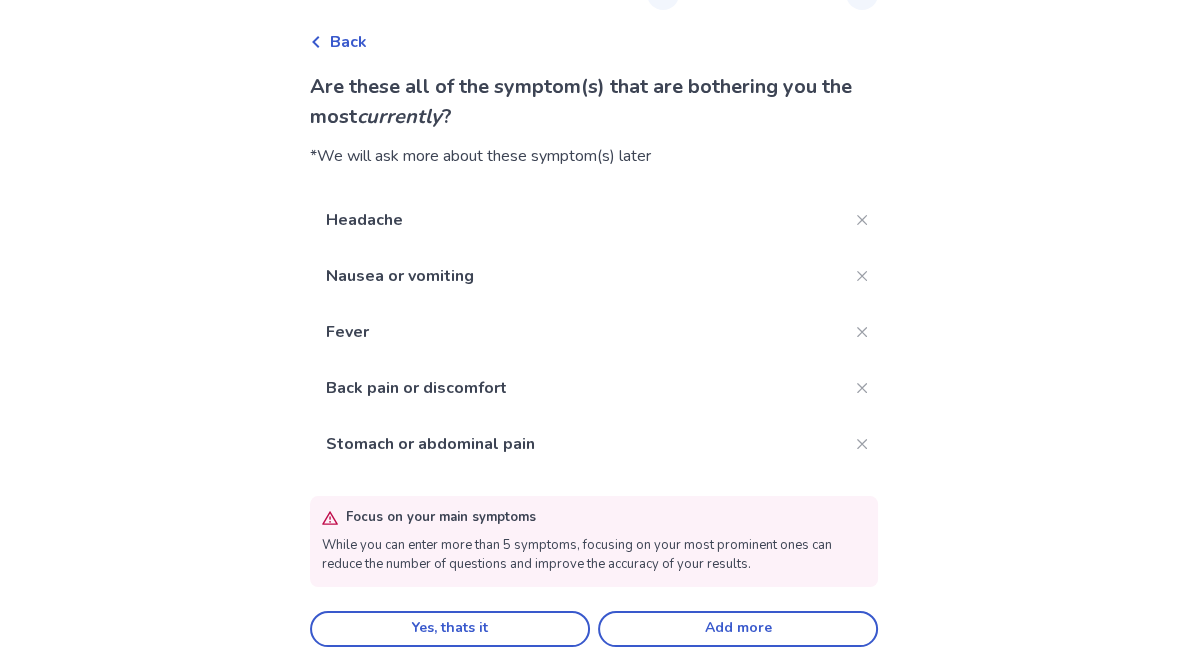 scroll, scrollTop: 82, scrollLeft: 0, axis: vertical 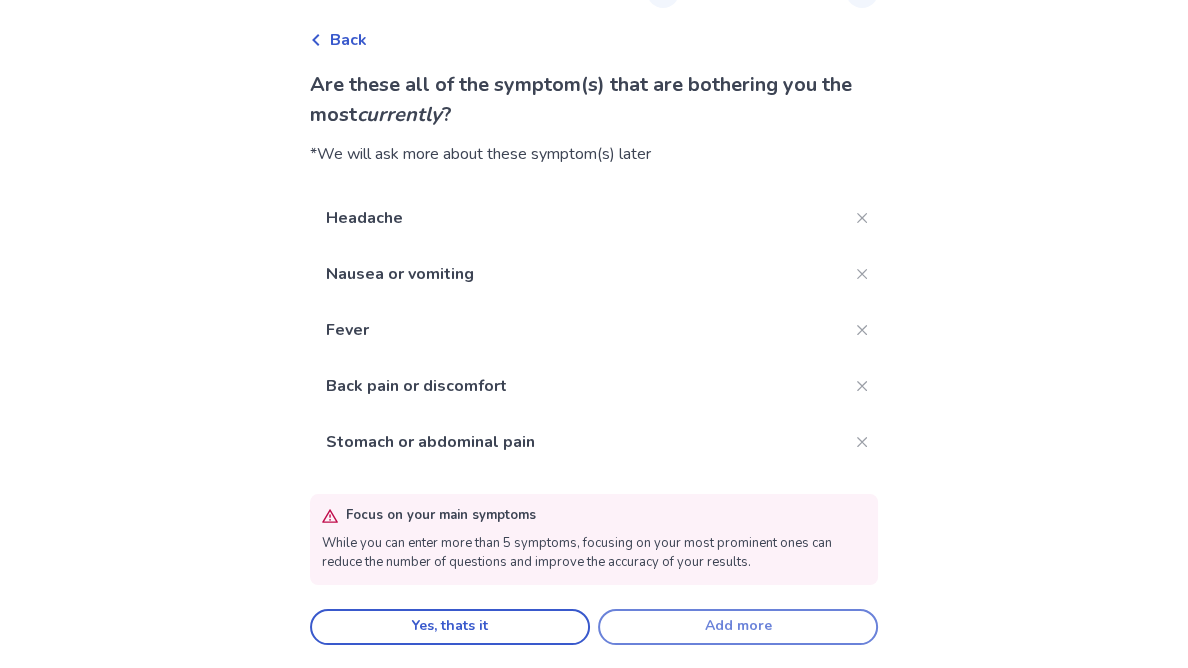 click on "Add more" 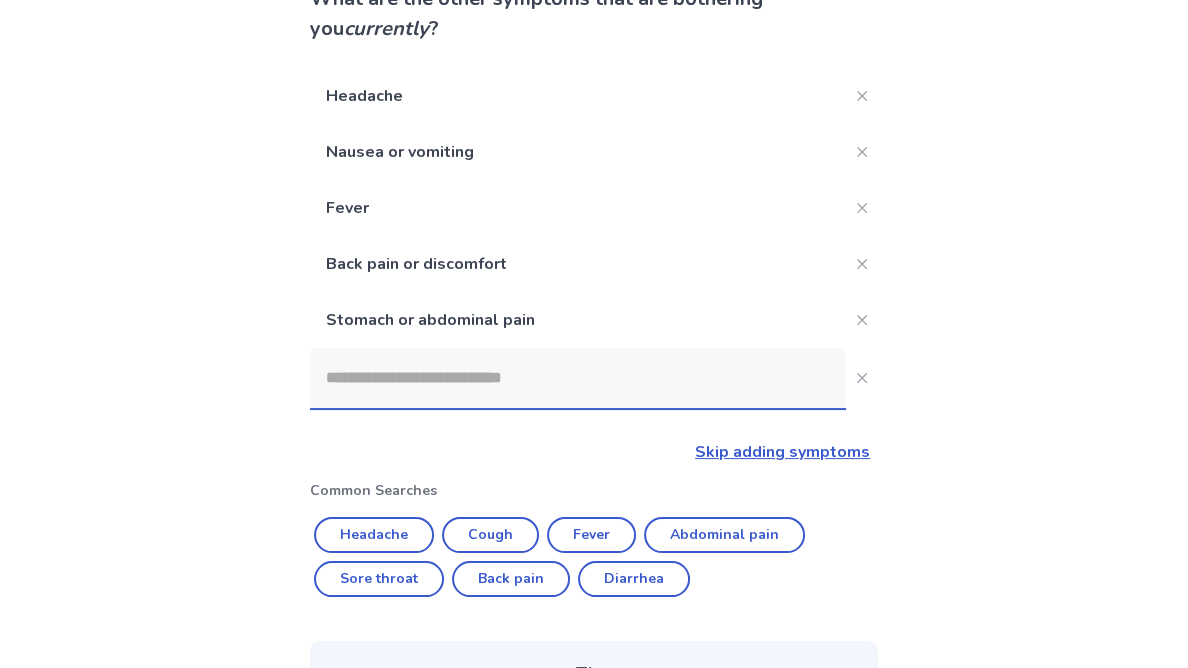 scroll, scrollTop: 172, scrollLeft: 0, axis: vertical 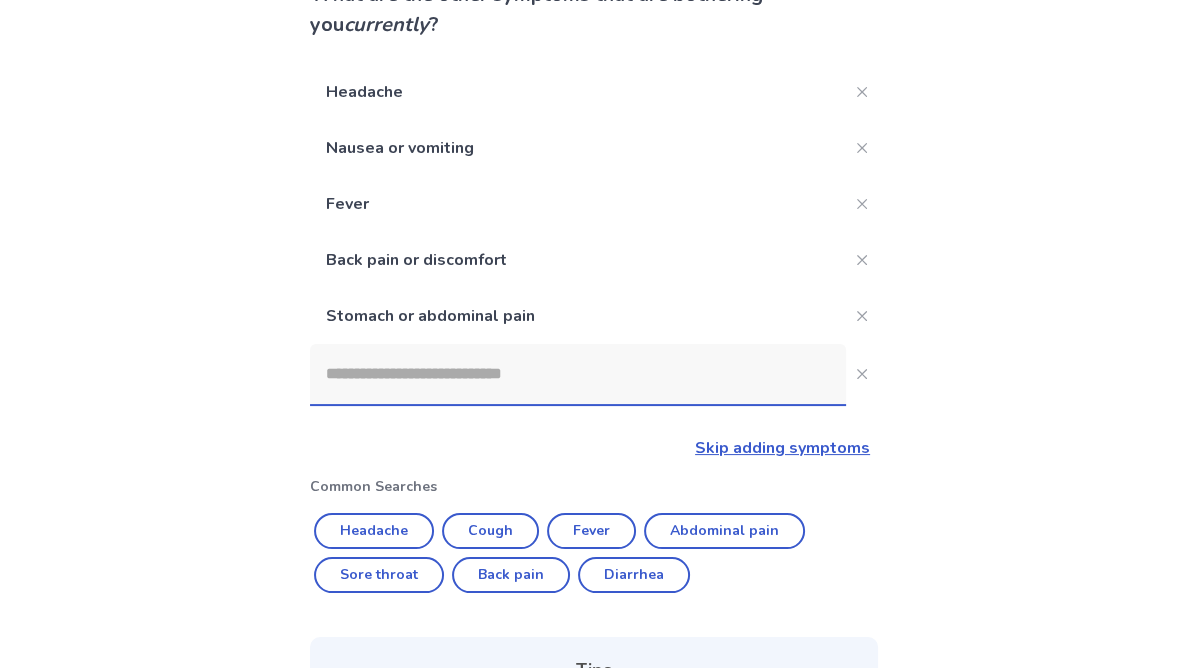 click 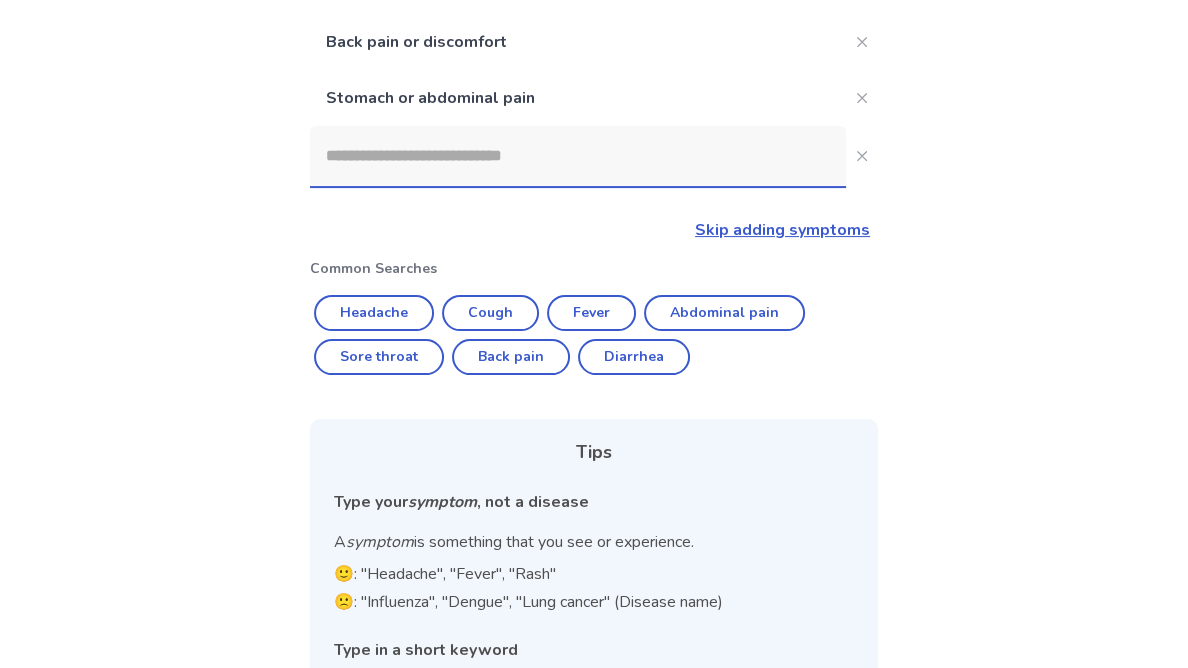 scroll, scrollTop: 386, scrollLeft: 0, axis: vertical 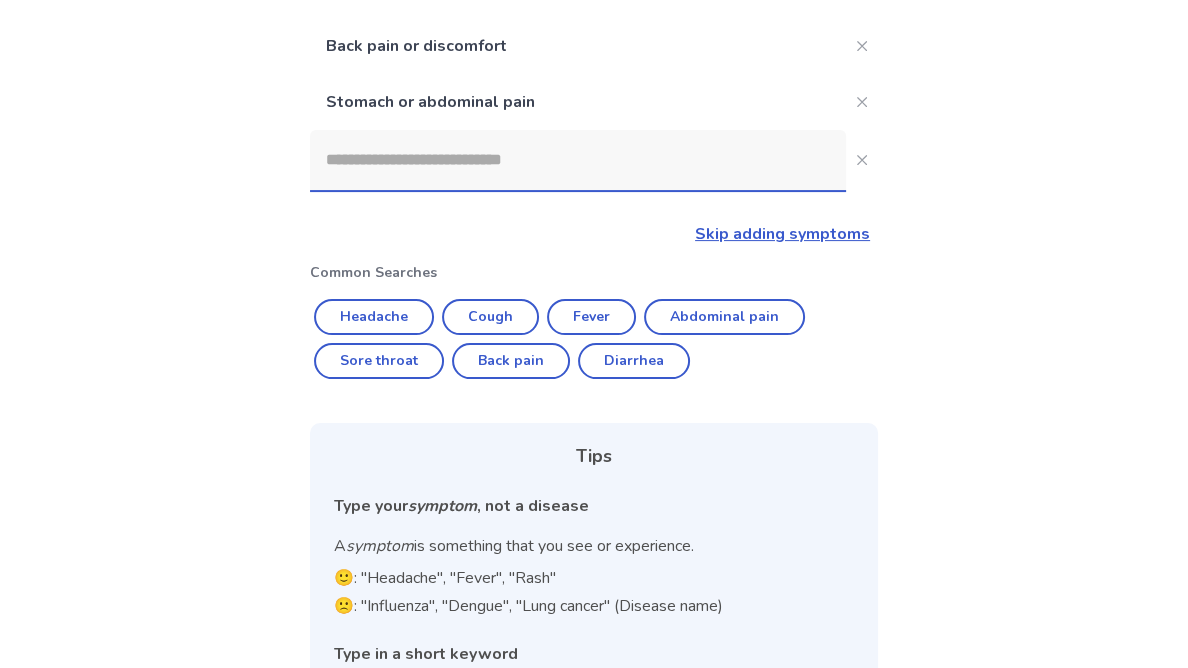 click on "Skip adding symptoms" 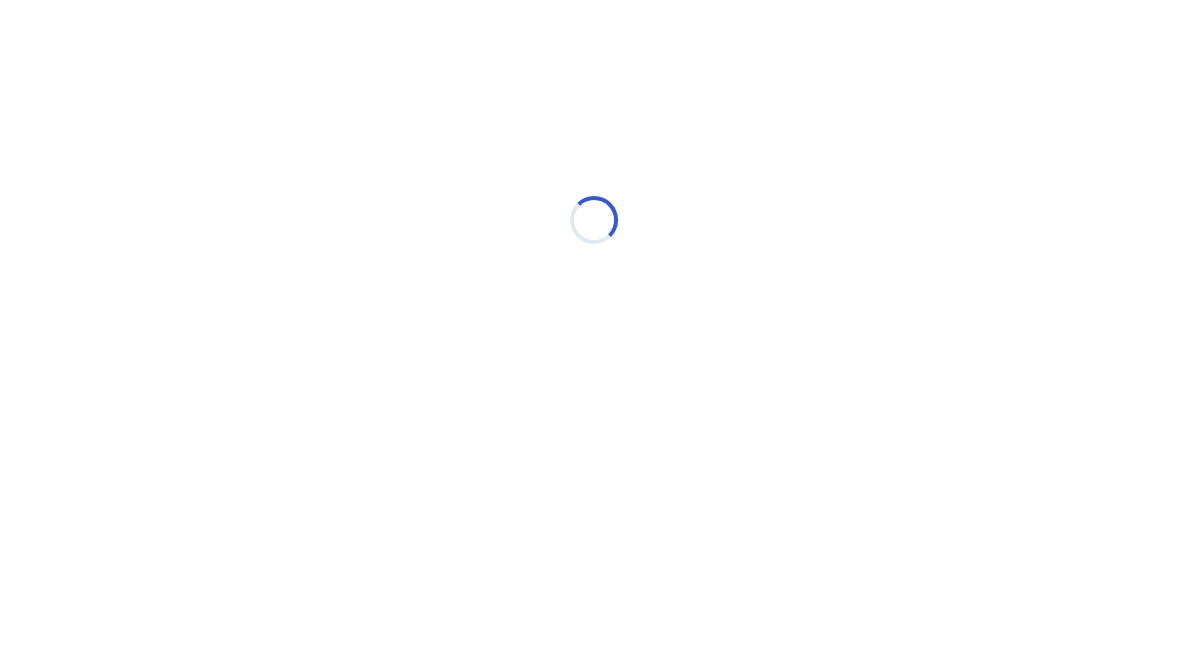 scroll, scrollTop: 0, scrollLeft: 0, axis: both 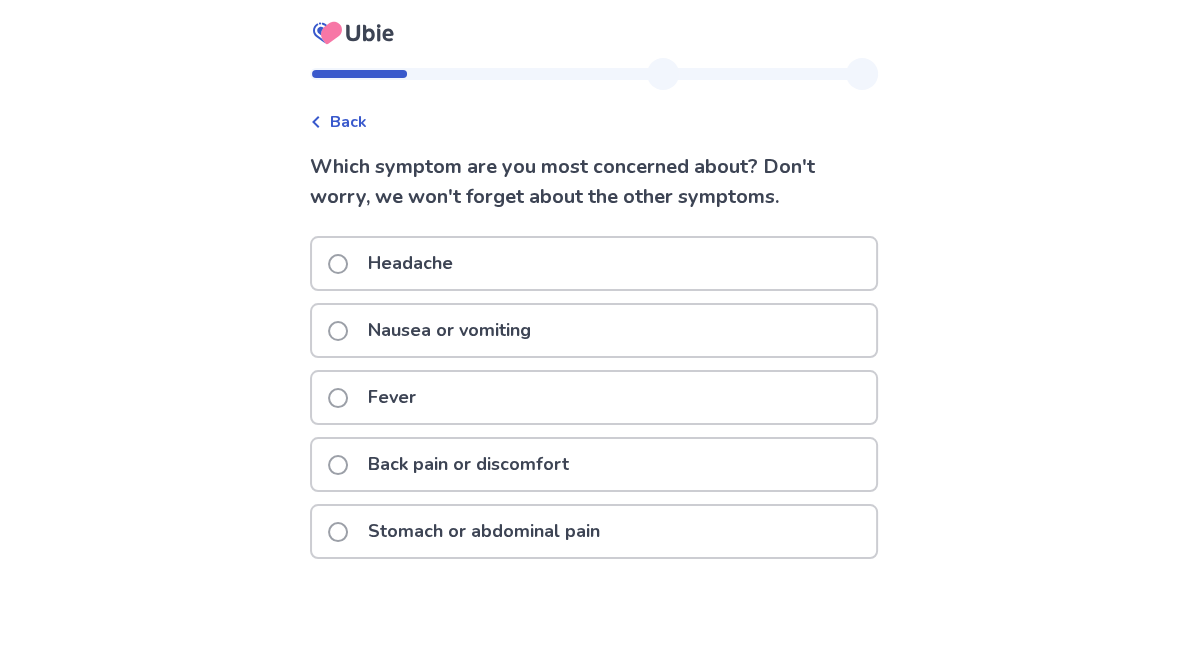 click 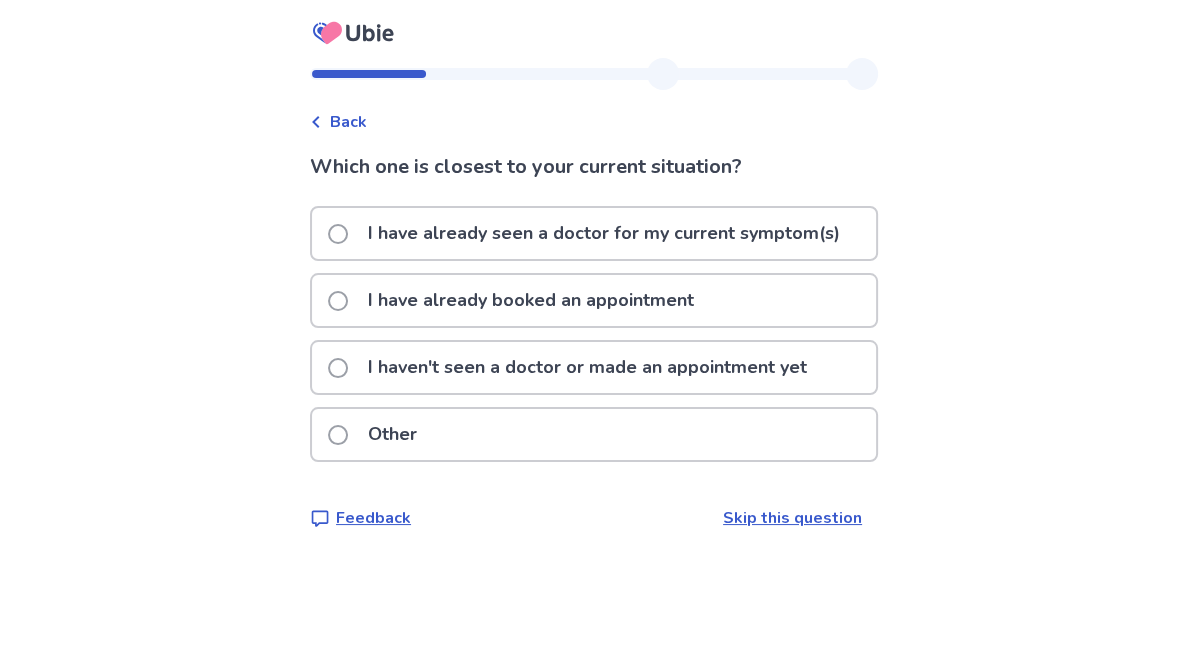 click at bounding box center (338, 368) 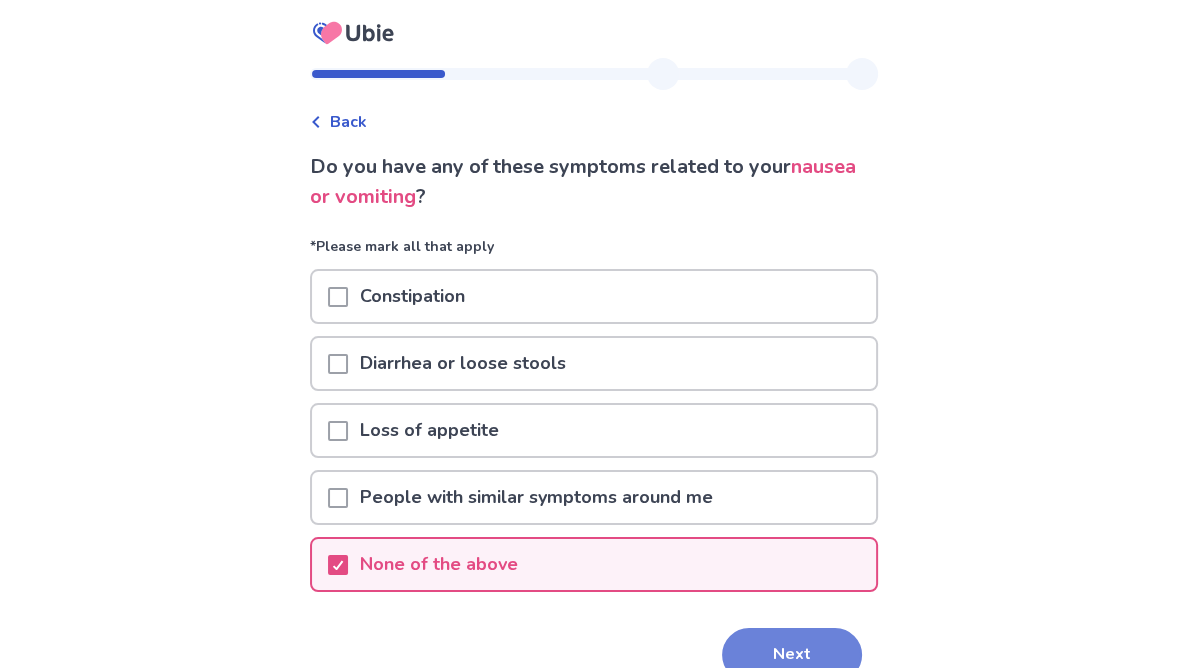 click on "Next" at bounding box center (792, 655) 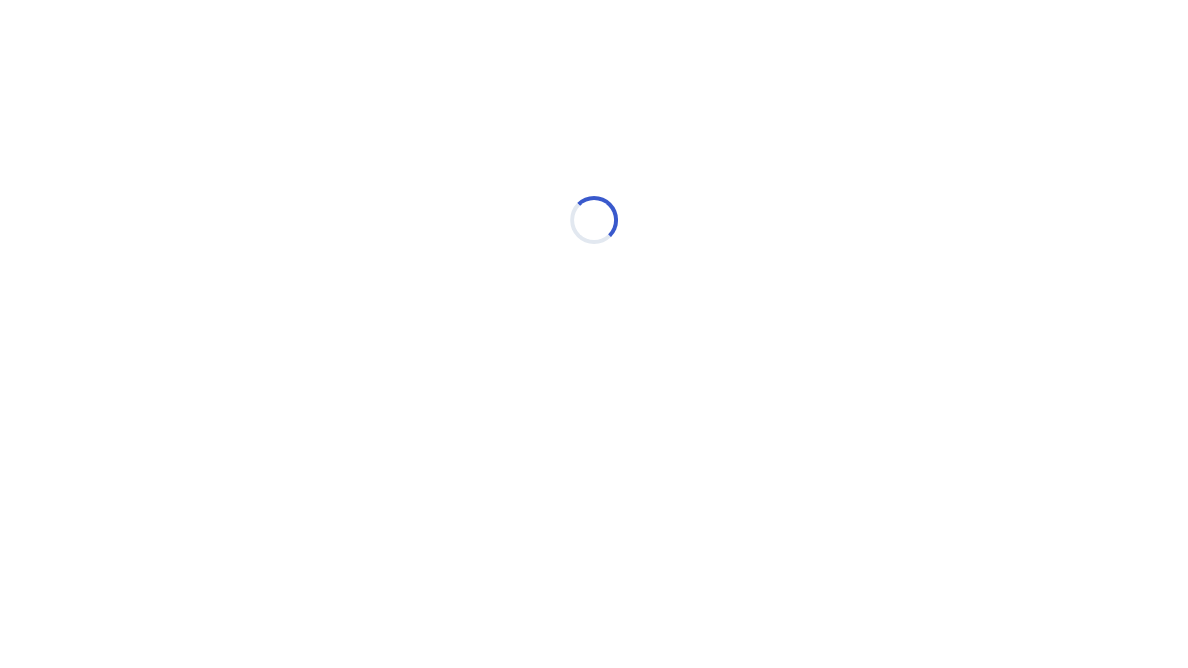 select on "*" 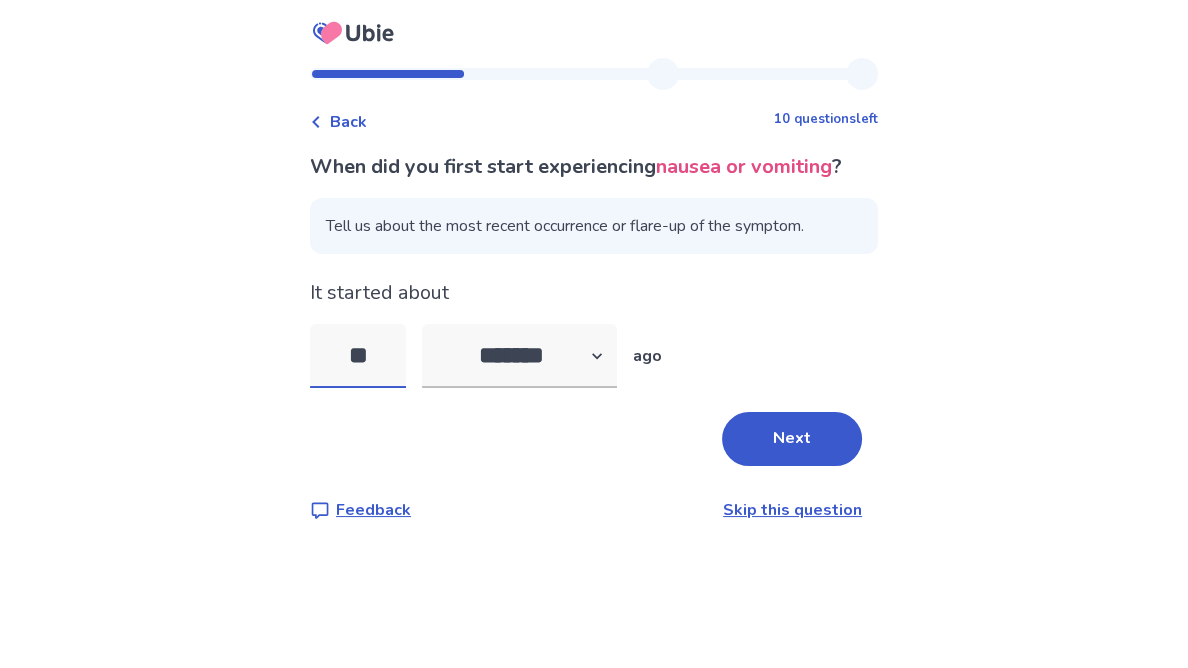 type on "**" 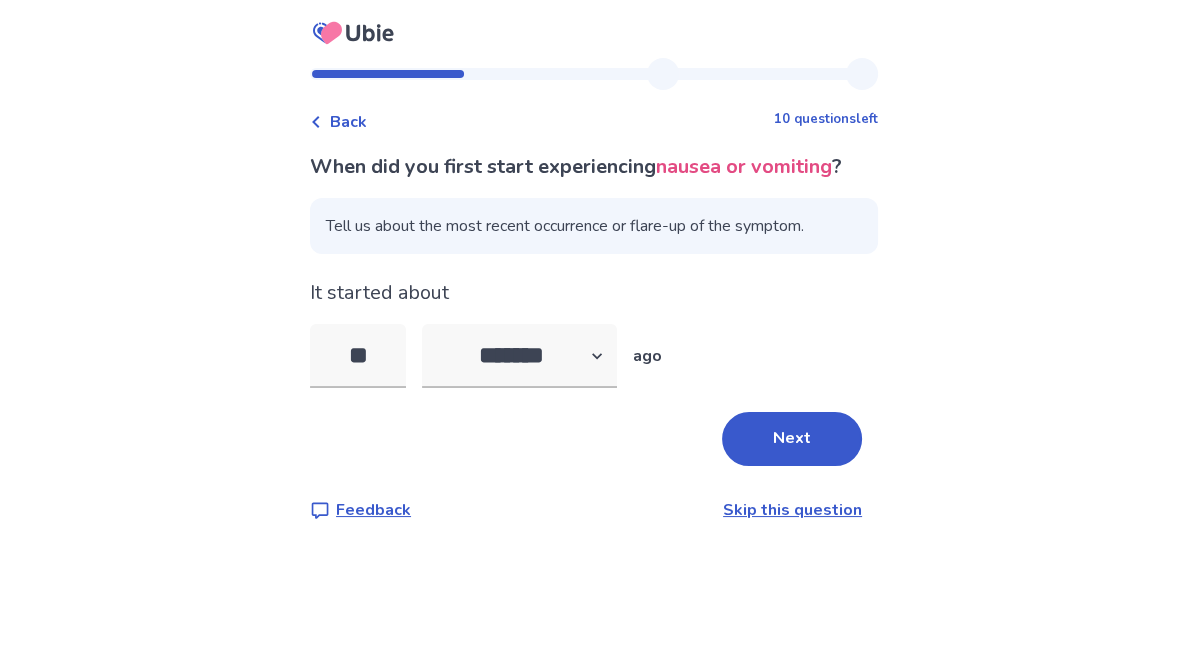 click on "When did you first start experiencing  nausea or vomiting ? Tell us about the most recent occurrence or flare-up of the symptom. It started about  ** ******* ****** ******* ******** *******  ago Next Feedback Skip this question" at bounding box center [594, 337] 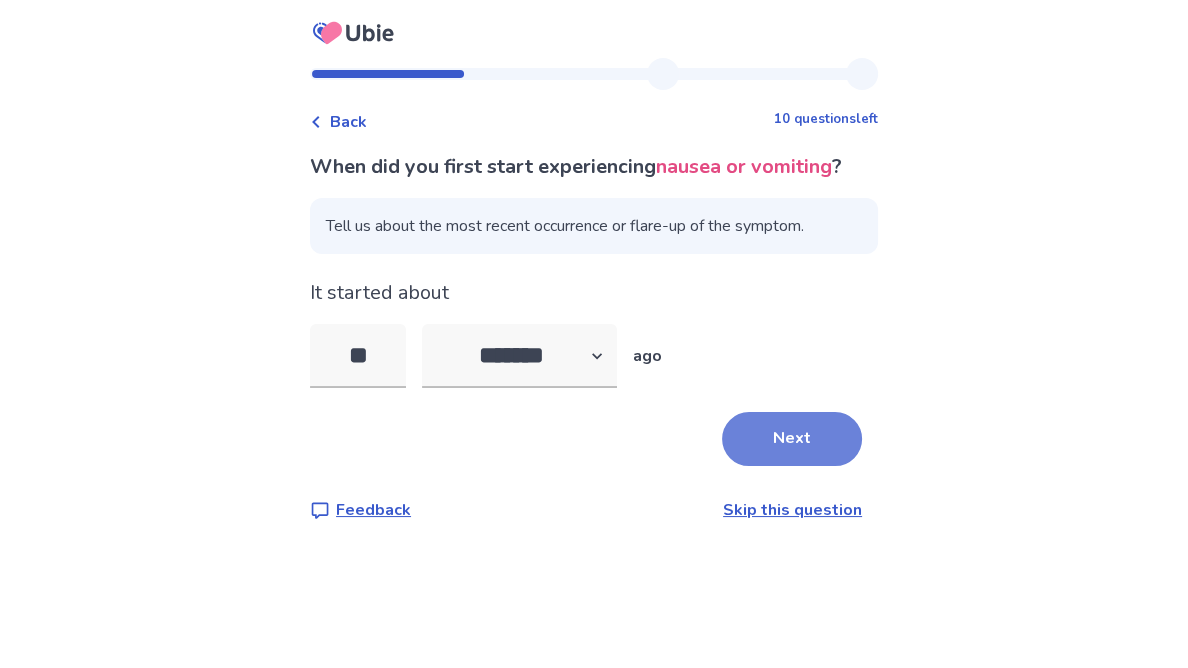 click on "Next" at bounding box center (792, 439) 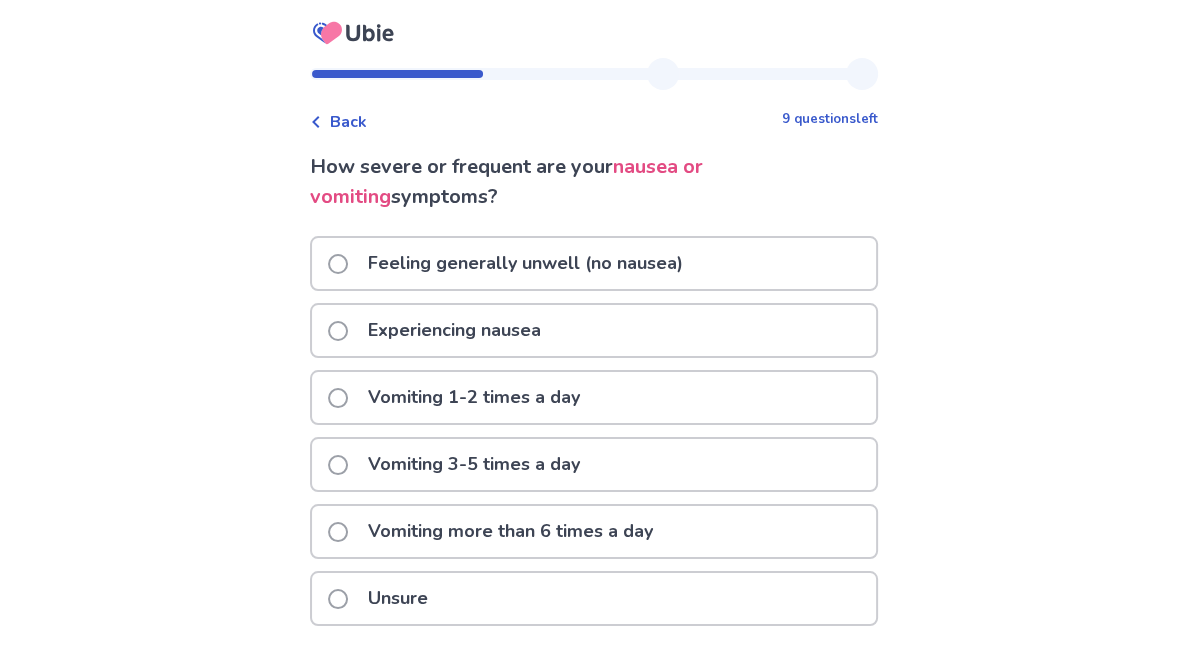 click at bounding box center (338, 532) 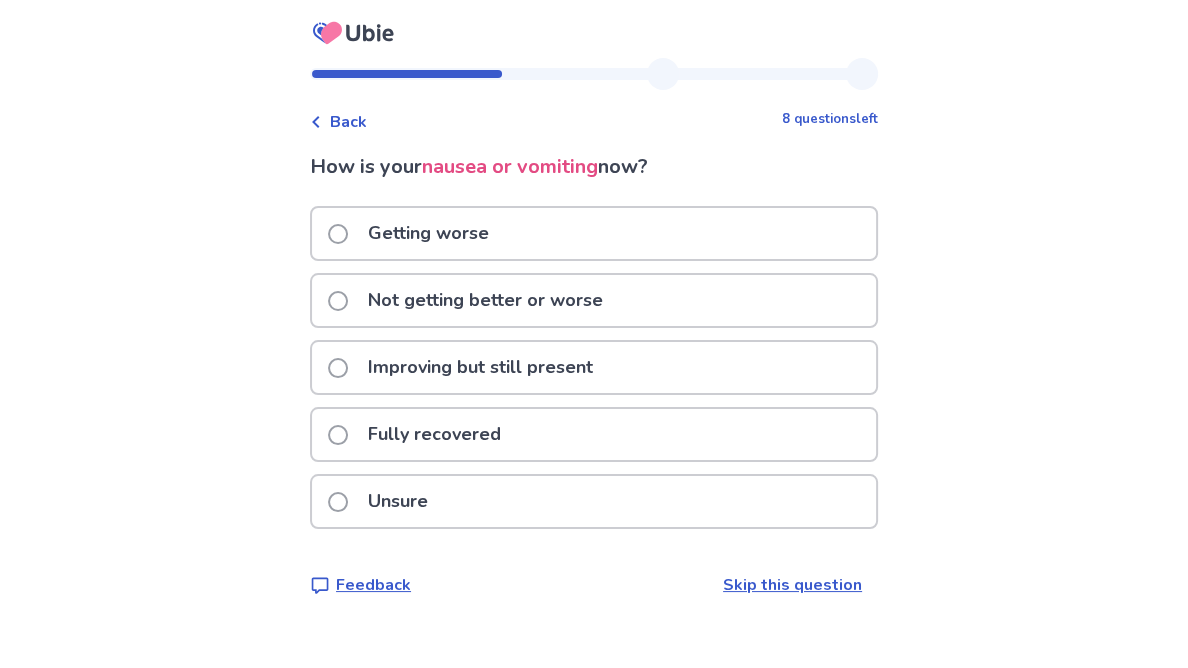 click at bounding box center [338, 435] 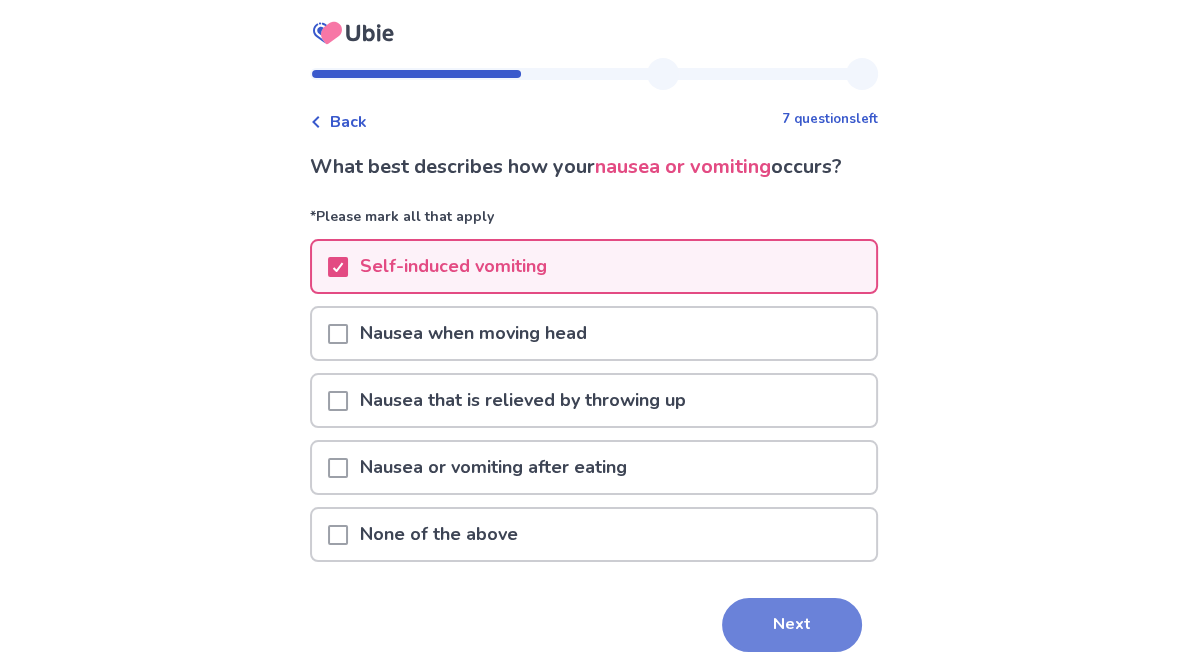 click on "Next" at bounding box center (792, 625) 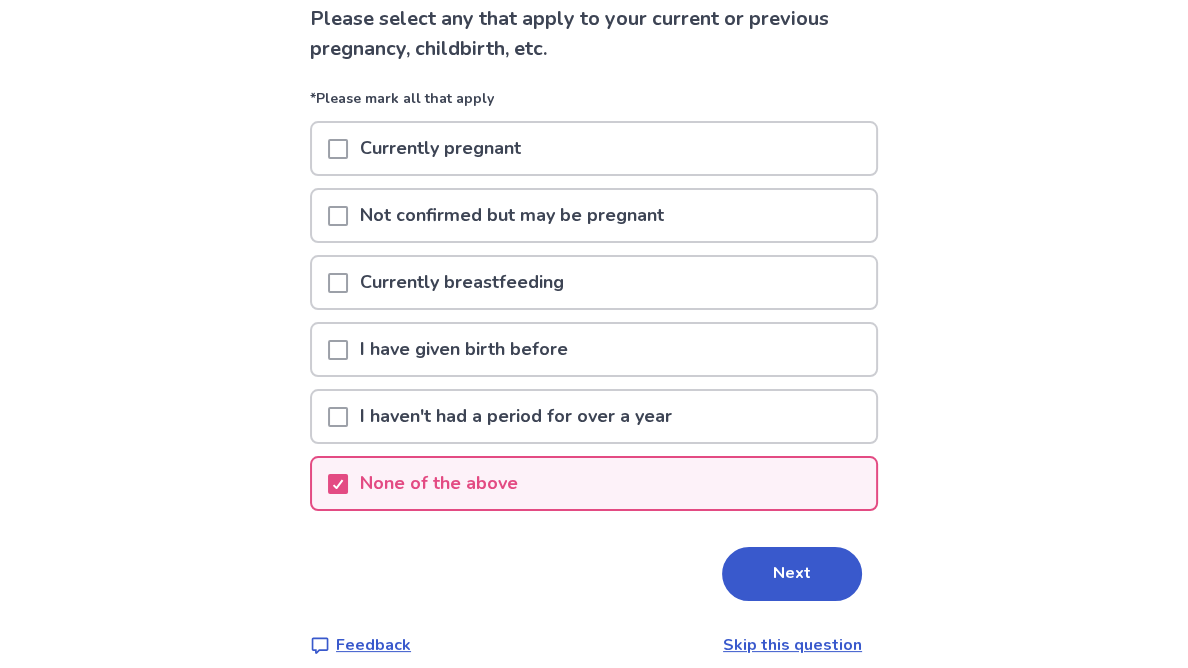 scroll, scrollTop: 168, scrollLeft: 0, axis: vertical 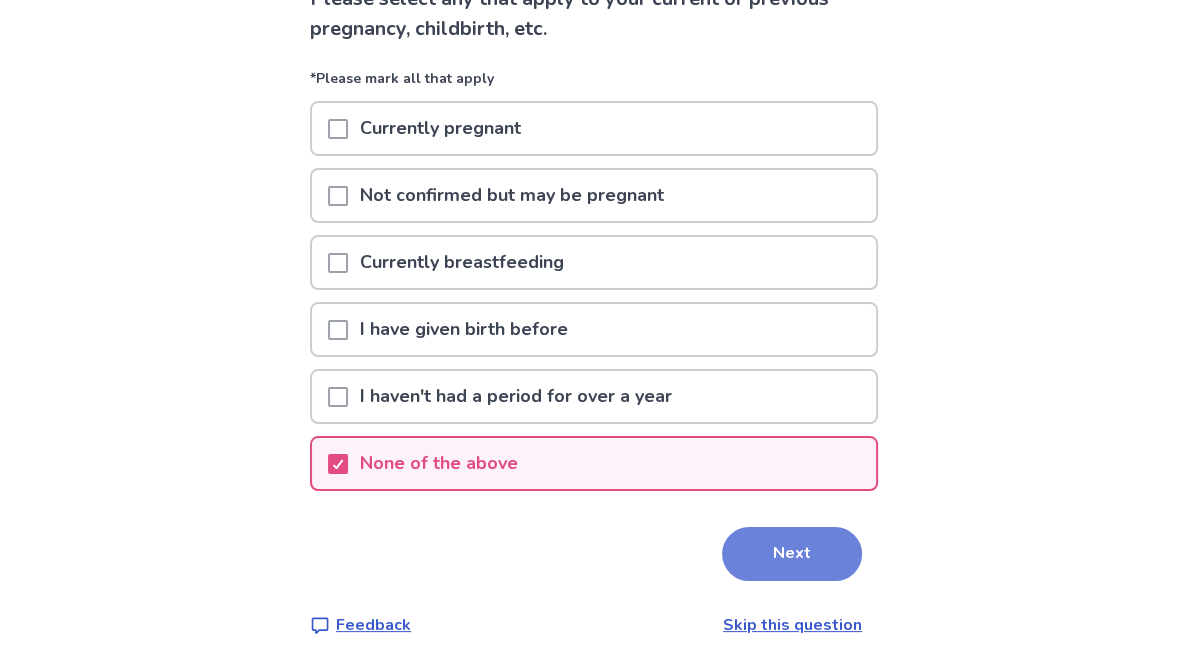 click on "Next" at bounding box center (792, 554) 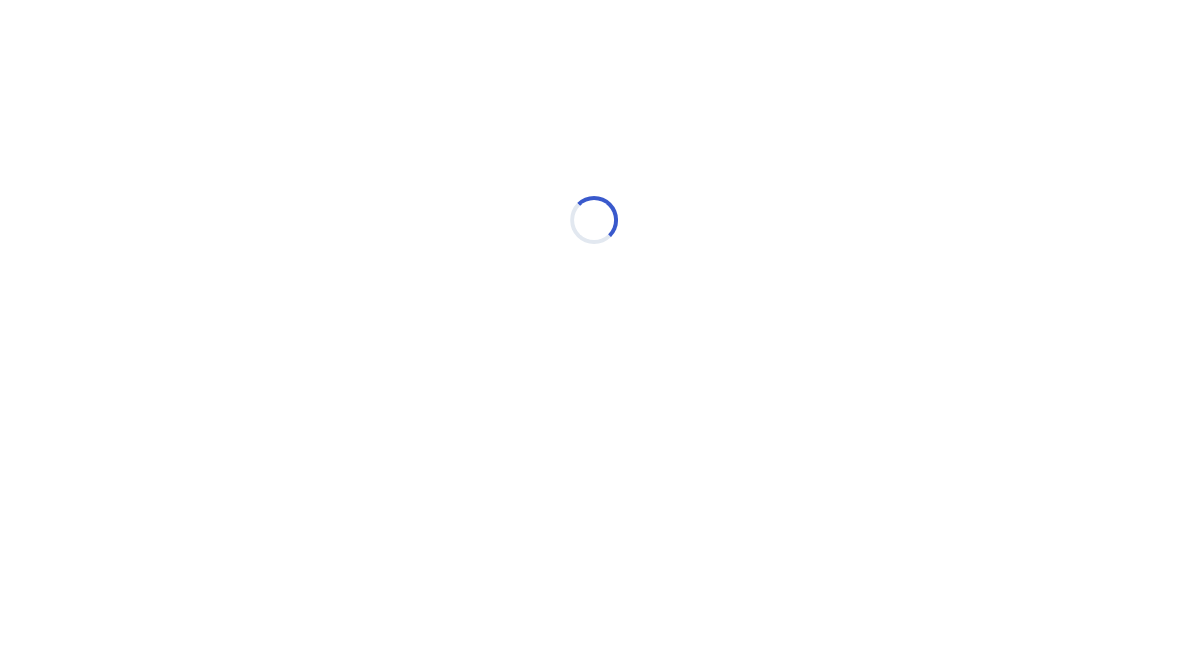 scroll, scrollTop: 0, scrollLeft: 0, axis: both 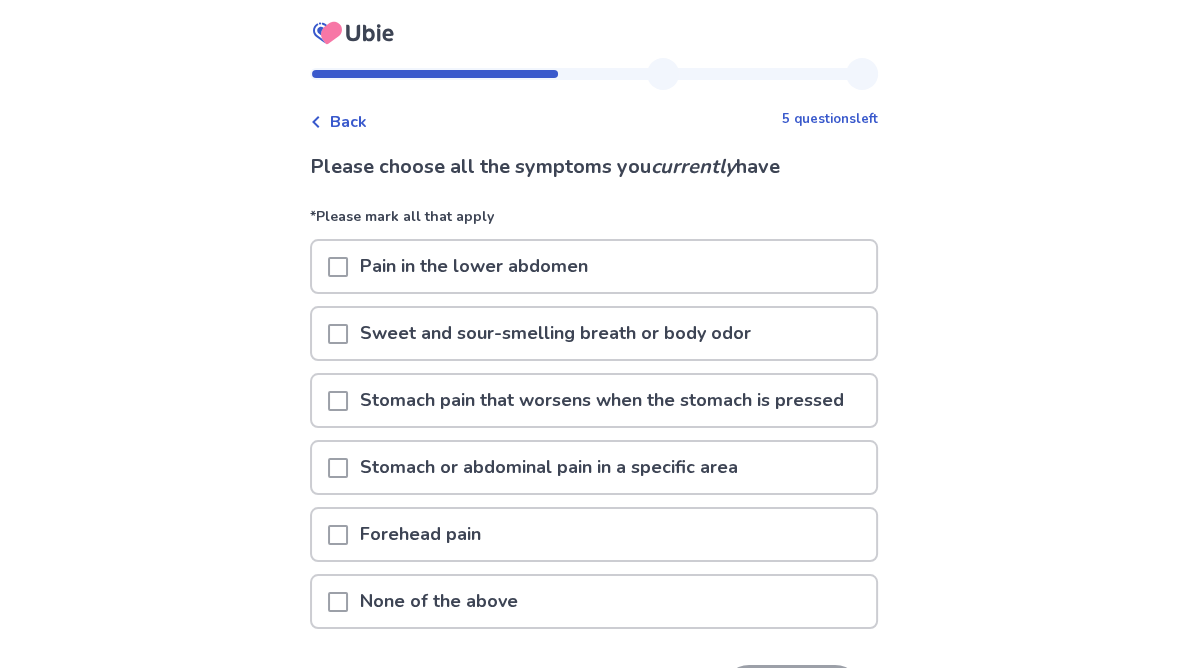 click at bounding box center (338, 401) 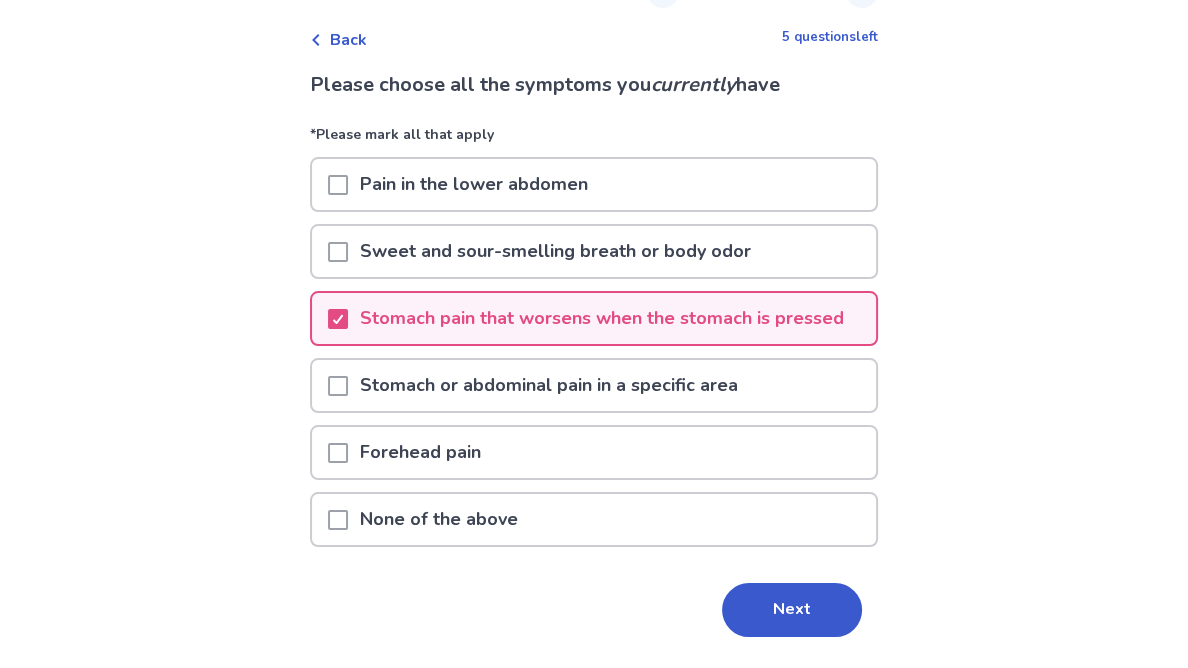 scroll, scrollTop: 86, scrollLeft: 0, axis: vertical 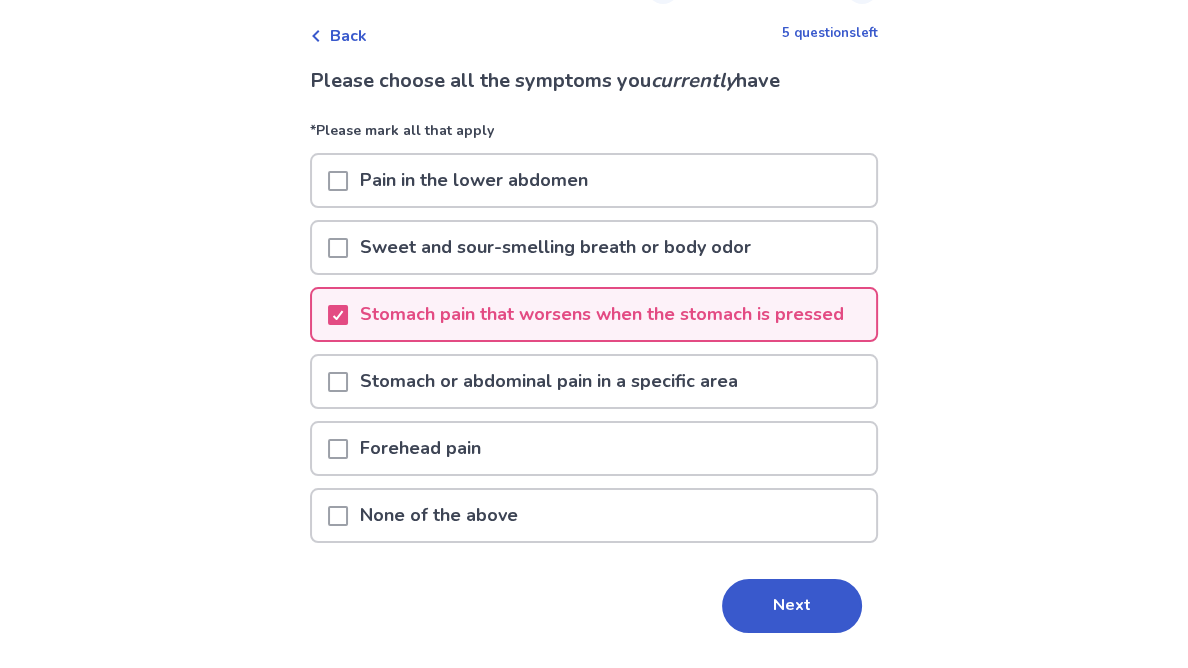 drag, startPoint x: 746, startPoint y: 602, endPoint x: 743, endPoint y: 589, distance: 13.341664 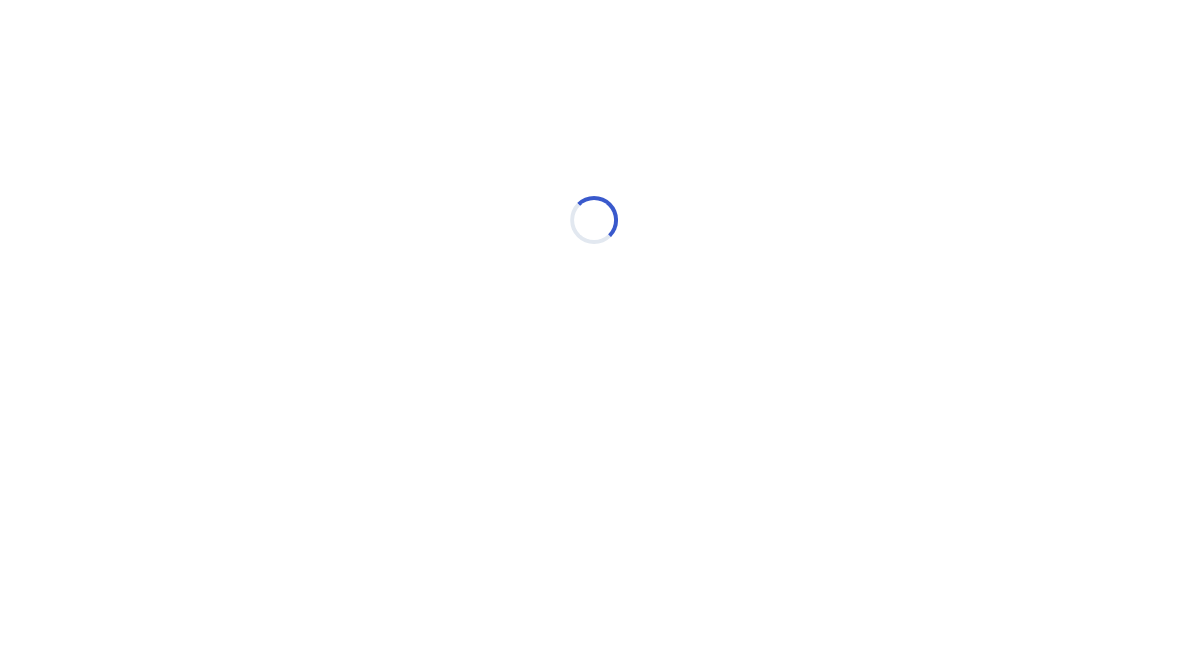 scroll, scrollTop: 0, scrollLeft: 0, axis: both 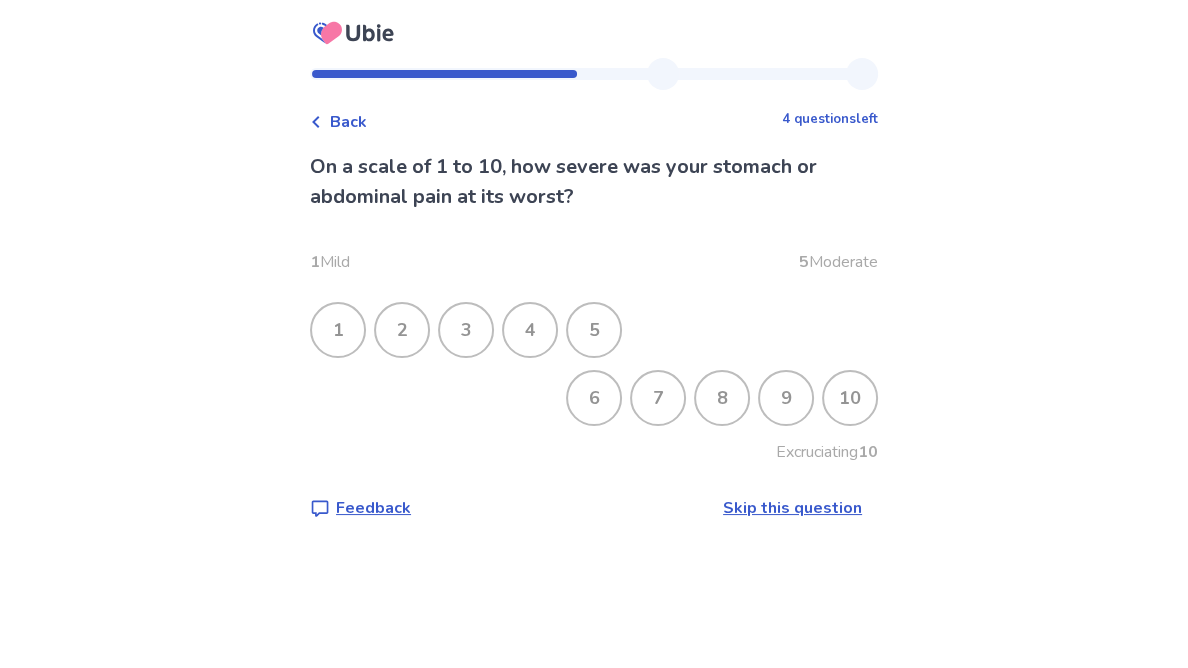 click on "7" at bounding box center (658, 398) 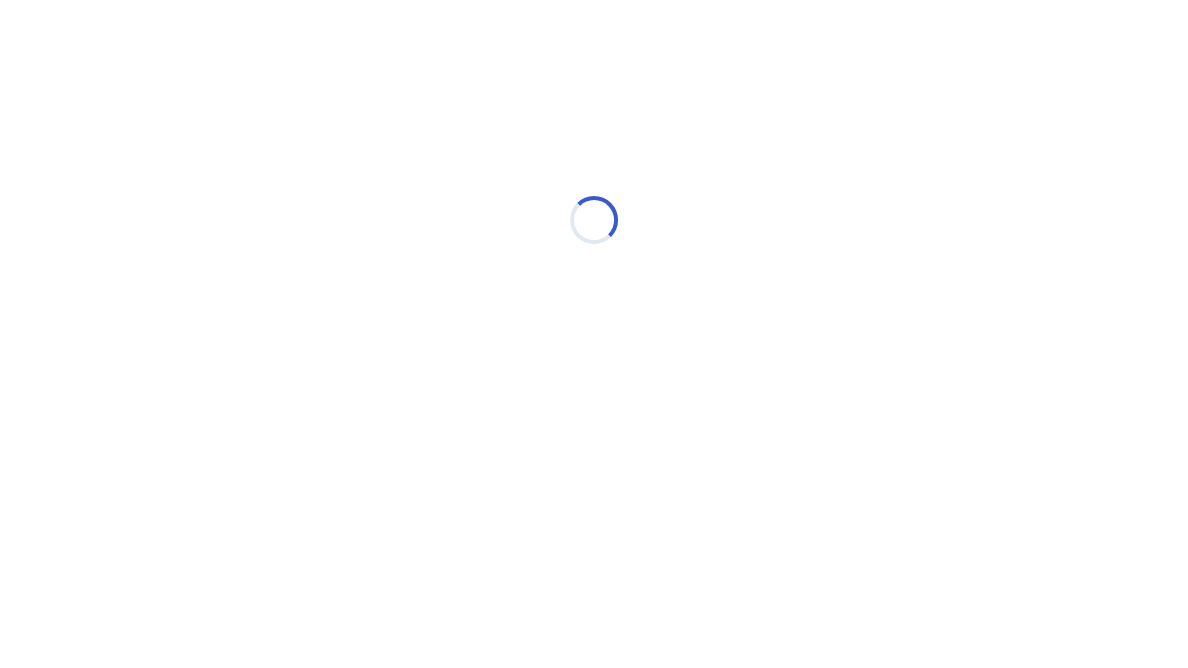 select on "*" 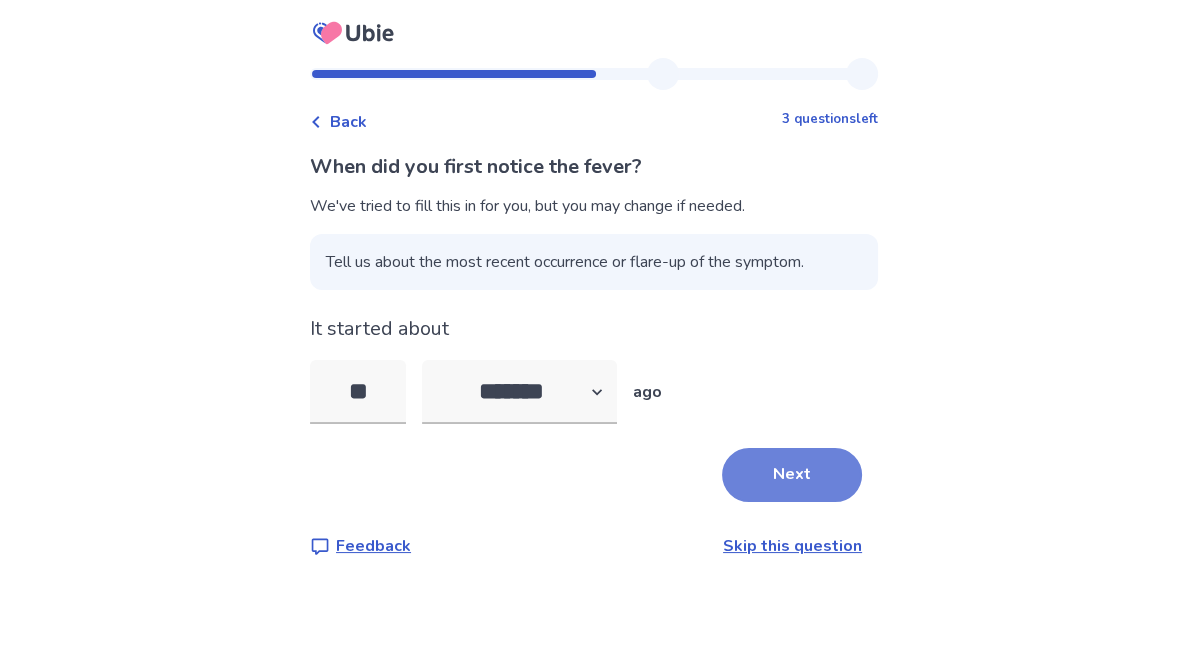 click on "Next" at bounding box center (792, 475) 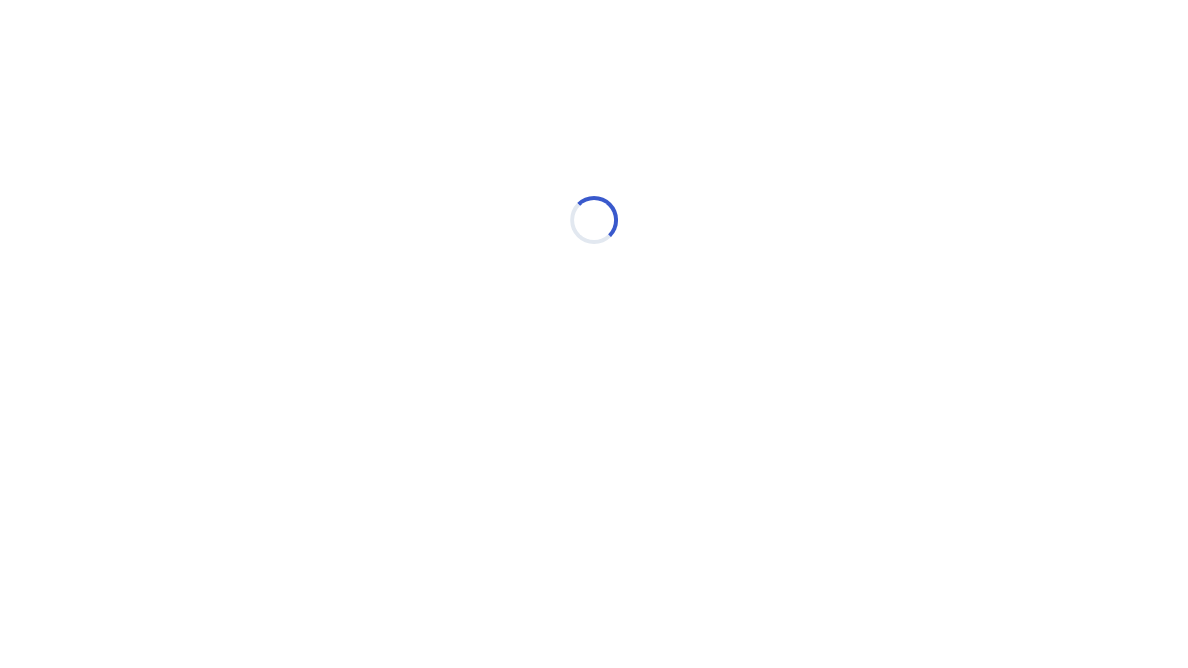 select on "*" 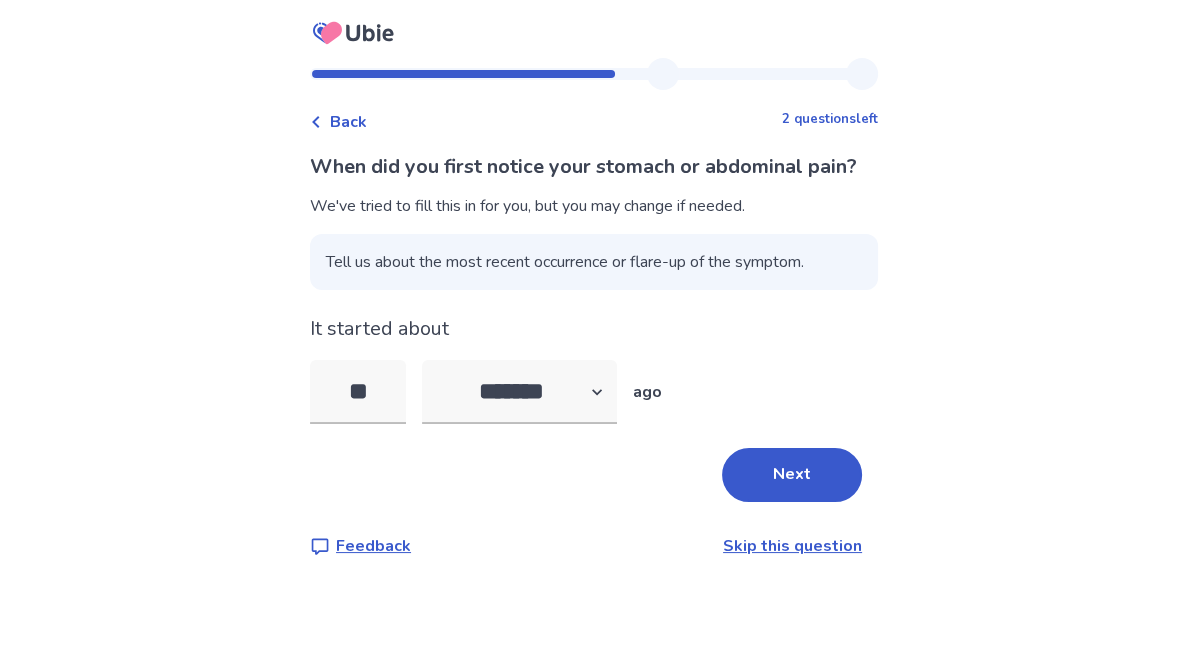 click on "Next" at bounding box center [792, 475] 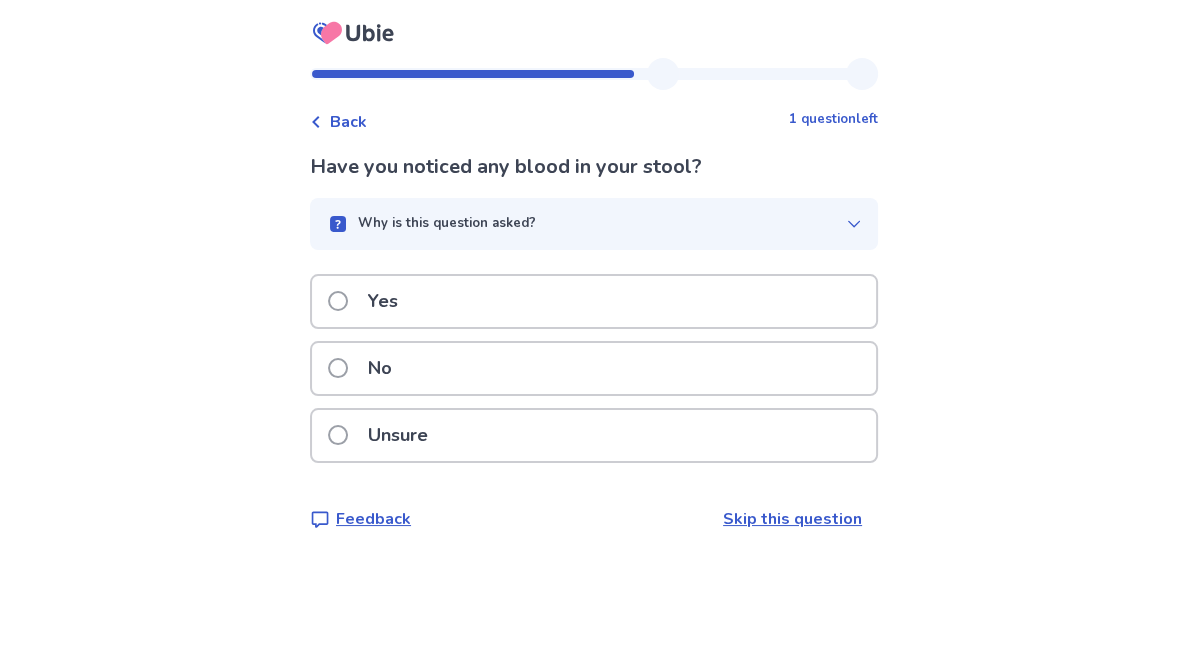 click on "No" at bounding box center (594, 368) 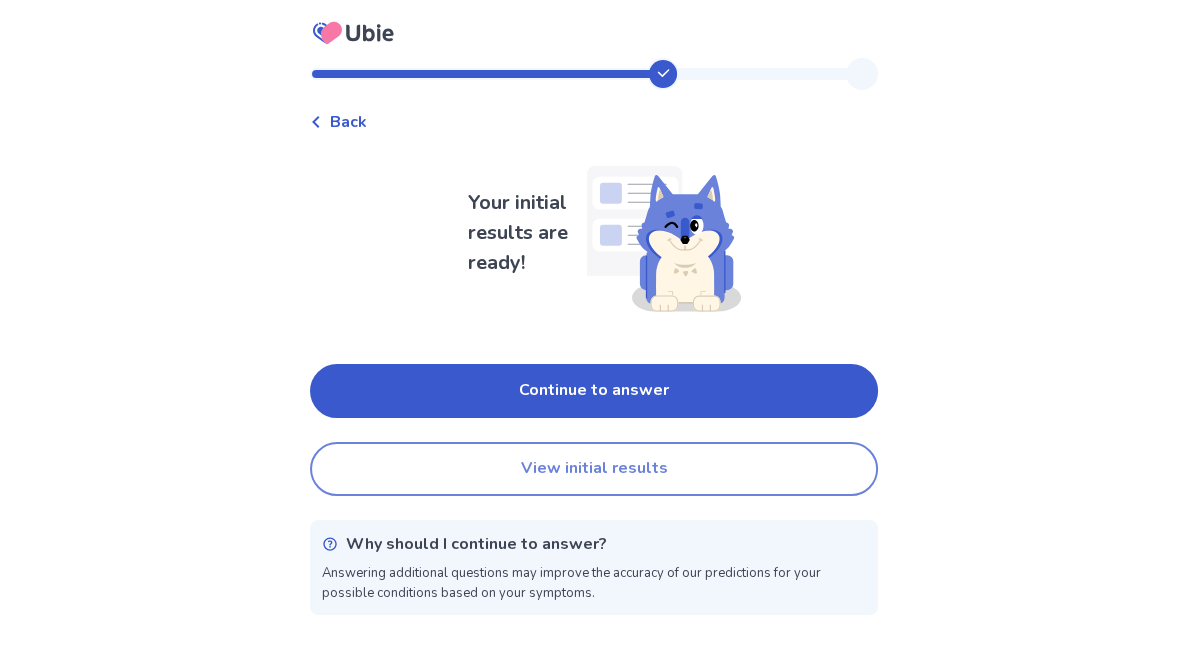 click on "View initial results" at bounding box center (594, 469) 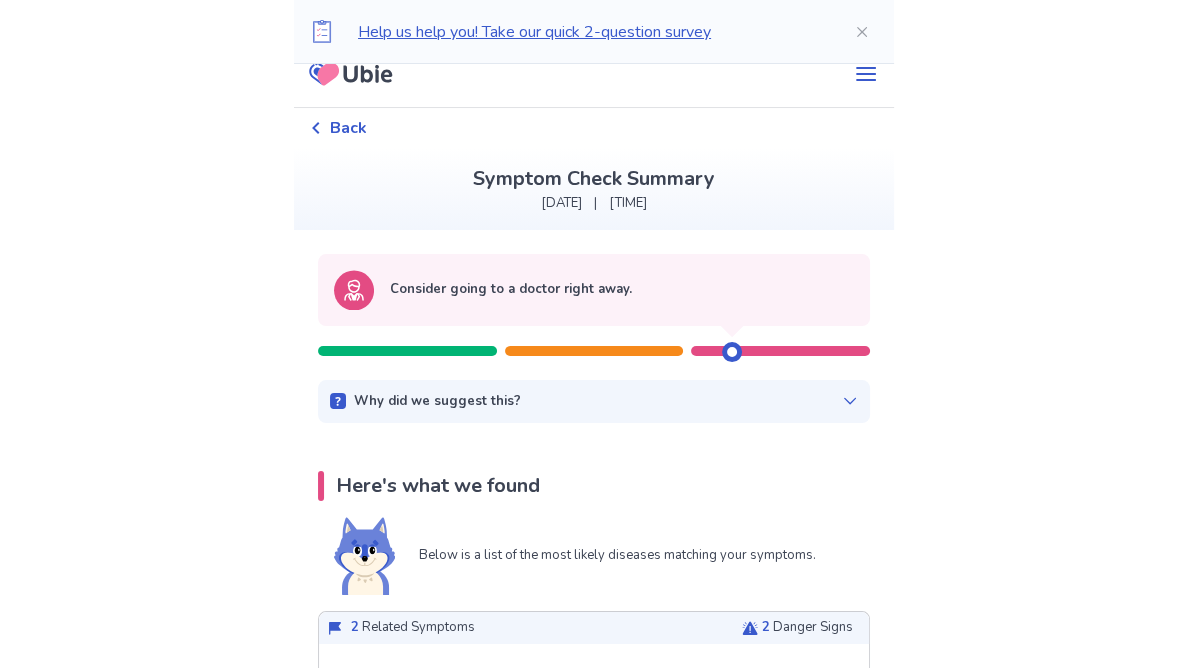 scroll, scrollTop: 0, scrollLeft: 0, axis: both 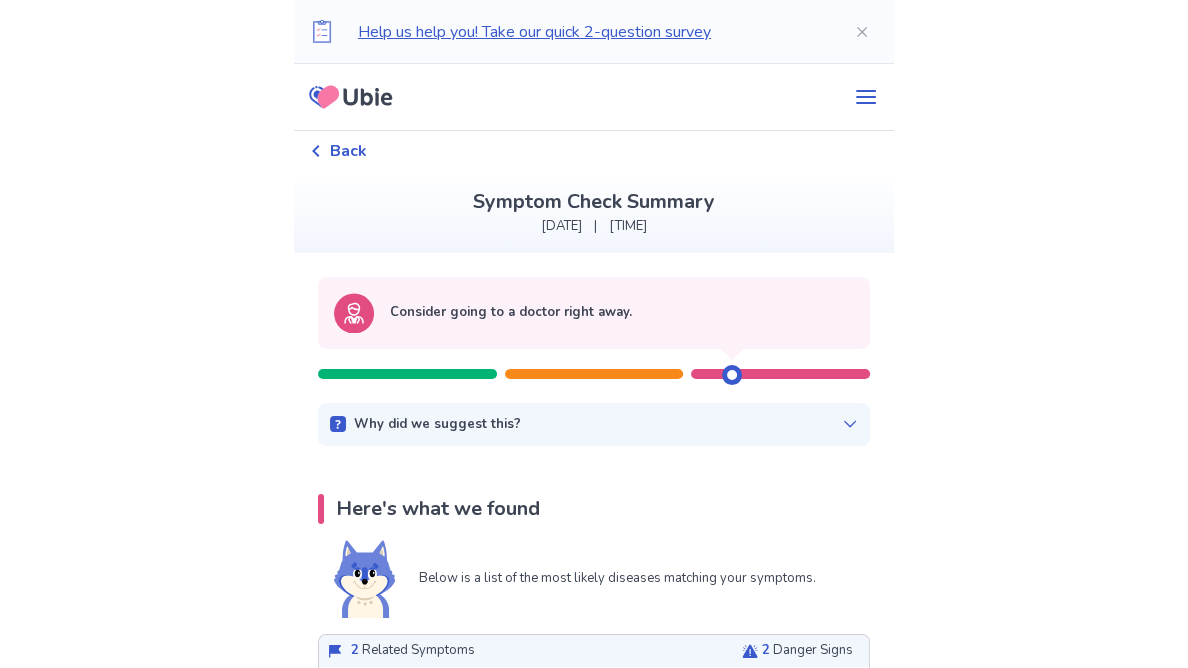 click on "Back" at bounding box center (594, 151) 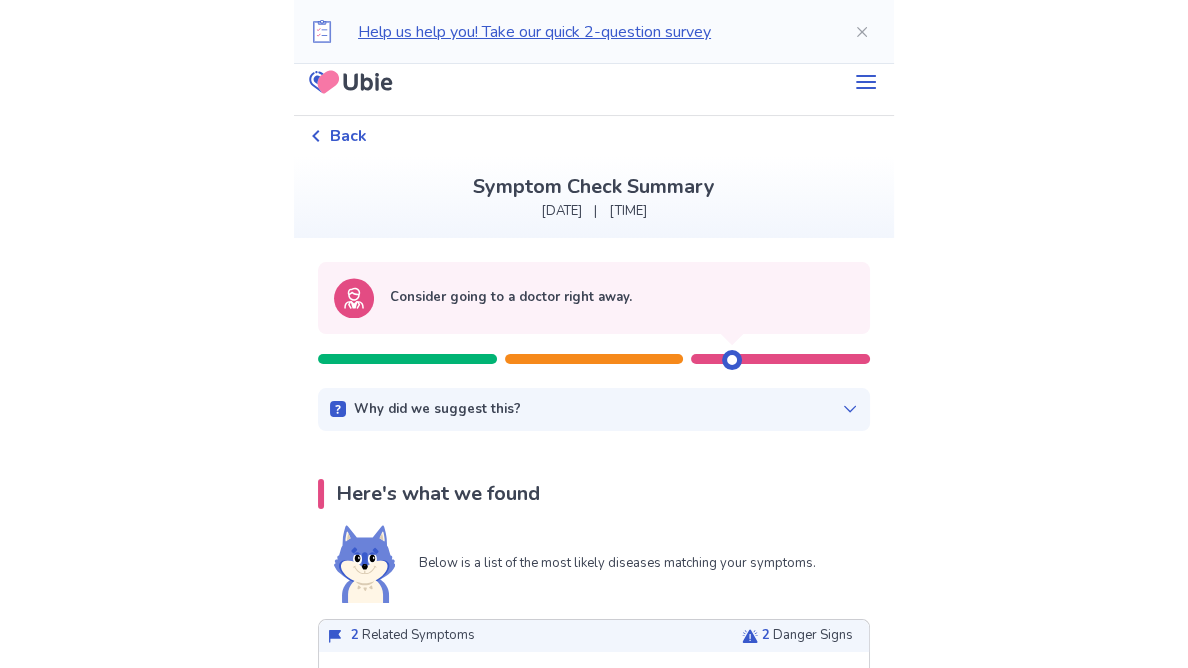 scroll, scrollTop: 0, scrollLeft: 0, axis: both 